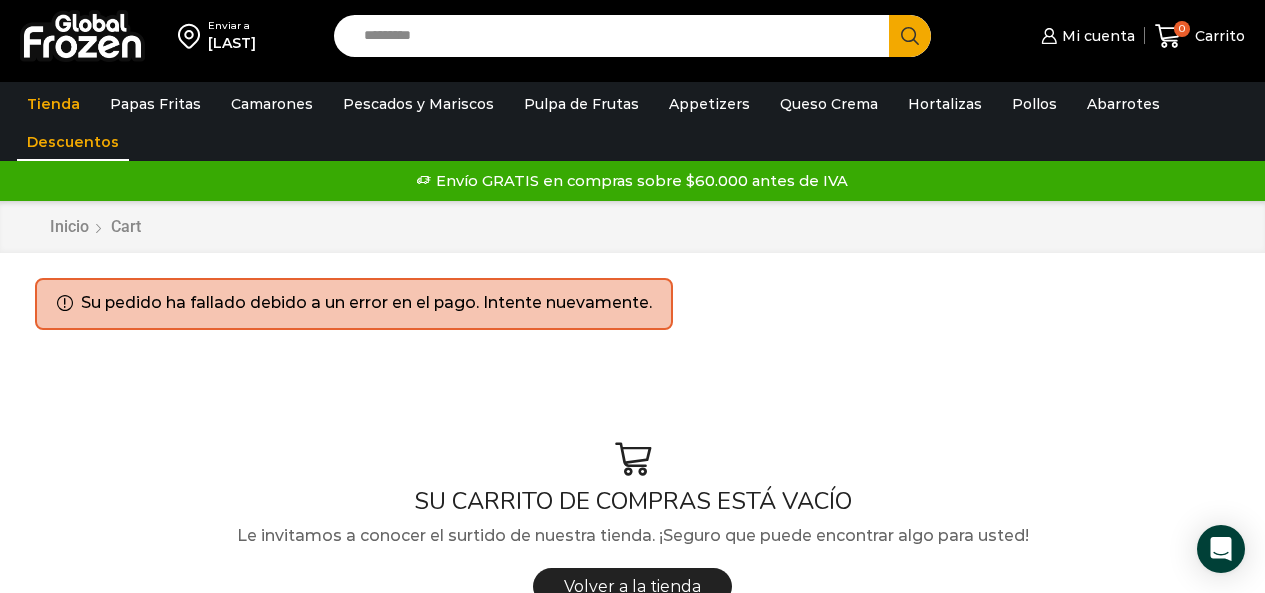 scroll, scrollTop: 0, scrollLeft: 0, axis: both 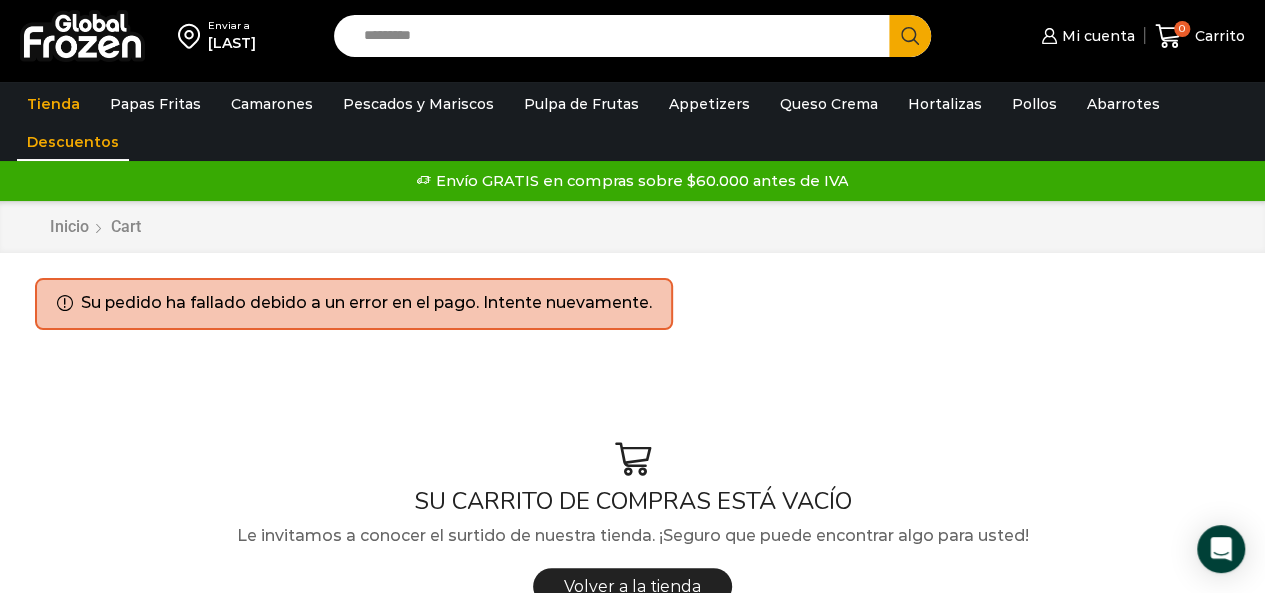 click on "Descuentos" at bounding box center [73, 142] 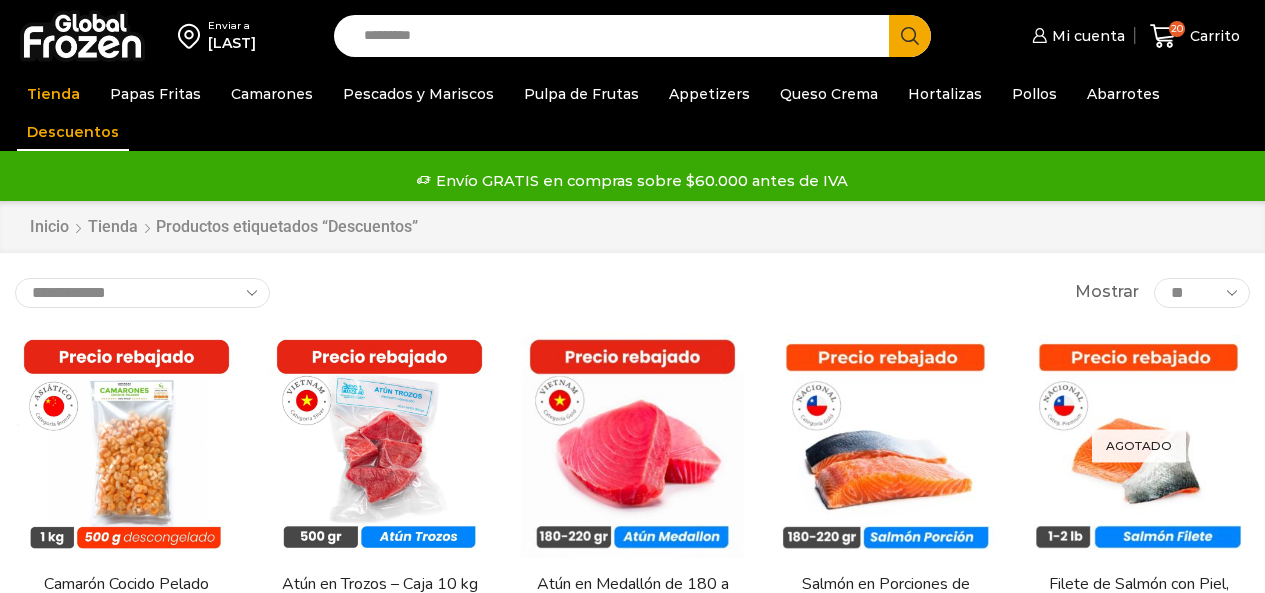 scroll, scrollTop: 0, scrollLeft: 0, axis: both 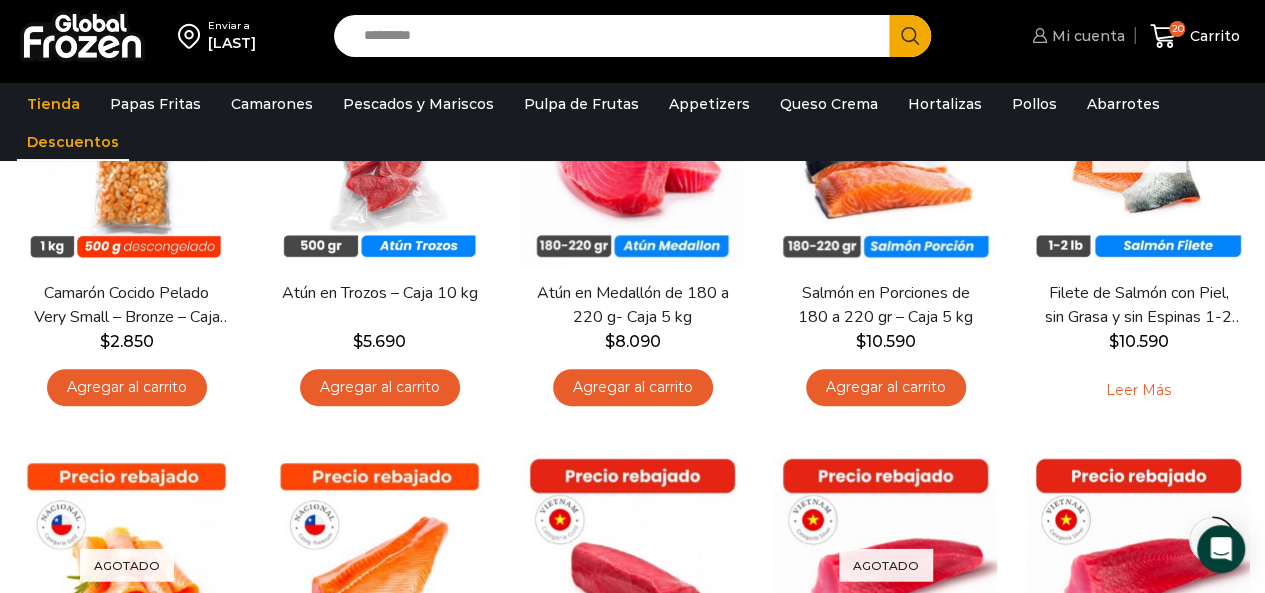 click on "Mi cuenta" at bounding box center (1086, 36) 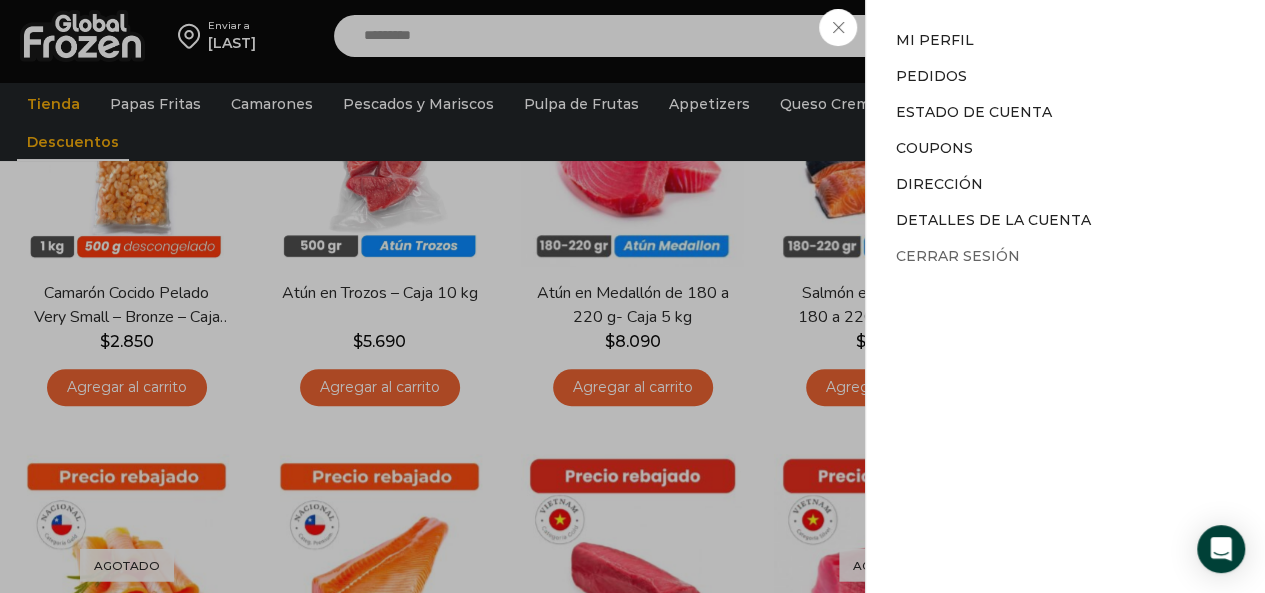 click on "Cerrar sesión" at bounding box center (958, 256) 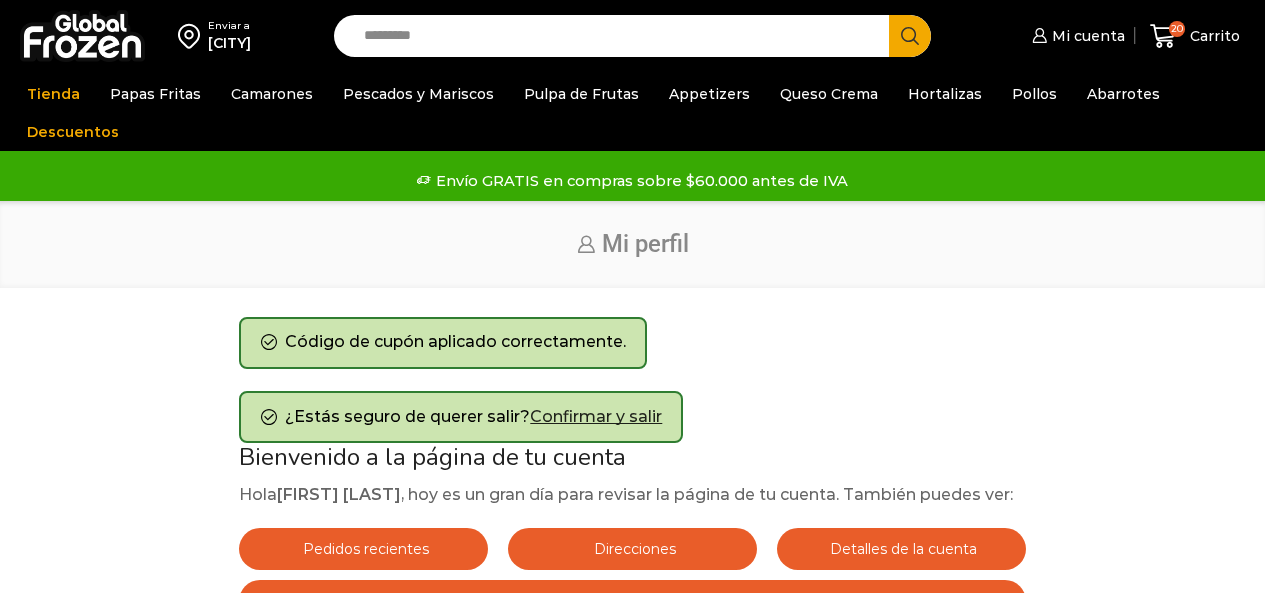 scroll, scrollTop: 0, scrollLeft: 0, axis: both 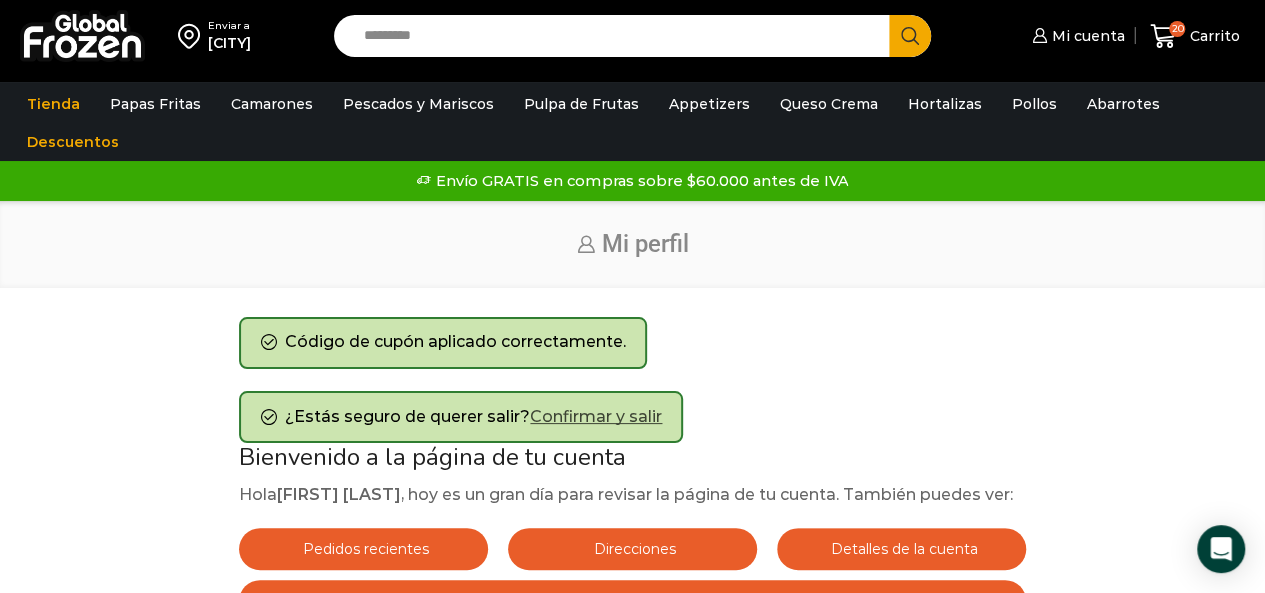 click on "Confirmar y salir" at bounding box center [596, 416] 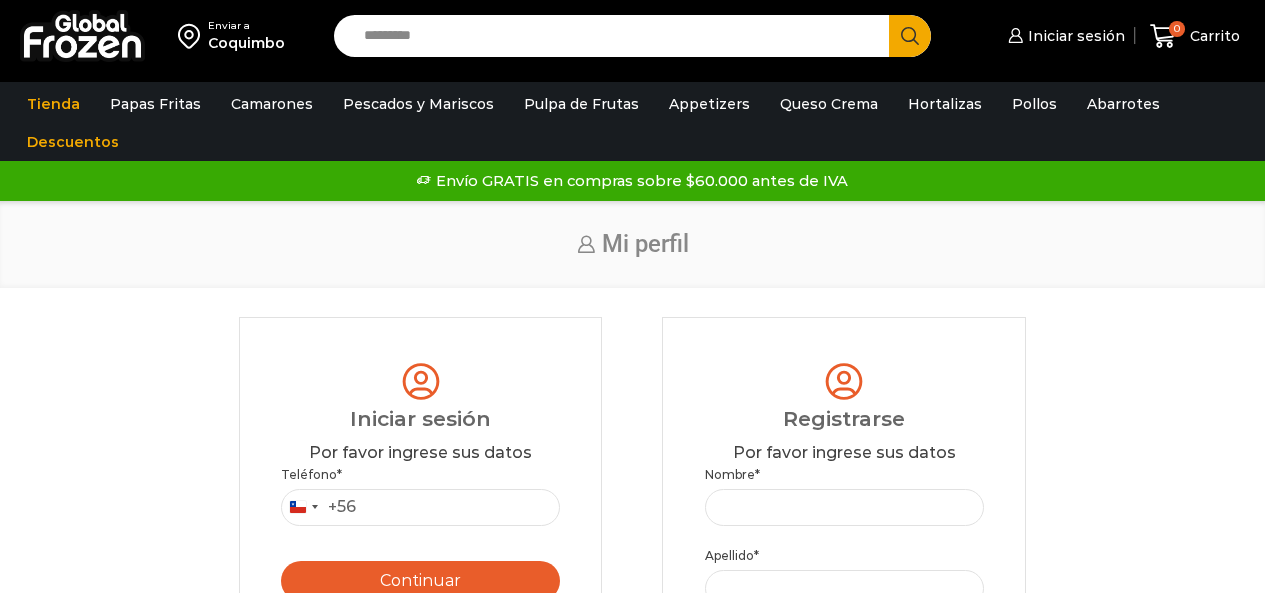 scroll, scrollTop: 0, scrollLeft: 0, axis: both 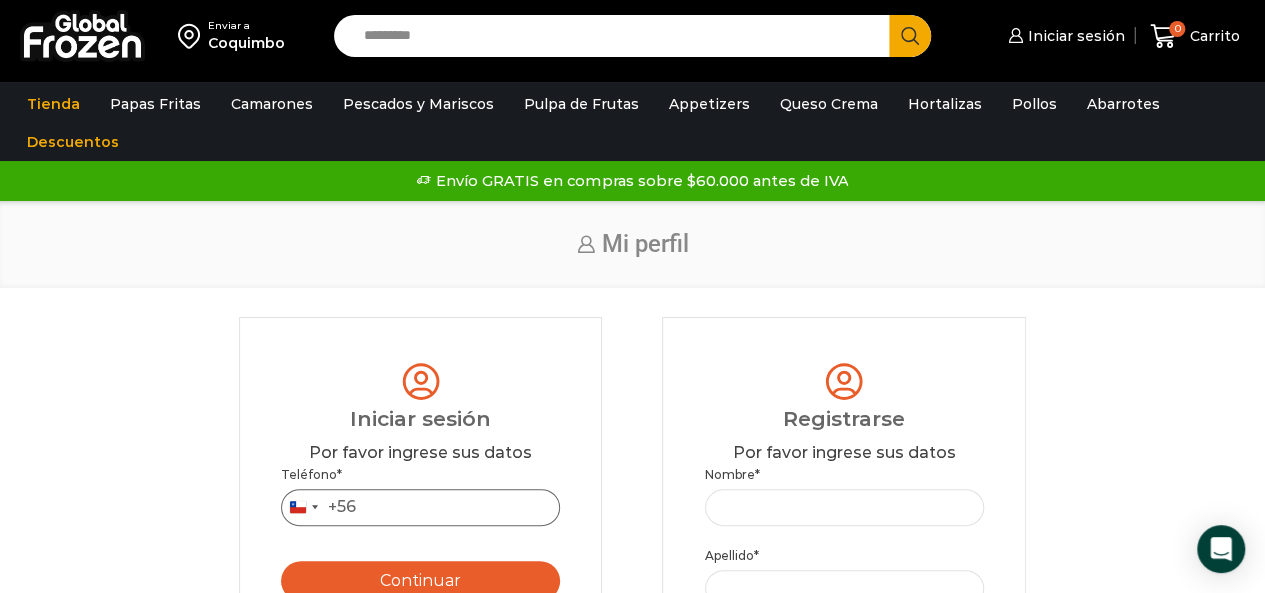 click on "Teléfono
*" at bounding box center (420, 507) 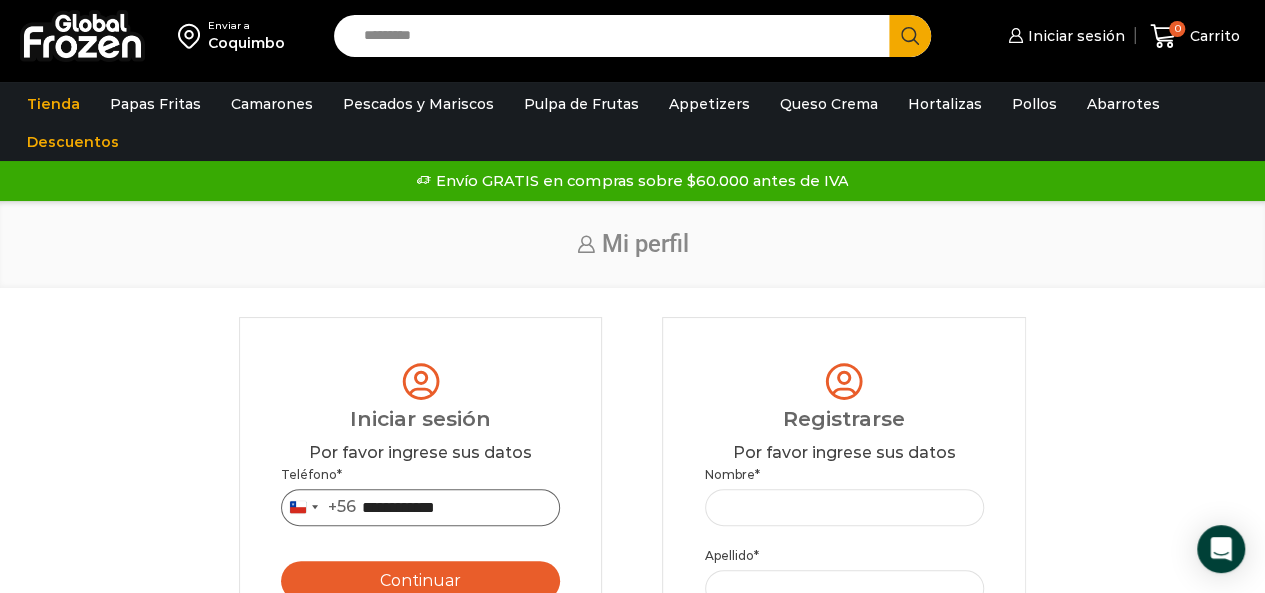 click on "**********" at bounding box center (420, 507) 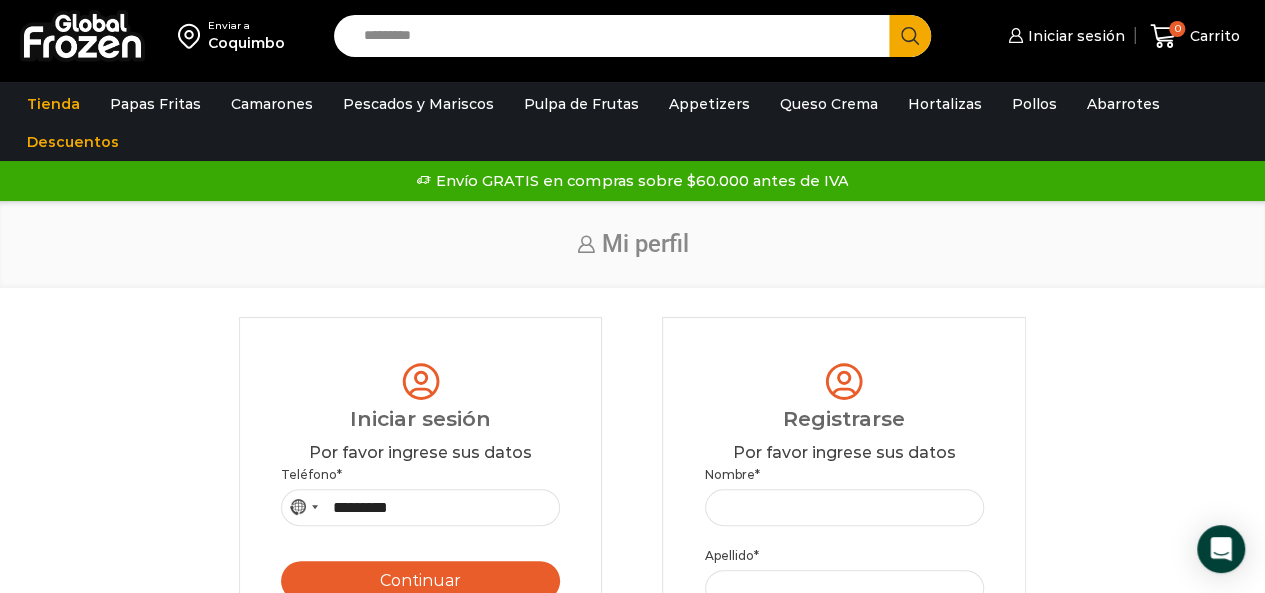 click on "No country selected" at bounding box center [298, 507] 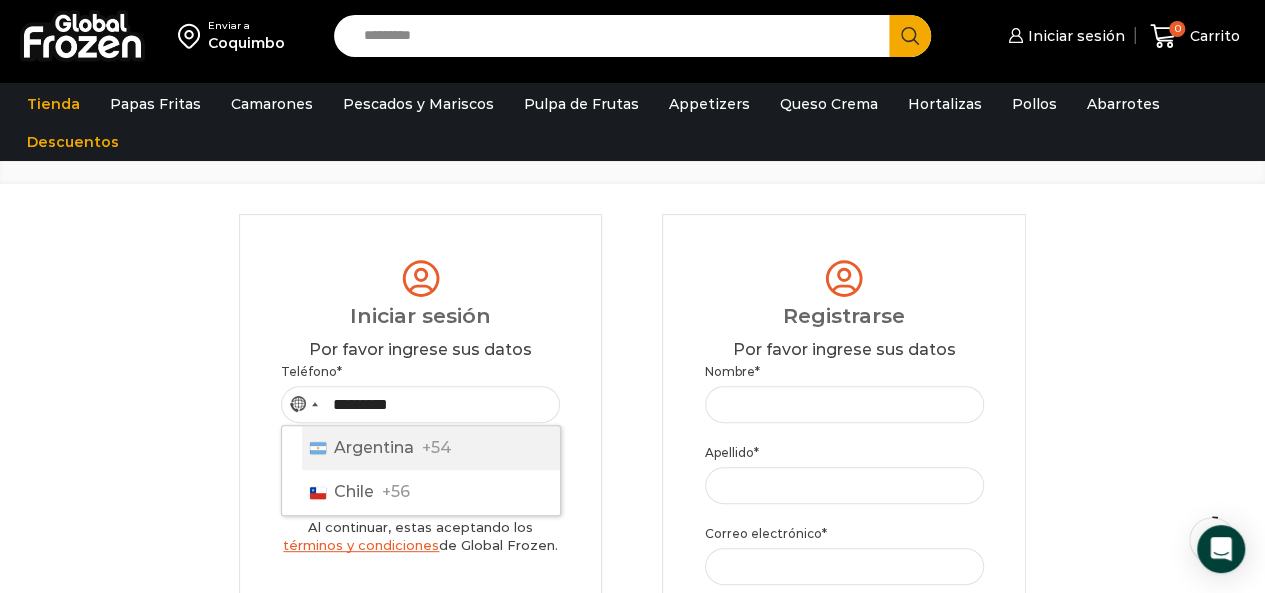 scroll, scrollTop: 200, scrollLeft: 0, axis: vertical 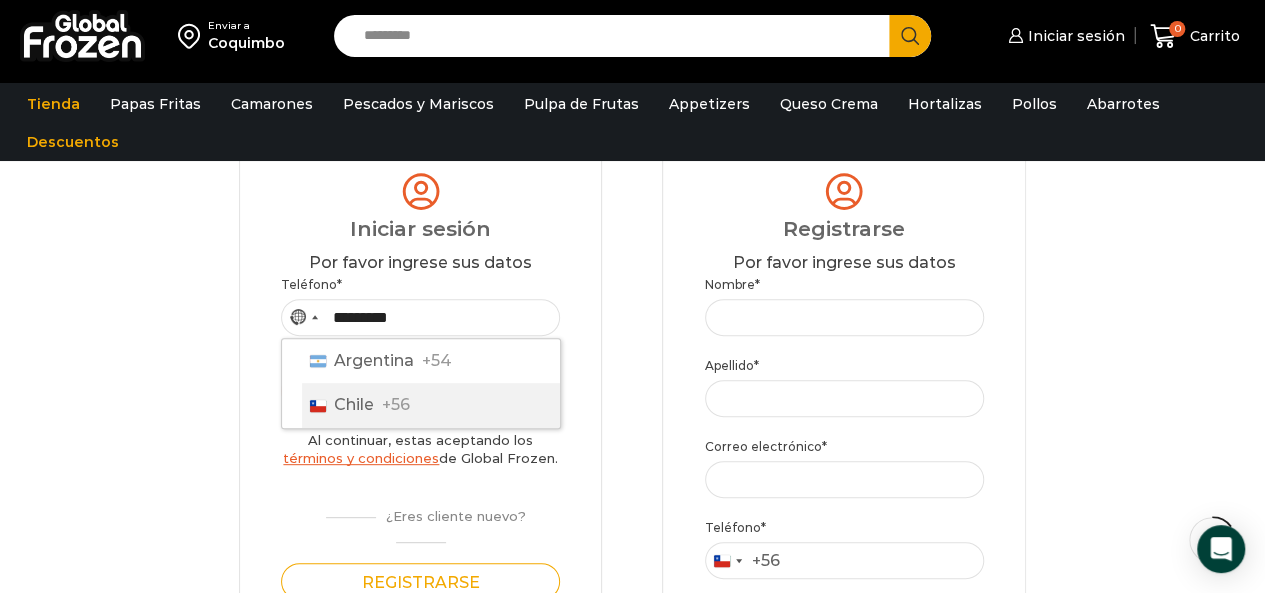 click on "+56" at bounding box center [396, 405] 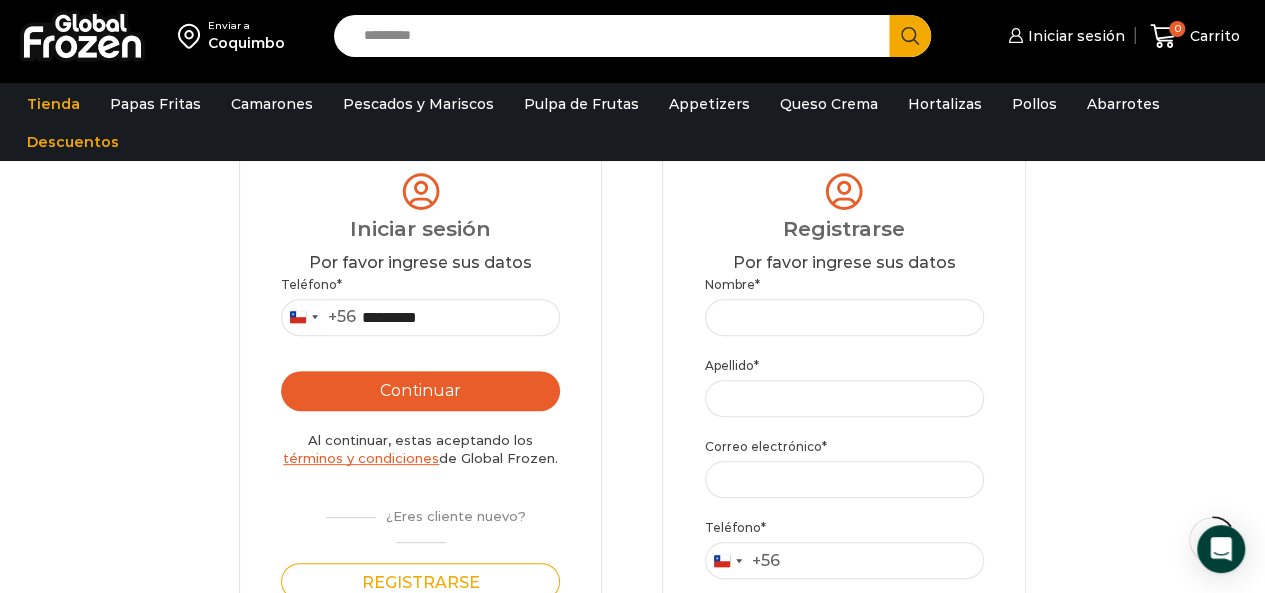click on "Continuar" at bounding box center (420, 391) 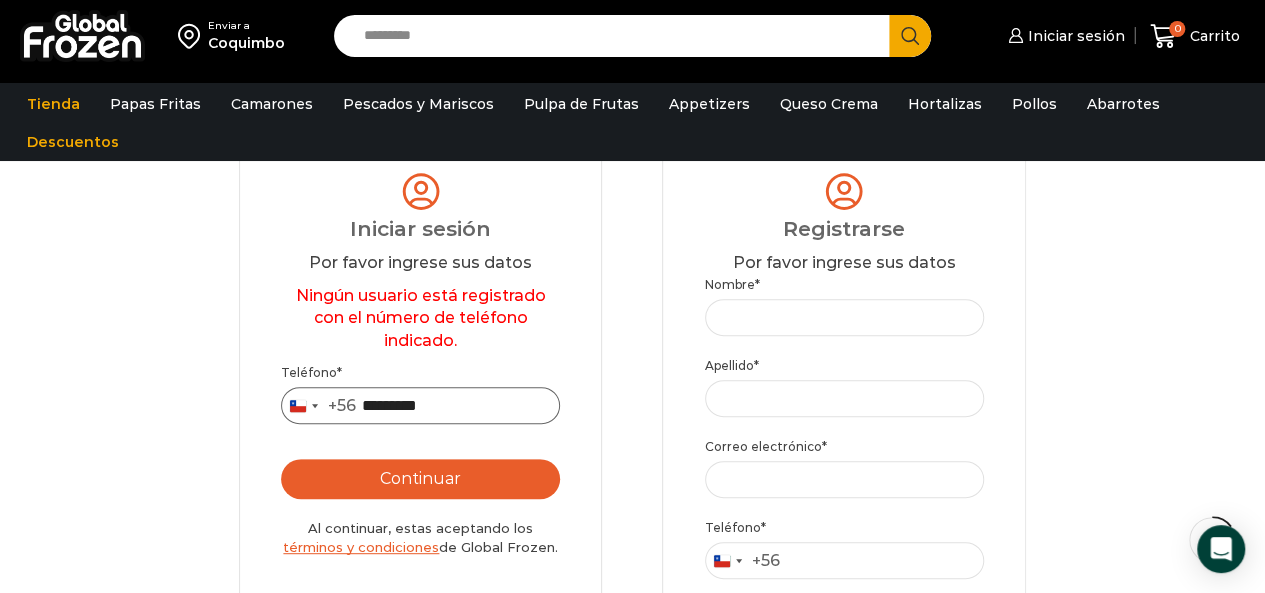 click on "*********" at bounding box center (420, 405) 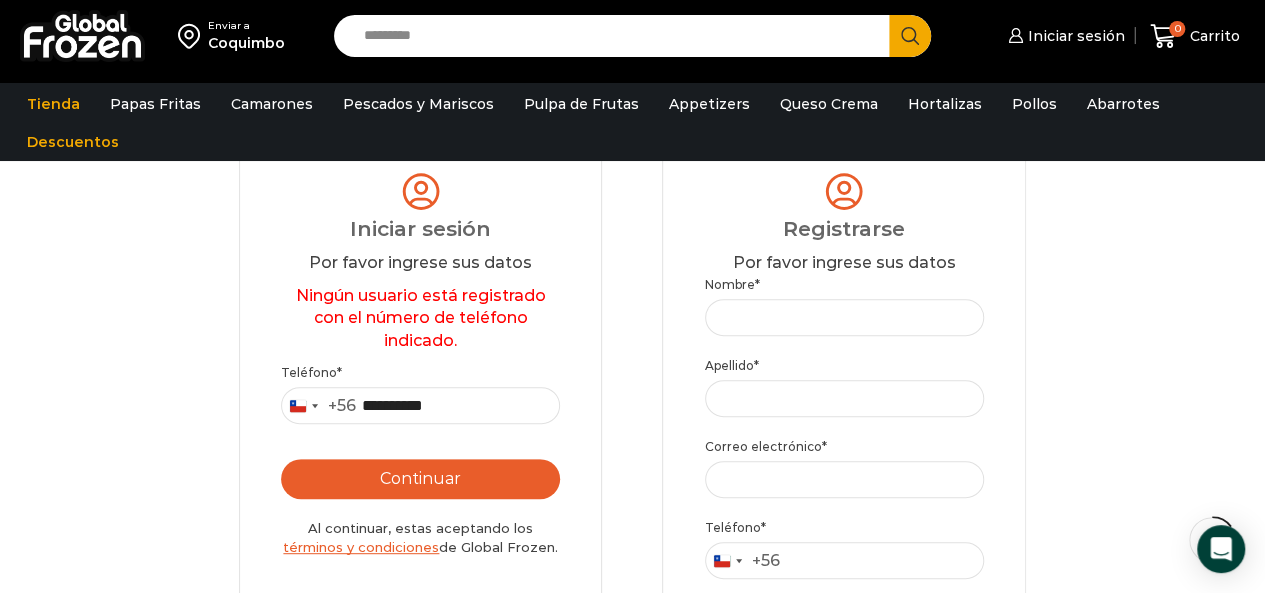 click on "Continuar" at bounding box center (420, 479) 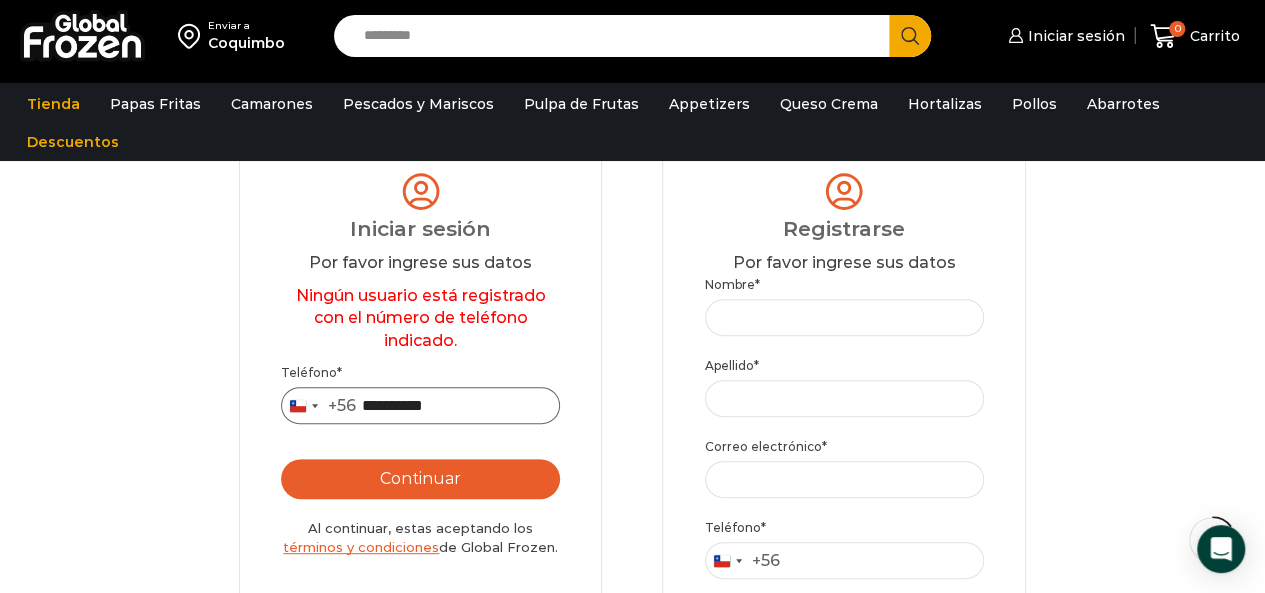 drag, startPoint x: 475, startPoint y: 406, endPoint x: 308, endPoint y: 405, distance: 167.00299 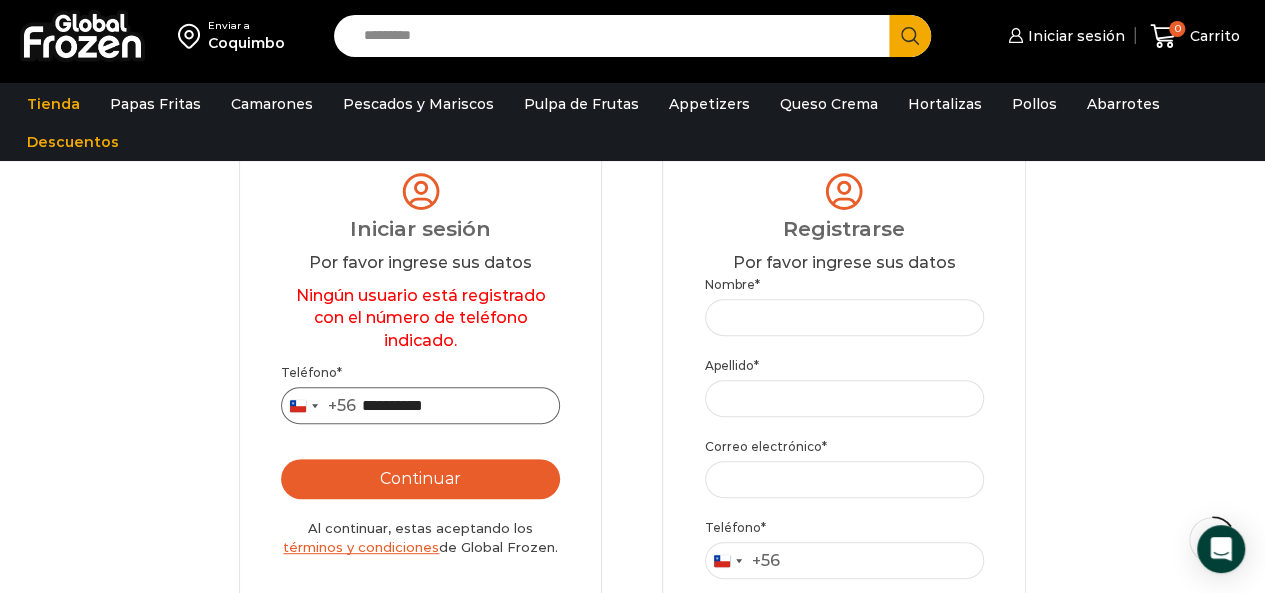type on "*" 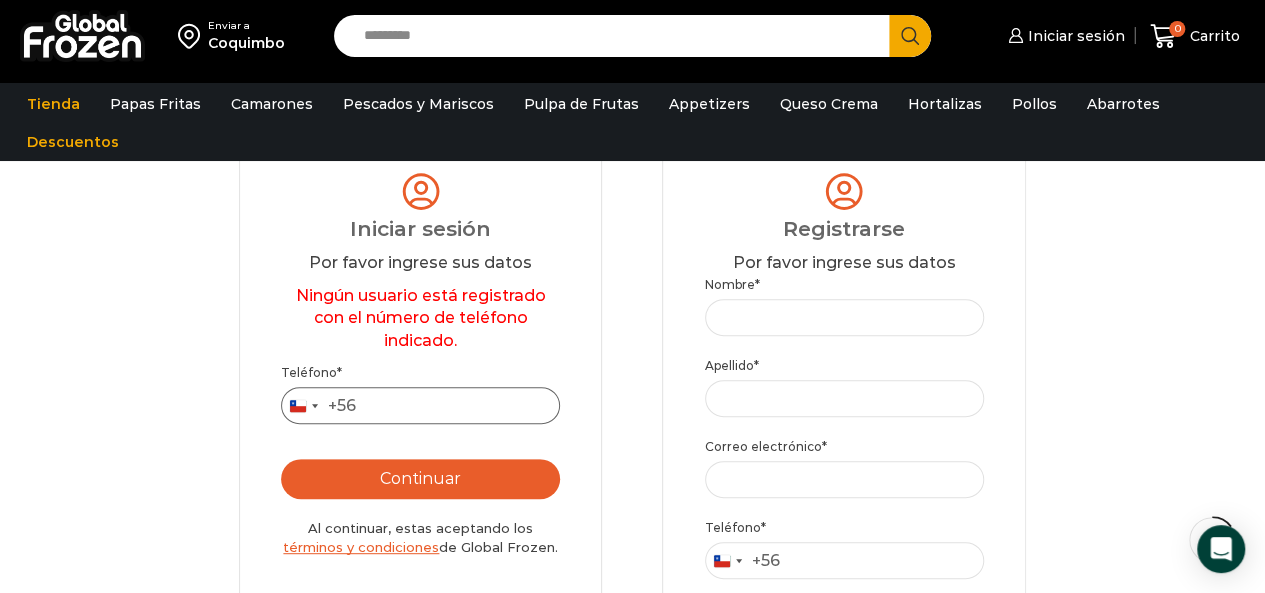 paste on "*********" 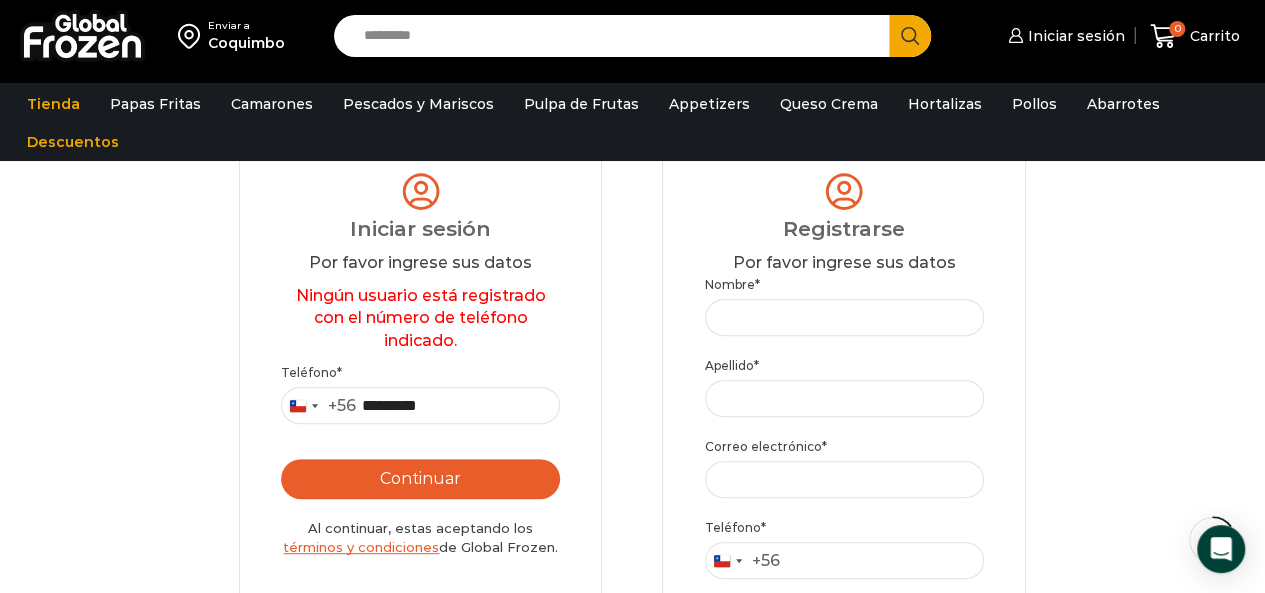 click on "Continuar" at bounding box center [420, 479] 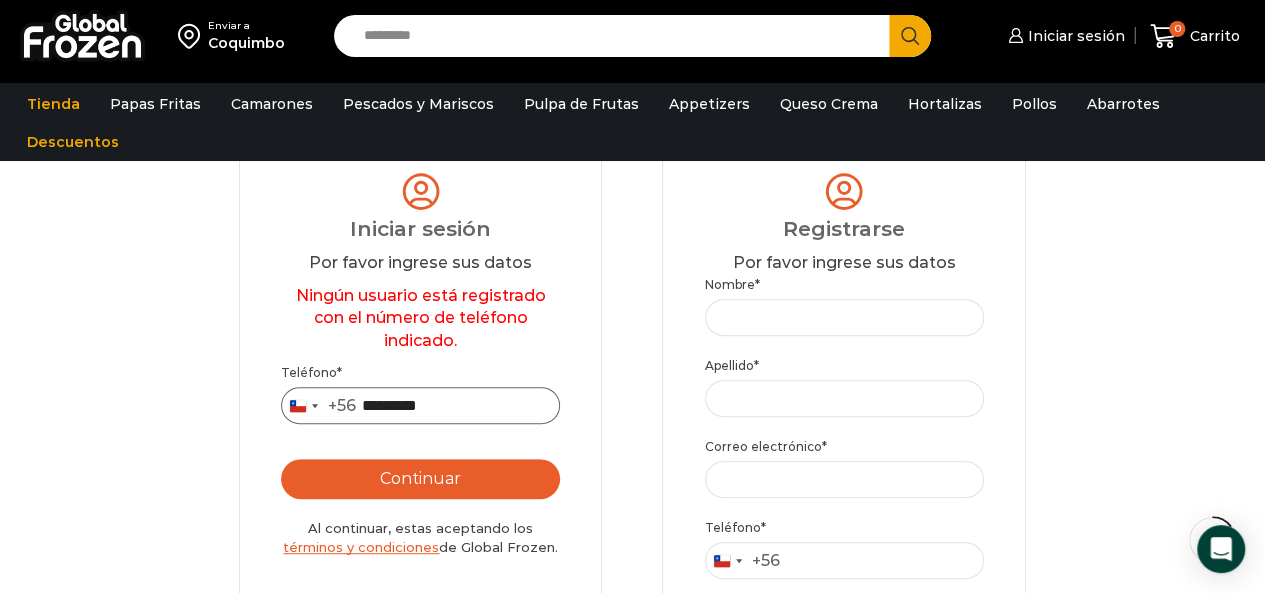 drag, startPoint x: 452, startPoint y: 405, endPoint x: 350, endPoint y: 397, distance: 102.31325 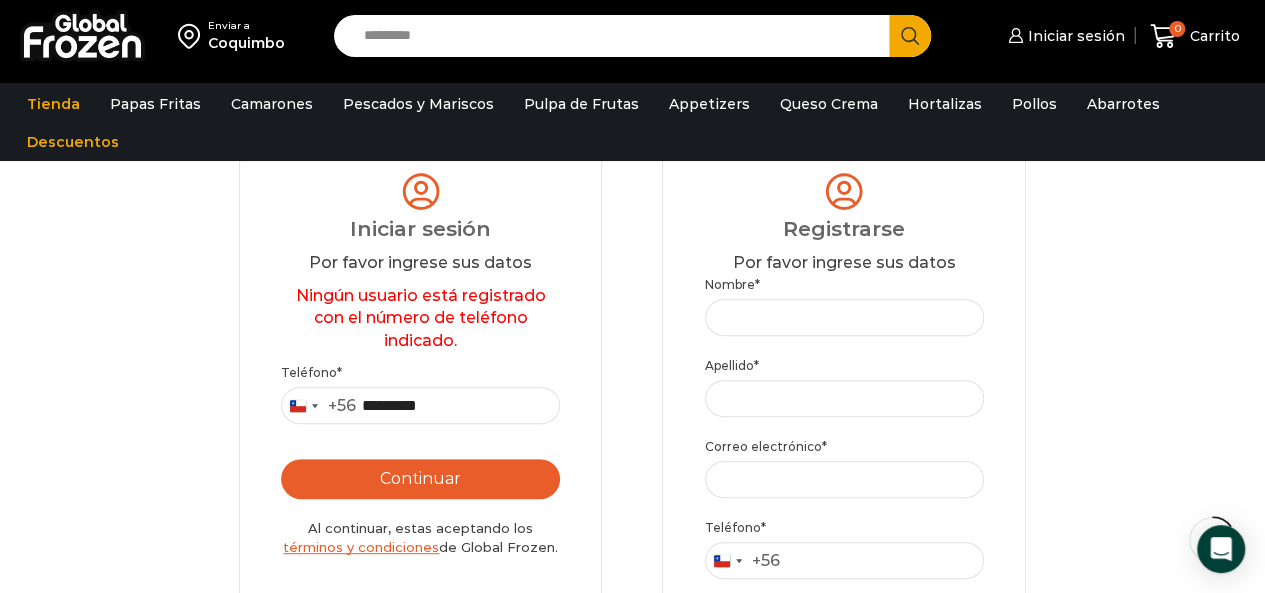 click on "Continuar" at bounding box center (420, 479) 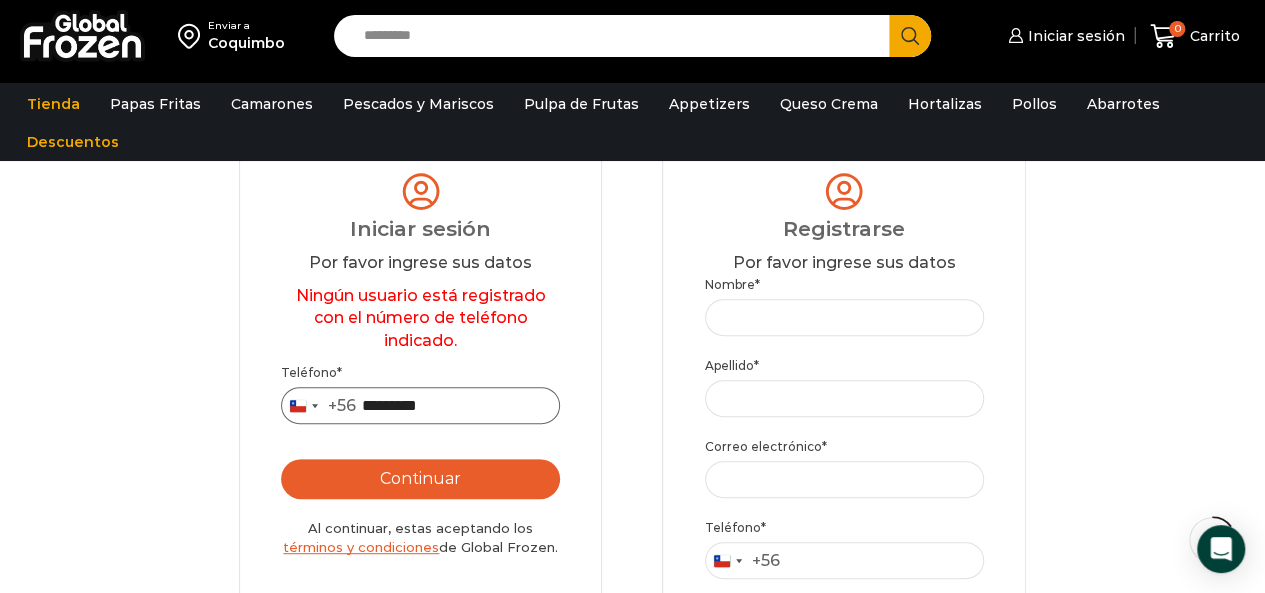 drag, startPoint x: 469, startPoint y: 410, endPoint x: 318, endPoint y: 407, distance: 151.0298 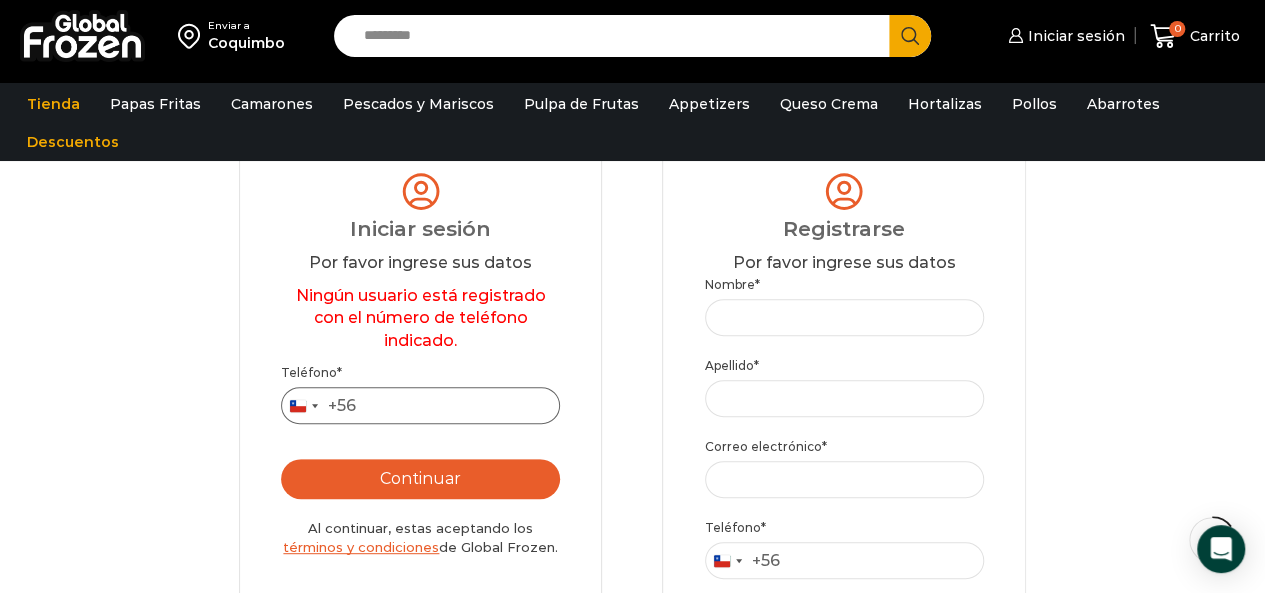 click on "Teléfono
*" at bounding box center (420, 405) 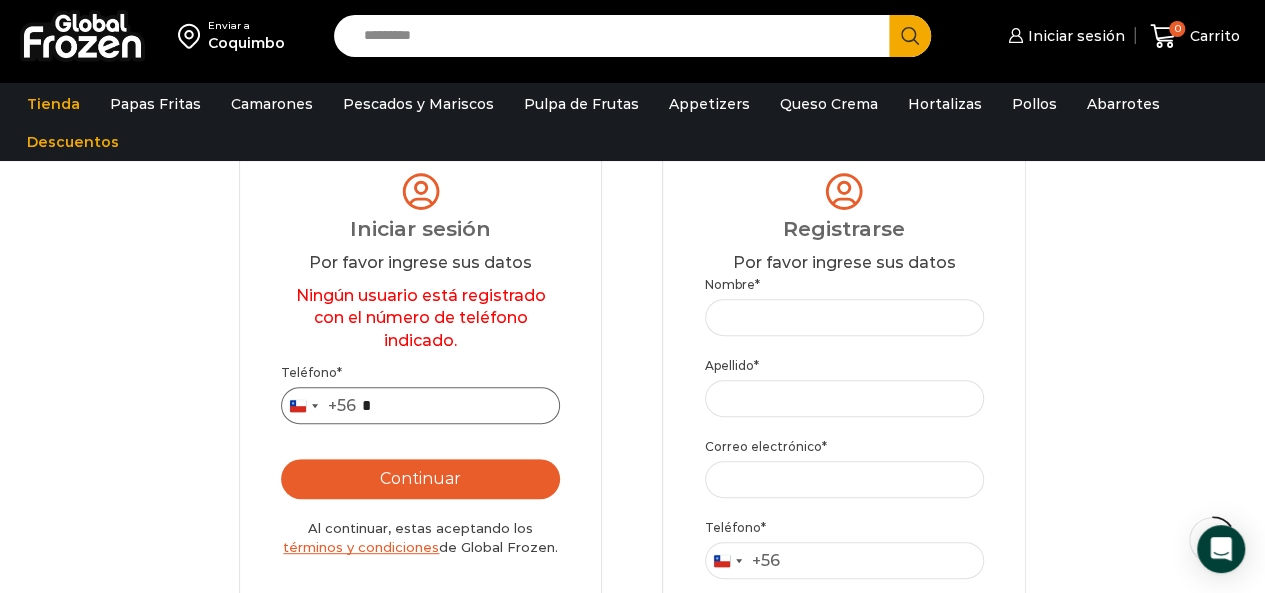 drag, startPoint x: 406, startPoint y: 413, endPoint x: 338, endPoint y: 409, distance: 68.117546 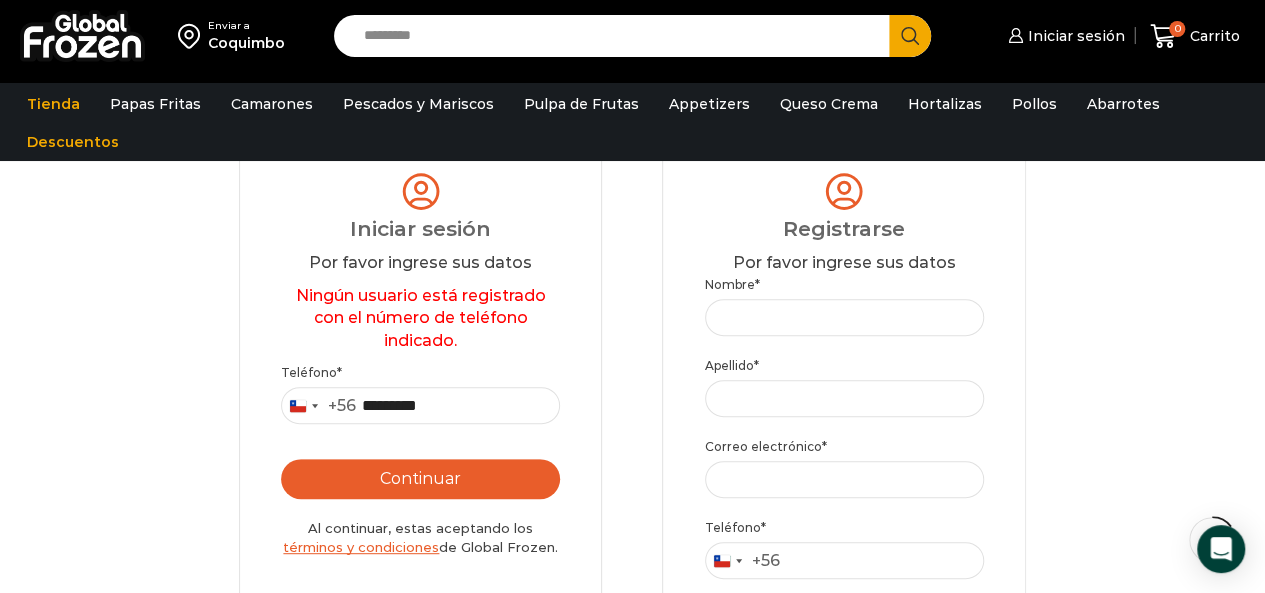 click on "Continuar" at bounding box center (420, 479) 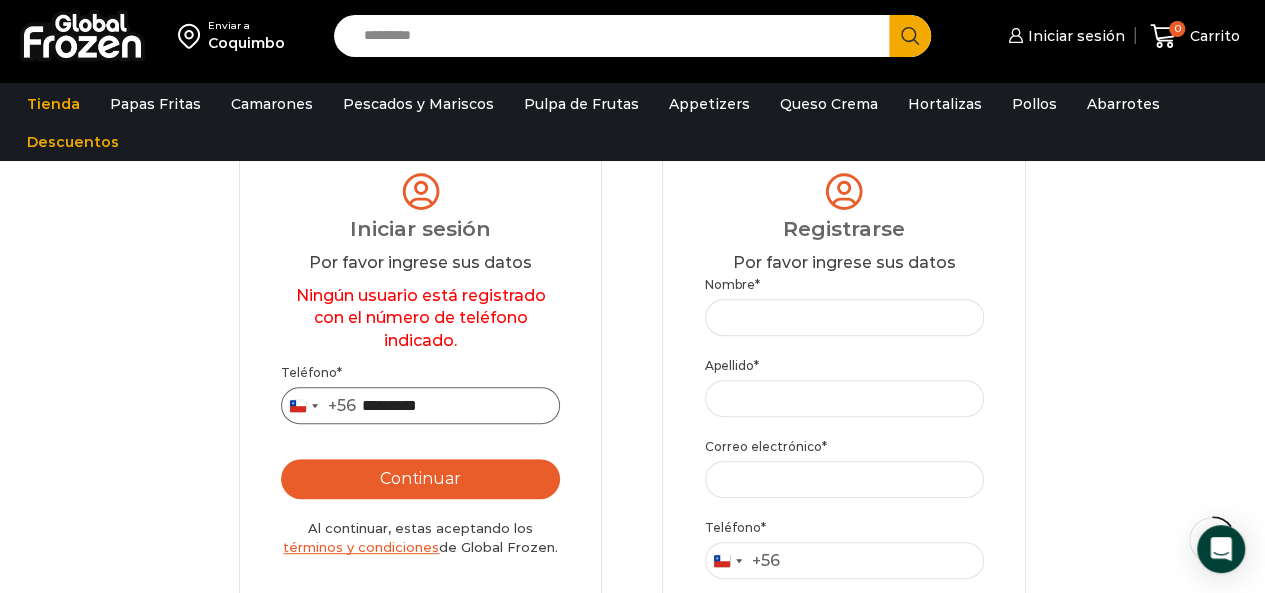 drag, startPoint x: 470, startPoint y: 408, endPoint x: 368, endPoint y: 408, distance: 102 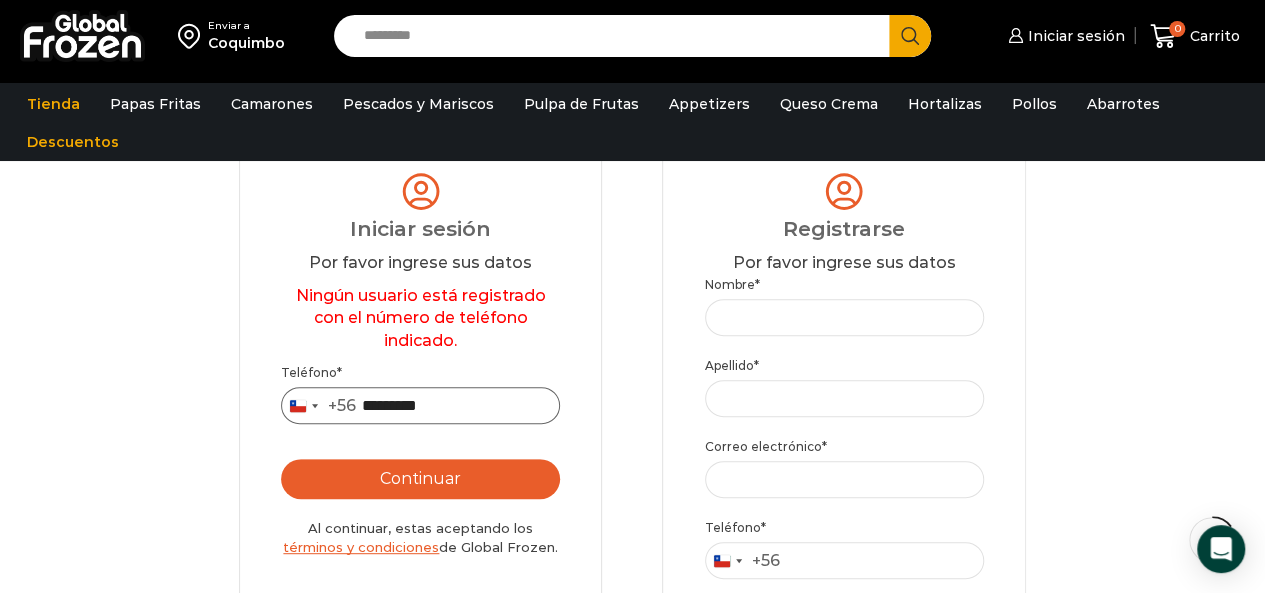 type on "*********" 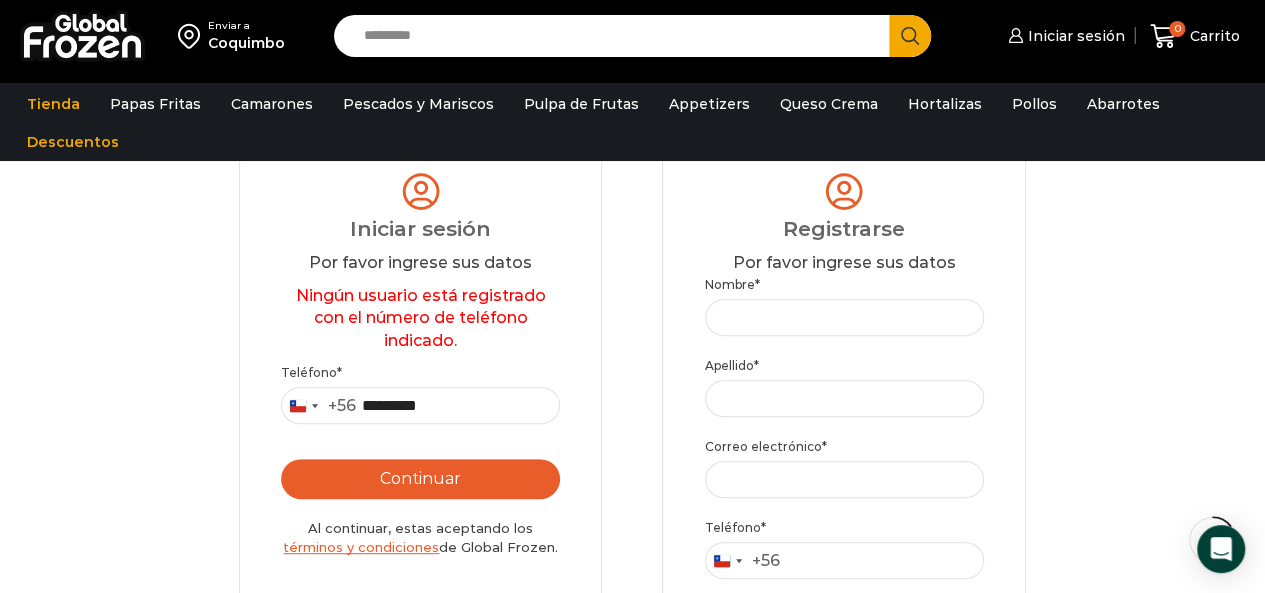 click on "Continuar" at bounding box center [420, 479] 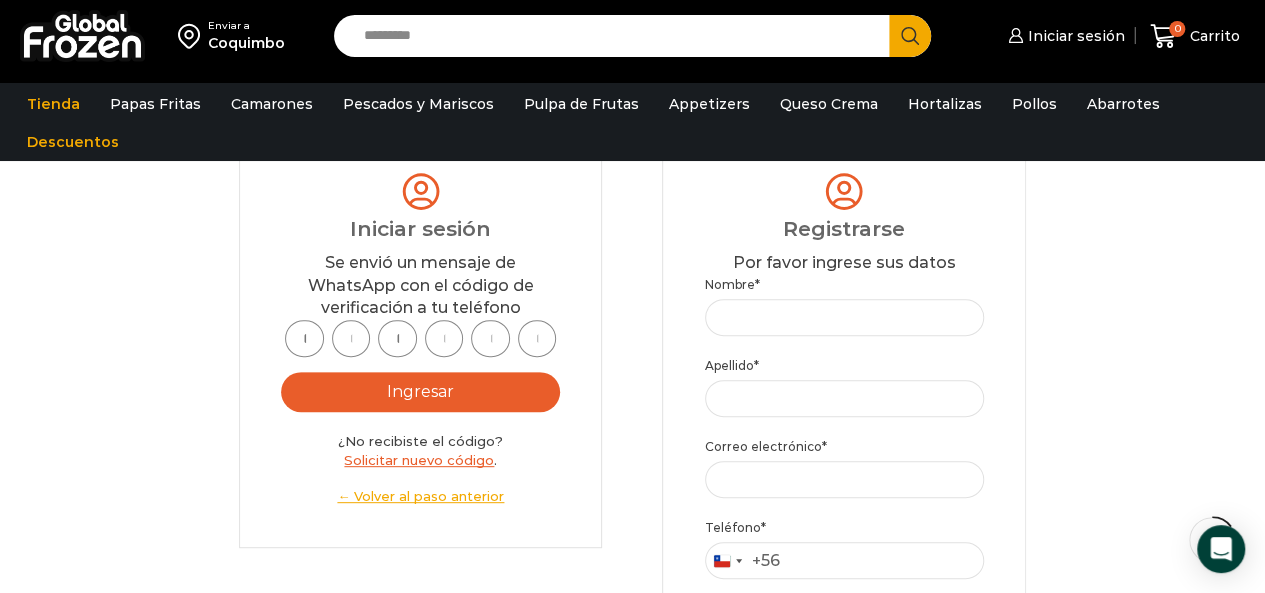 click at bounding box center (304, 338) 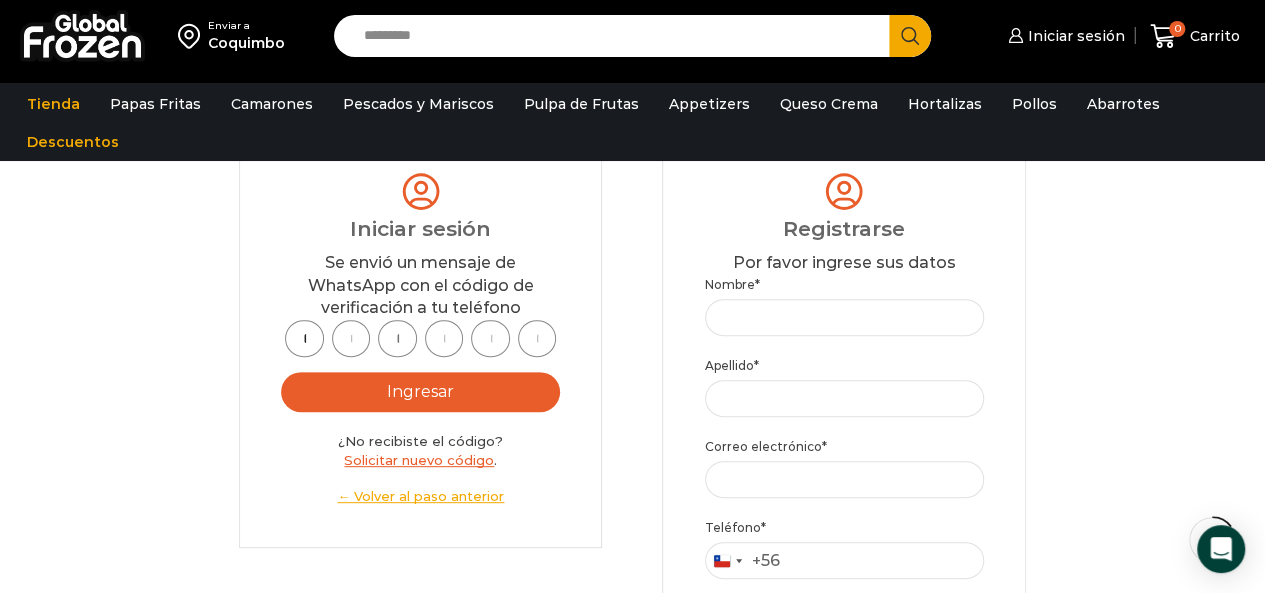 type on "*" 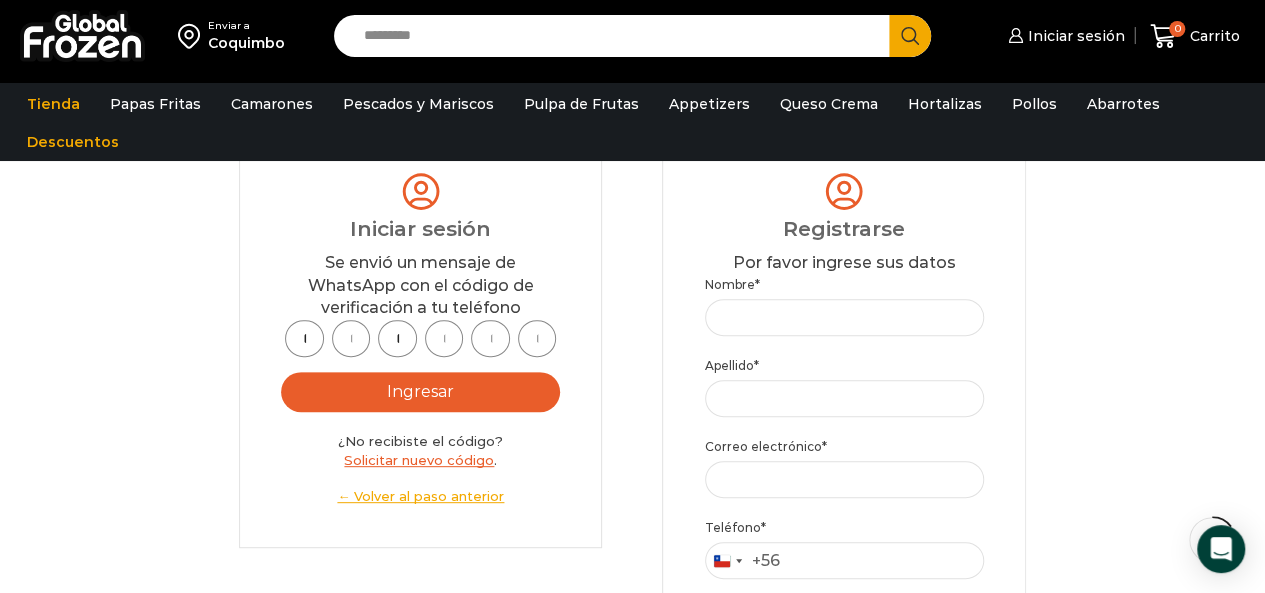 scroll, scrollTop: 0, scrollLeft: 6, axis: horizontal 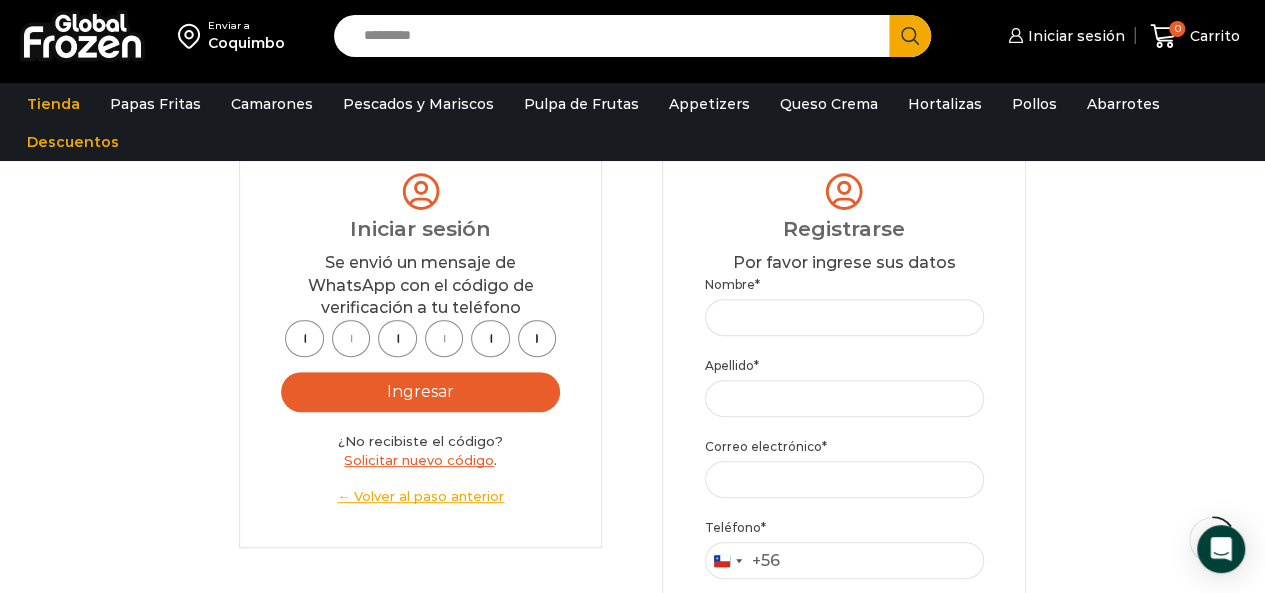 click on "Ingresar" at bounding box center [420, 392] 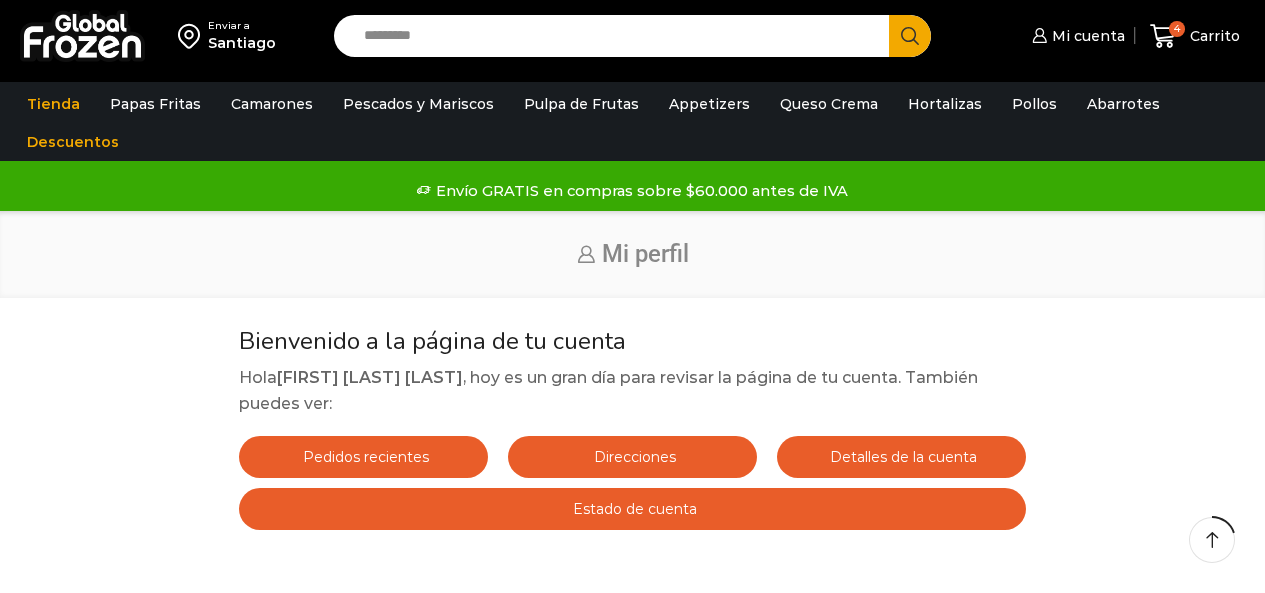 scroll, scrollTop: 200, scrollLeft: 0, axis: vertical 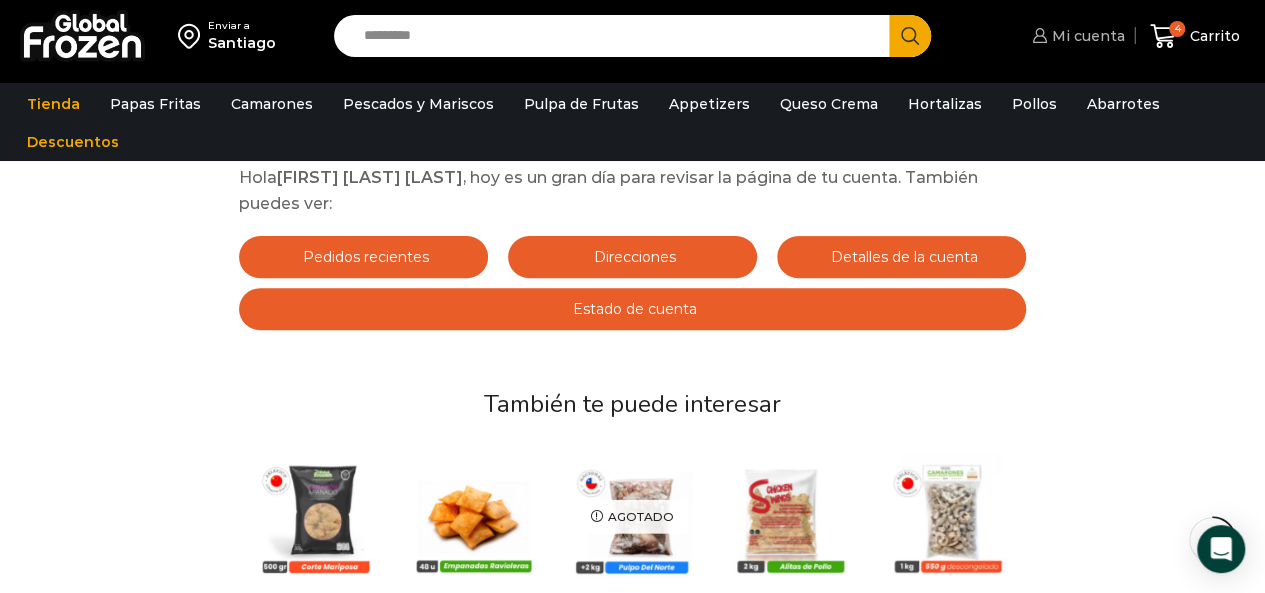 click on "Mi cuenta" at bounding box center (1086, 36) 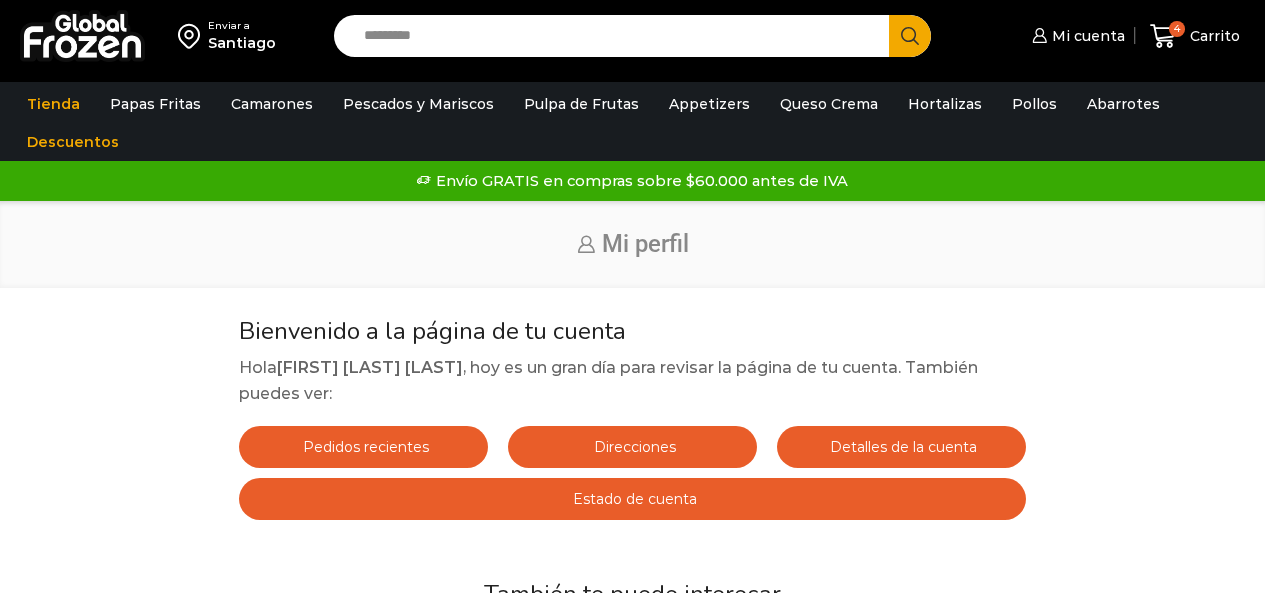 scroll, scrollTop: 0, scrollLeft: 0, axis: both 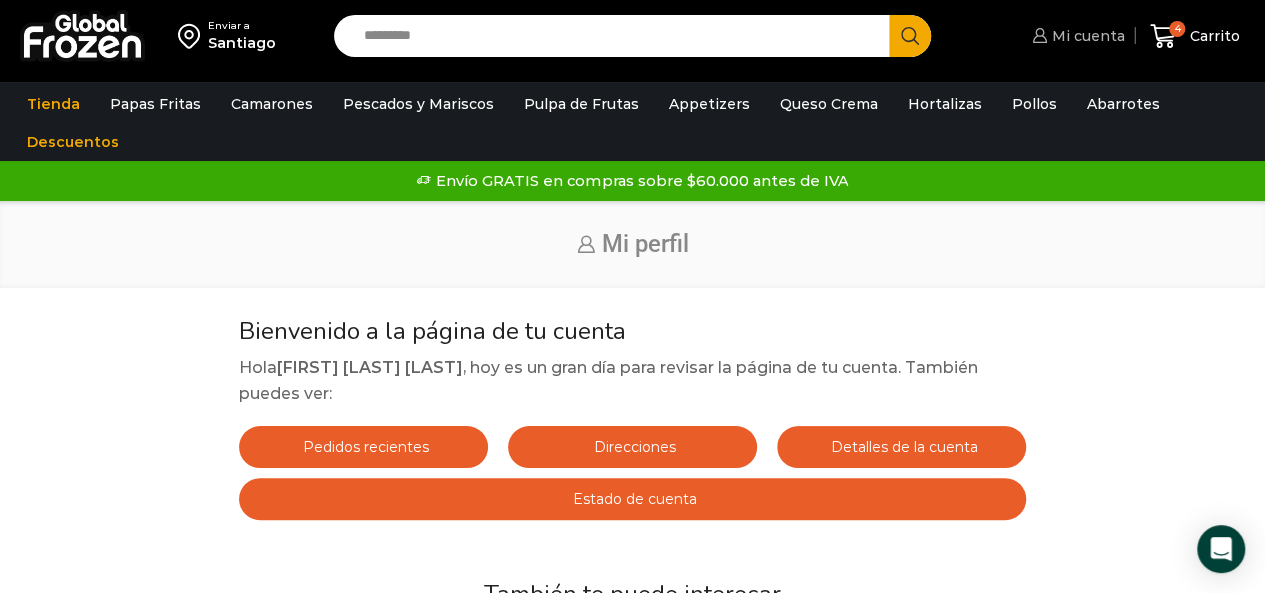 click on "Mi cuenta" at bounding box center [1086, 36] 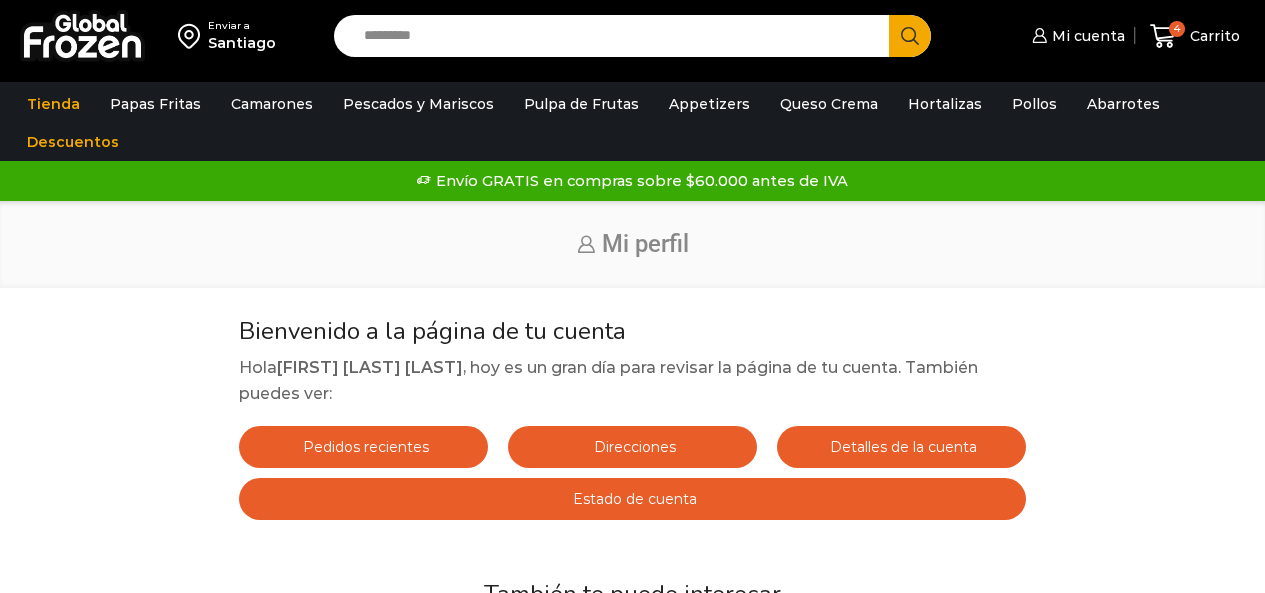 scroll, scrollTop: 0, scrollLeft: 0, axis: both 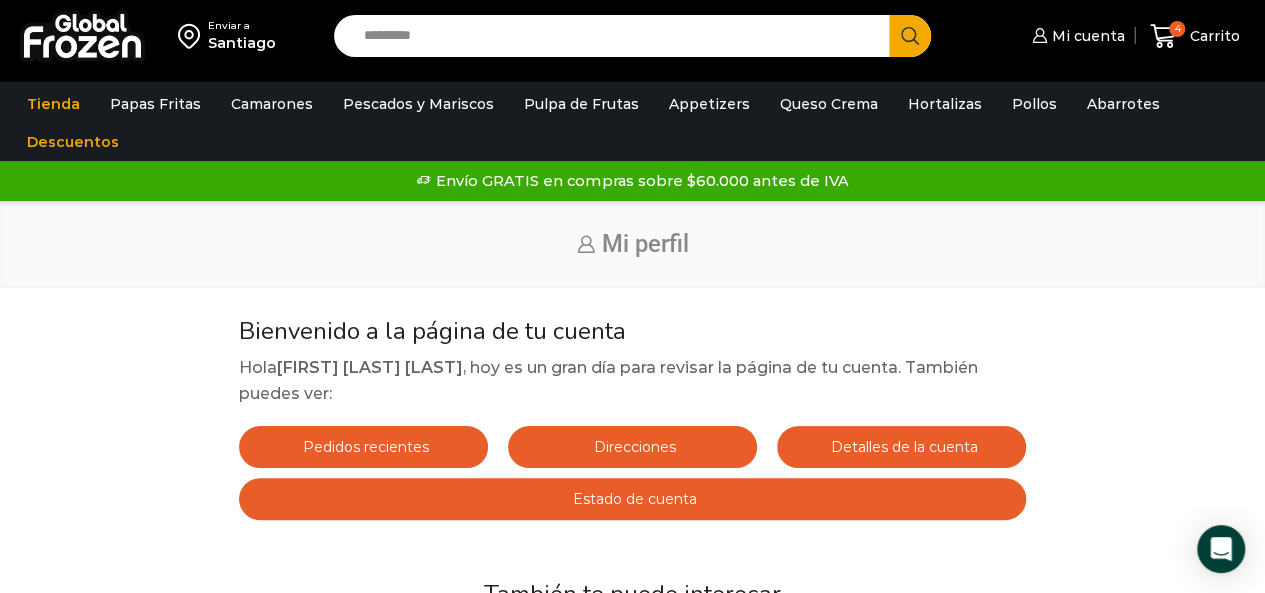 click on "Estado de cuenta" at bounding box center (632, 499) 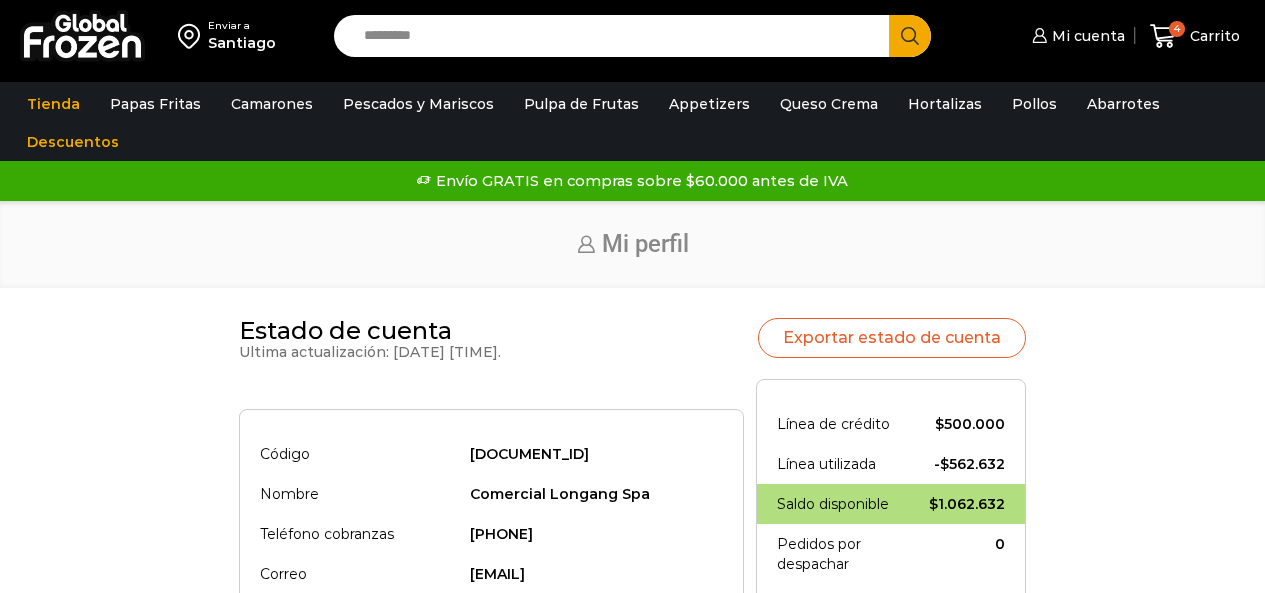 scroll, scrollTop: 0, scrollLeft: 0, axis: both 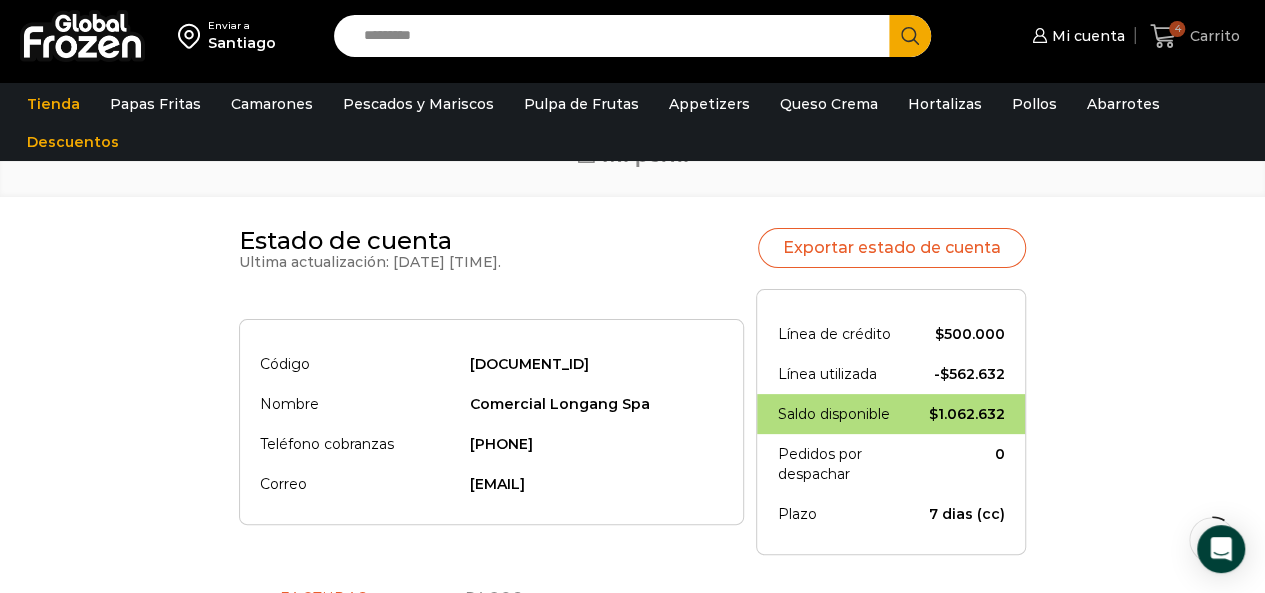click on "Carrito" at bounding box center (1212, 36) 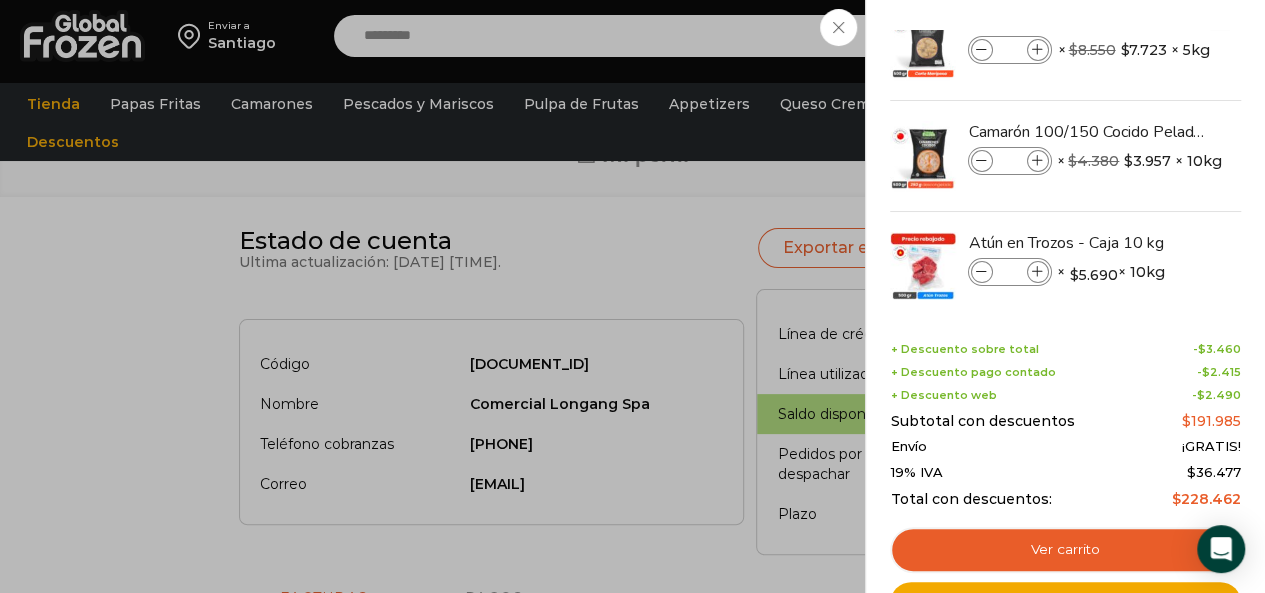 scroll, scrollTop: 62, scrollLeft: 0, axis: vertical 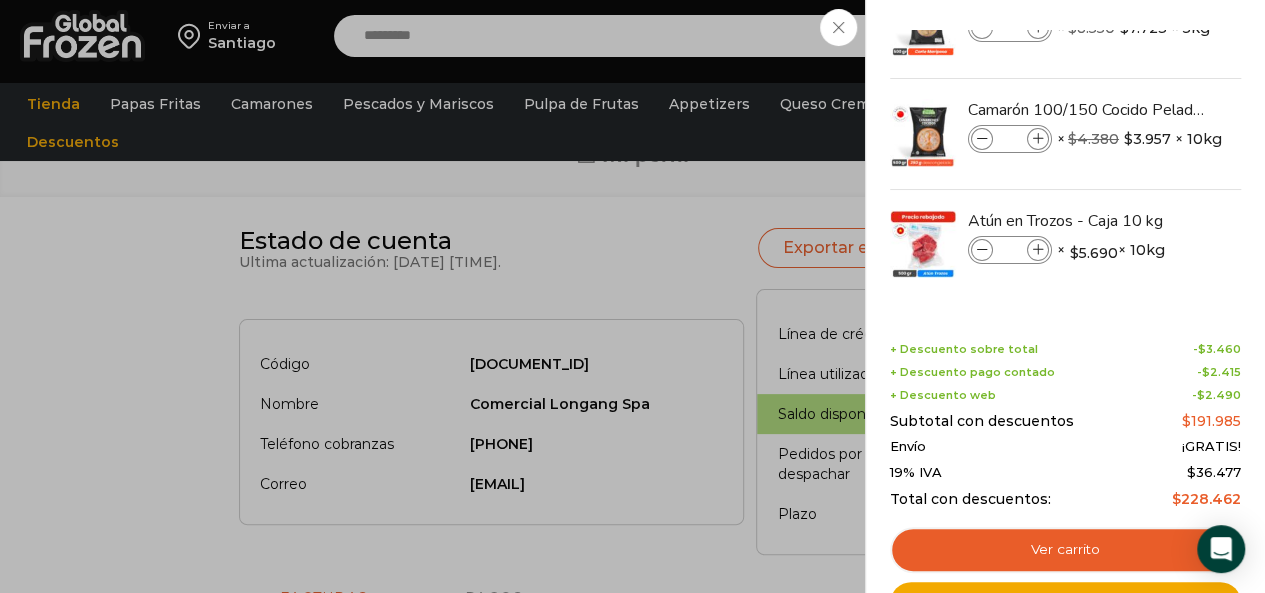 drag, startPoint x: 540, startPoint y: 62, endPoint x: 561, endPoint y: 48, distance: 25.23886 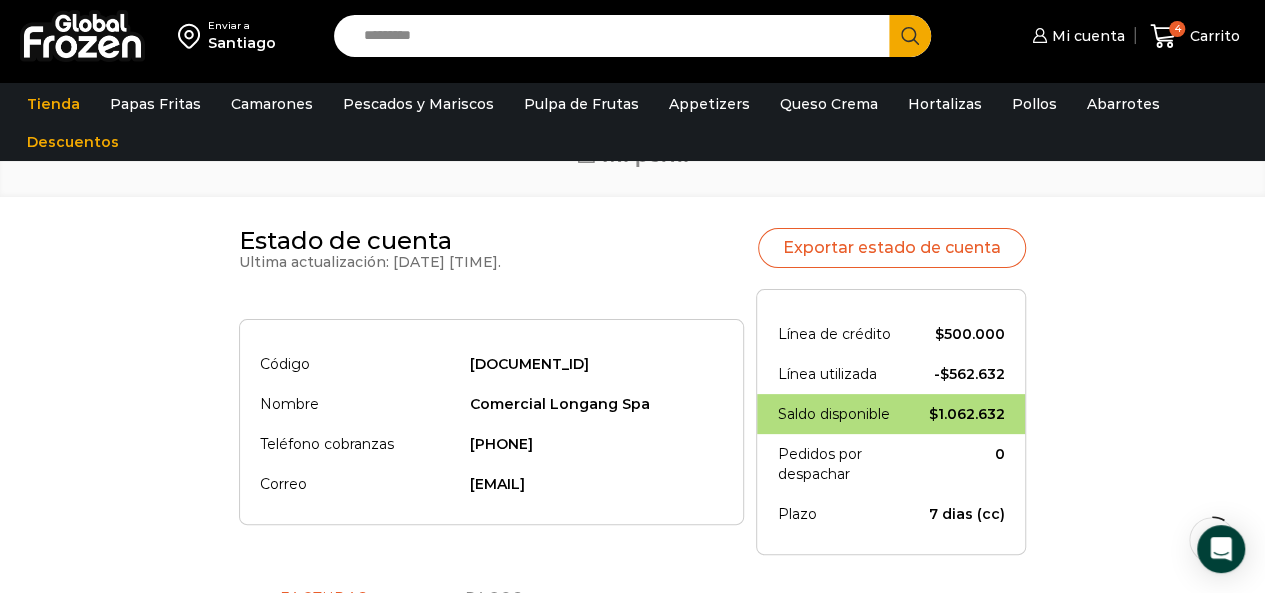click on "Search input" at bounding box center [617, 36] 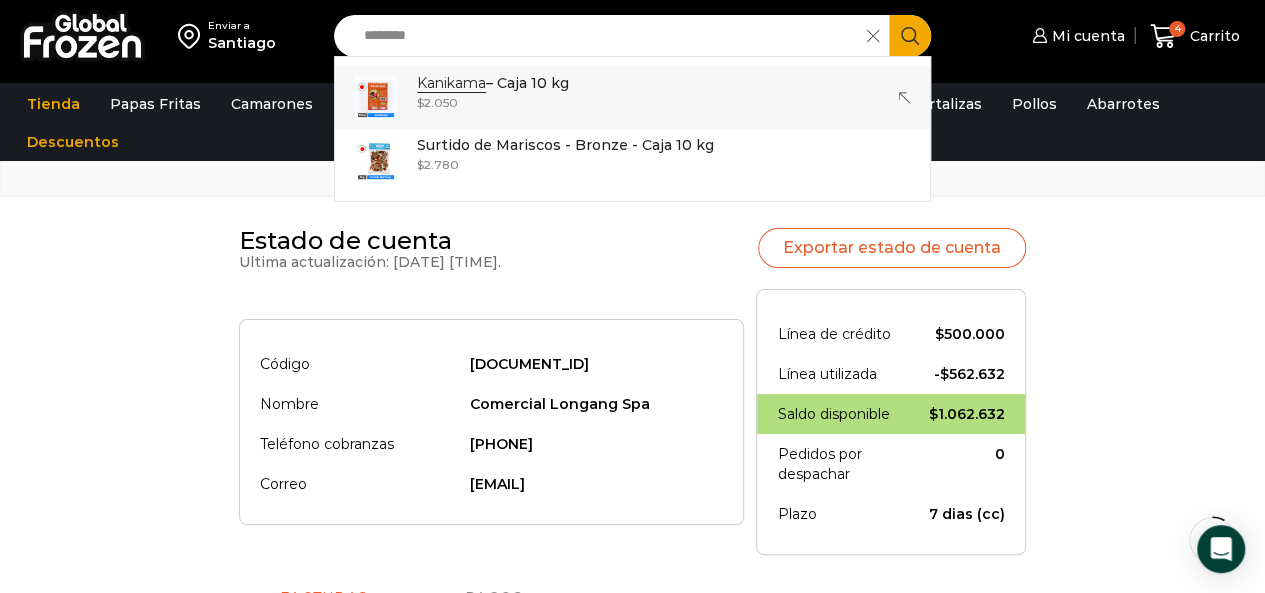click on "Kanikama" at bounding box center (451, 83) 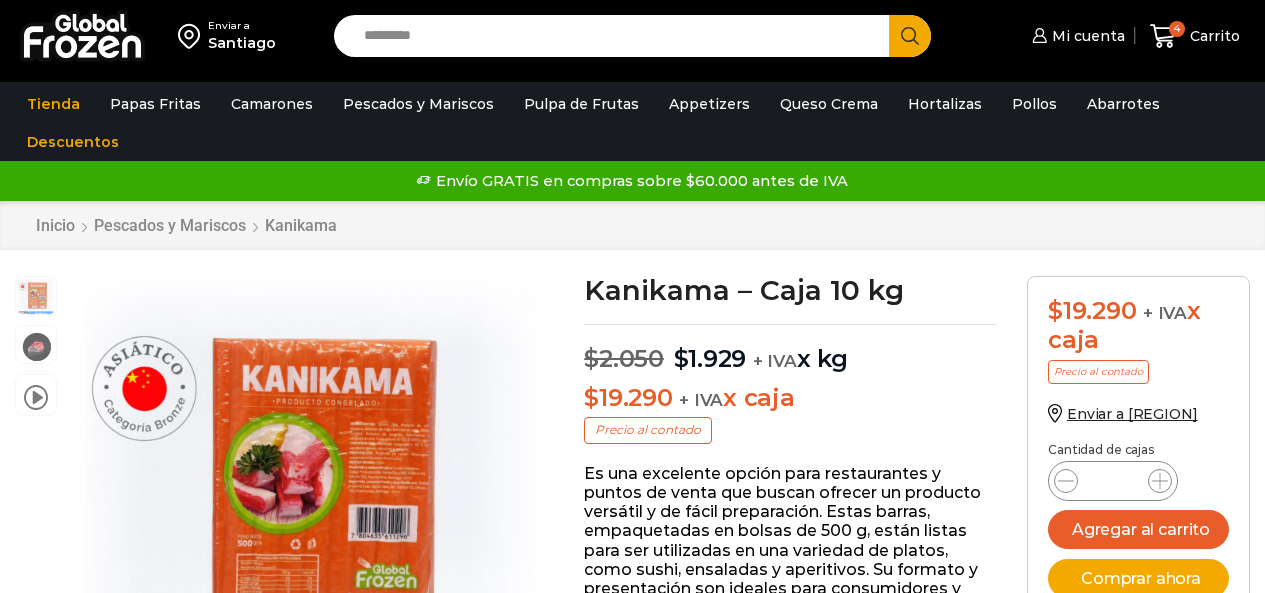 scroll, scrollTop: 0, scrollLeft: 0, axis: both 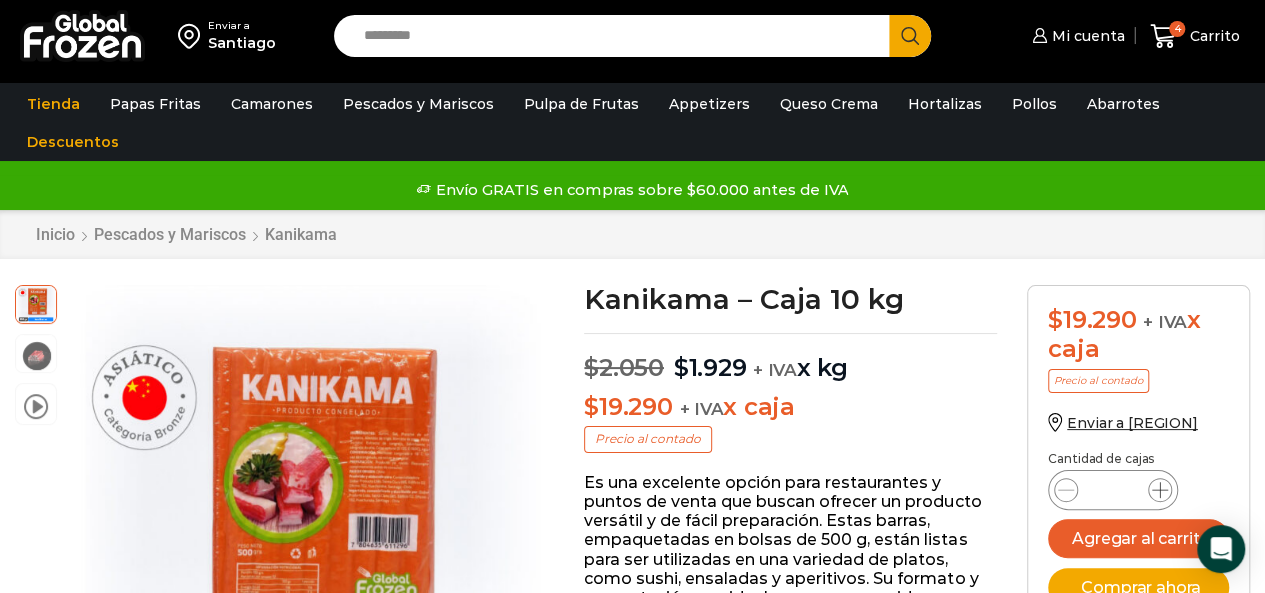 click 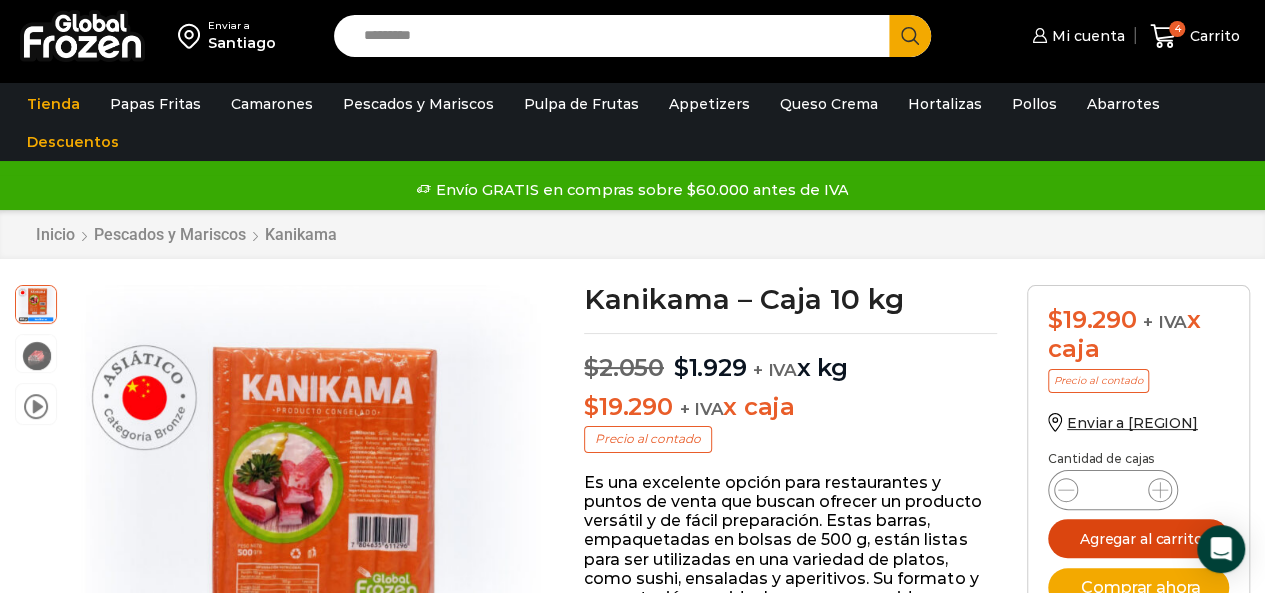 click on "Agregar al carrito" at bounding box center [1138, 538] 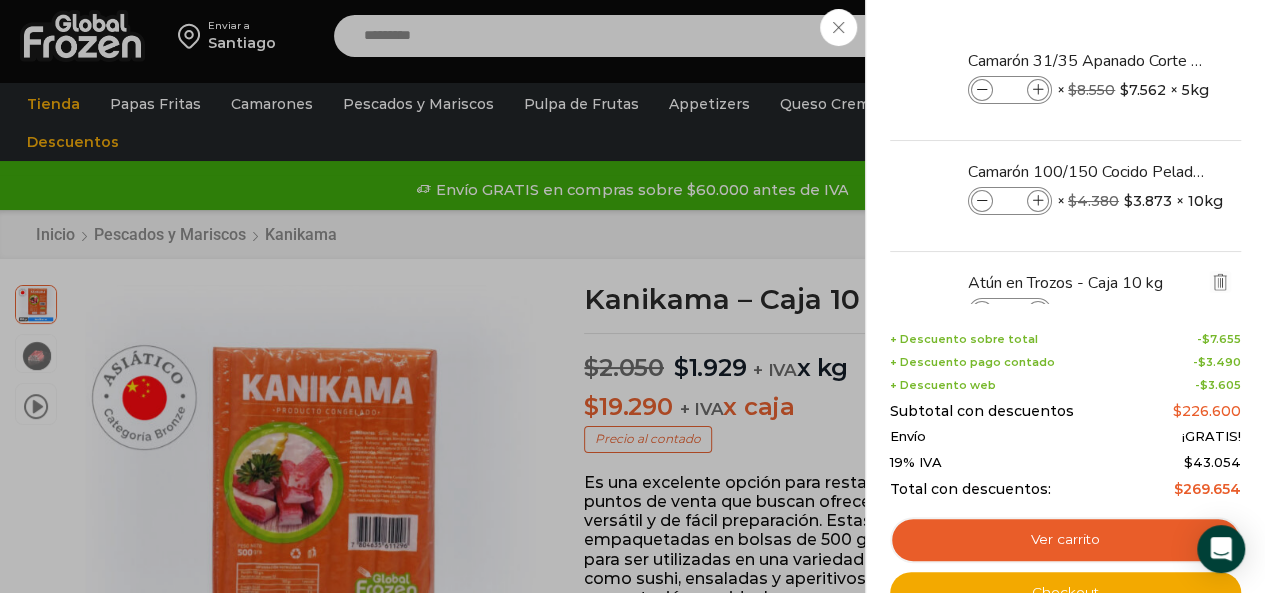 scroll, scrollTop: 183, scrollLeft: 0, axis: vertical 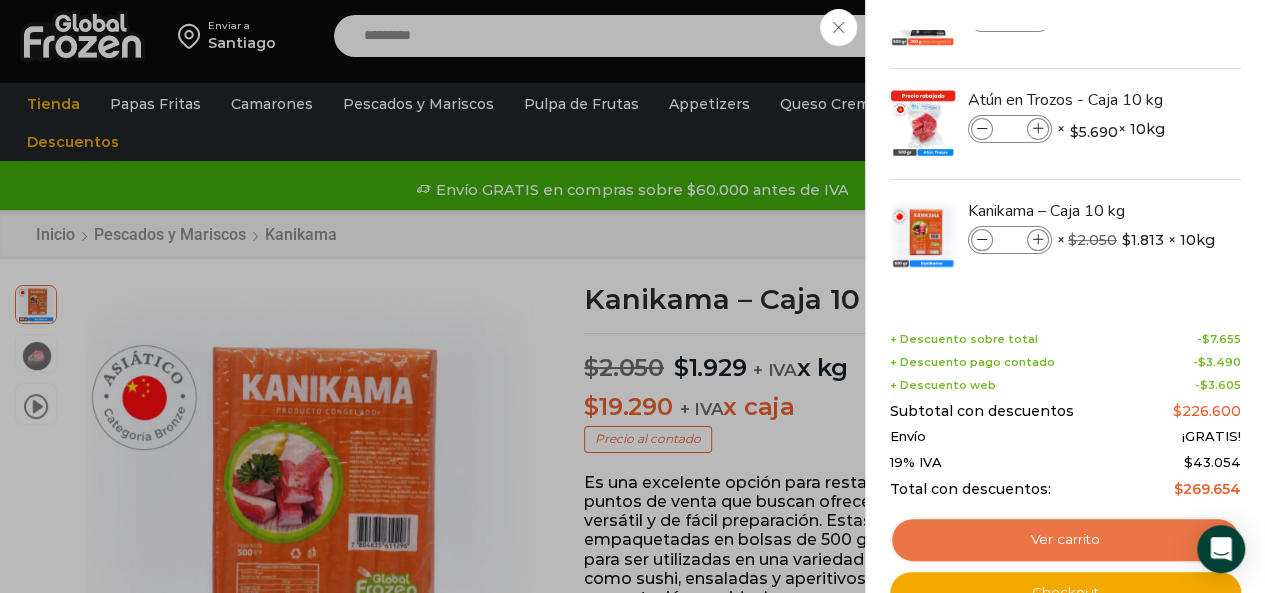 click on "Ver carrito" at bounding box center [1065, 540] 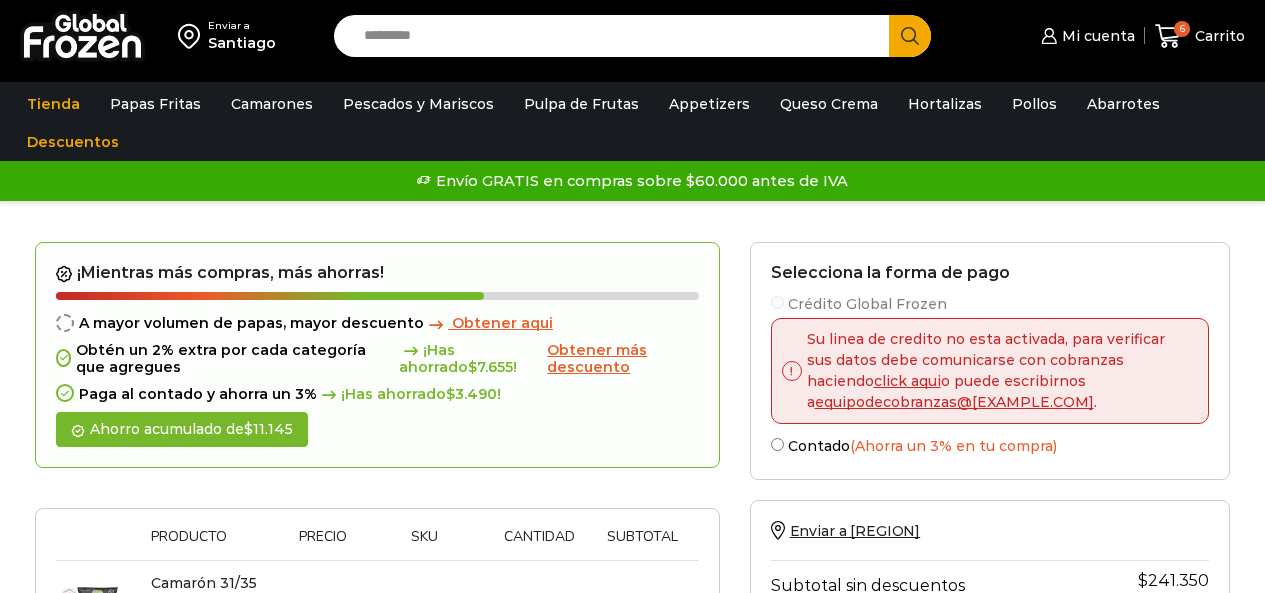 scroll, scrollTop: 0, scrollLeft: 0, axis: both 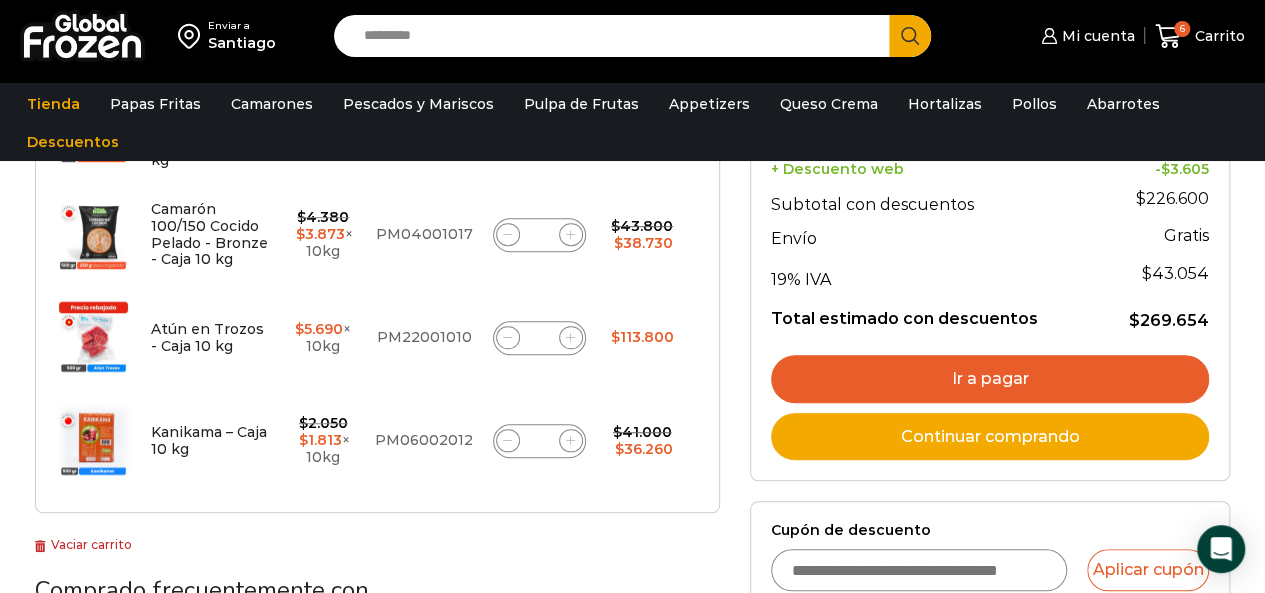 click on "Cupón de descuento" at bounding box center [919, 570] 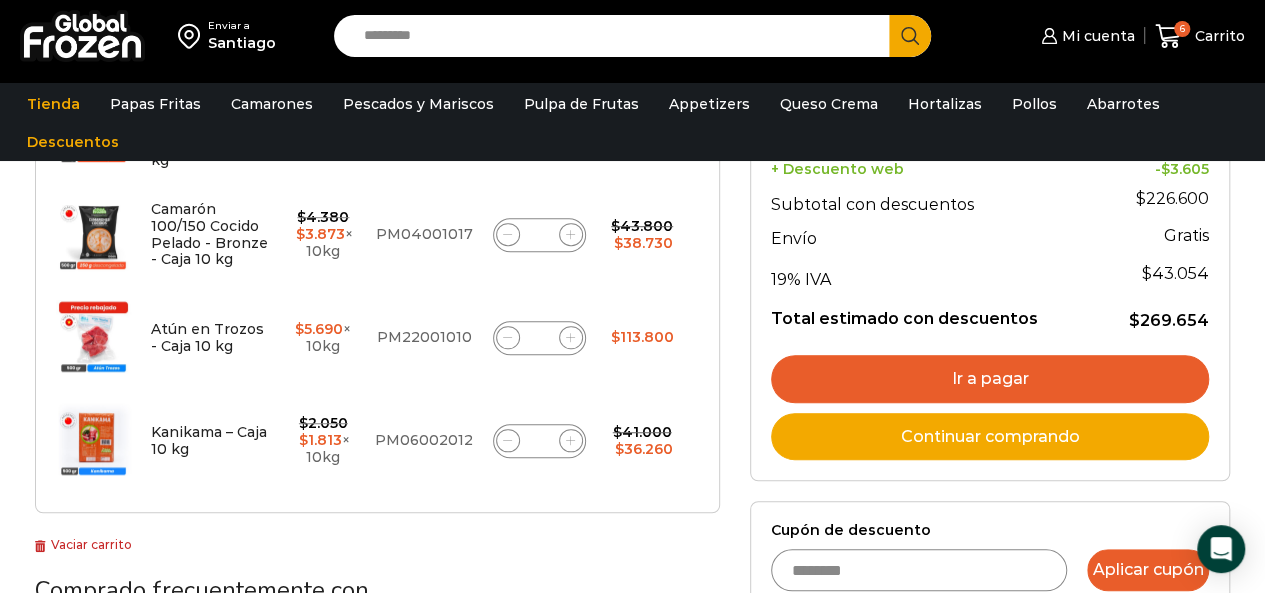 type on "********" 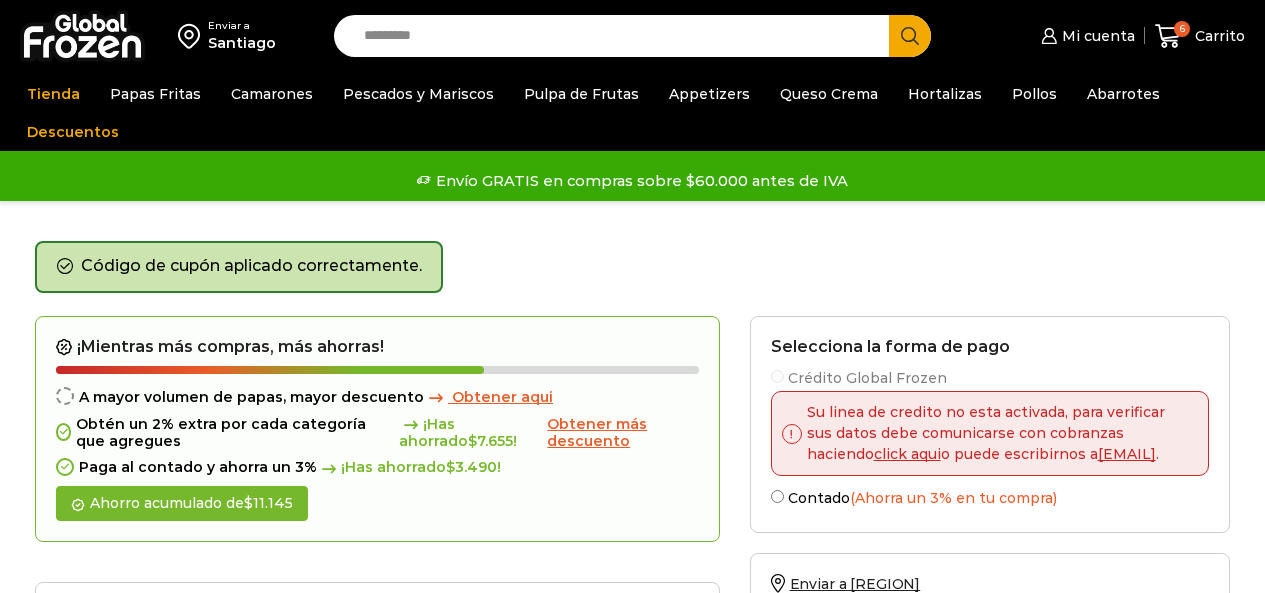 scroll, scrollTop: 0, scrollLeft: 0, axis: both 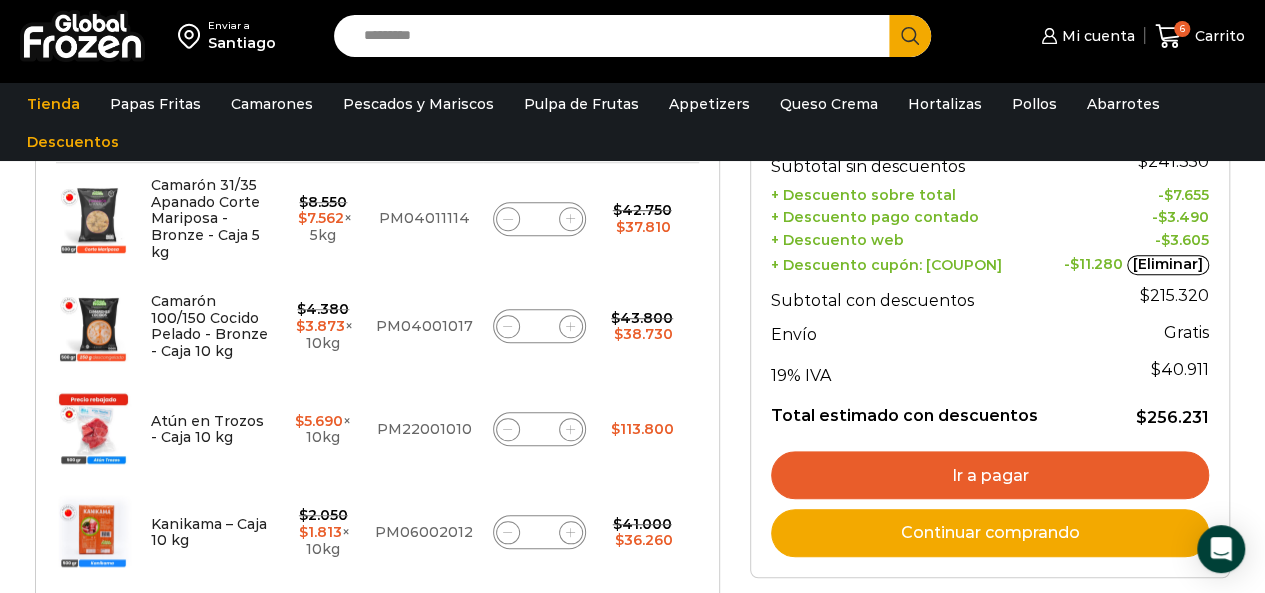 click on "Ir a pagar" at bounding box center (990, 475) 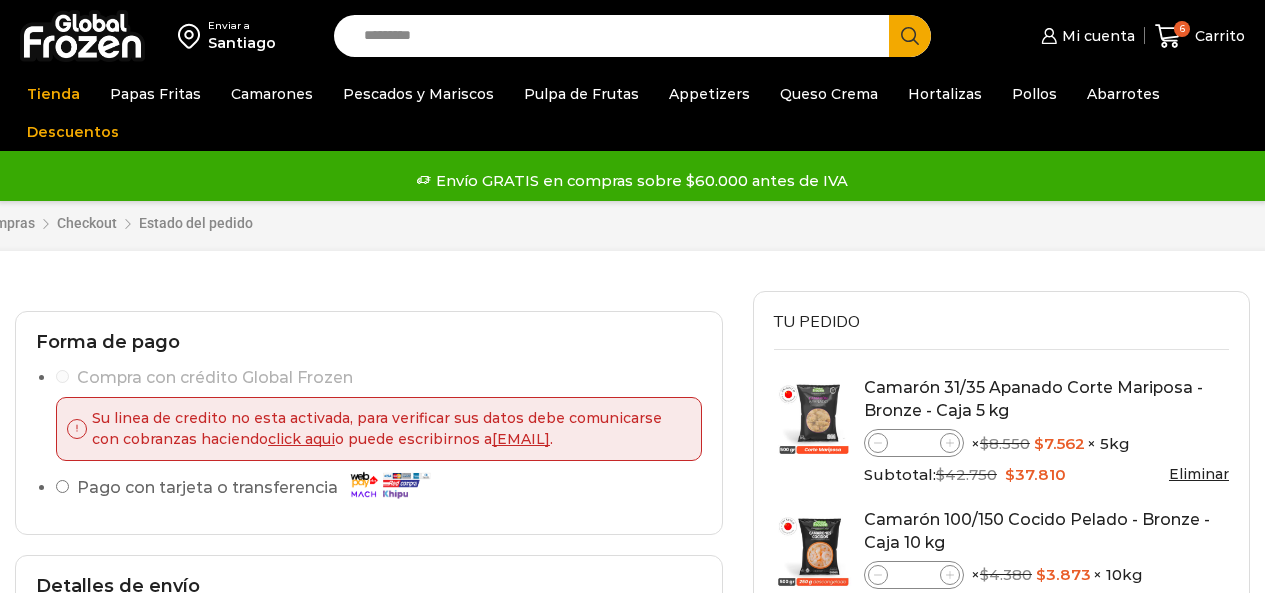 scroll, scrollTop: 0, scrollLeft: 0, axis: both 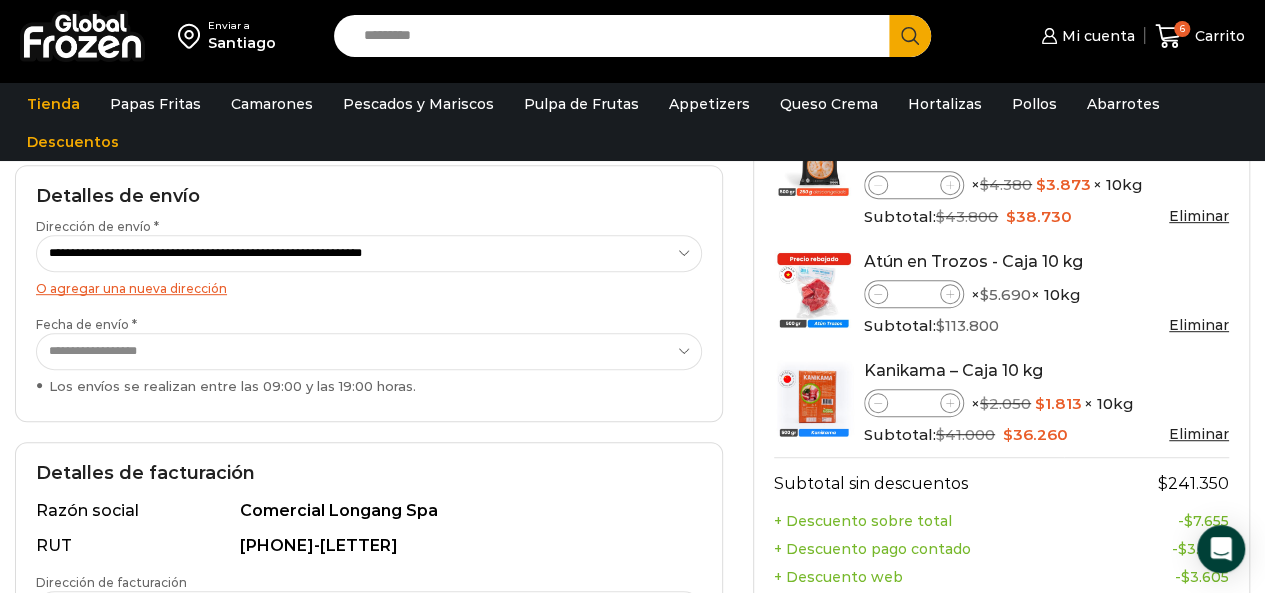 click on "77344238-K" at bounding box center [466, 546] 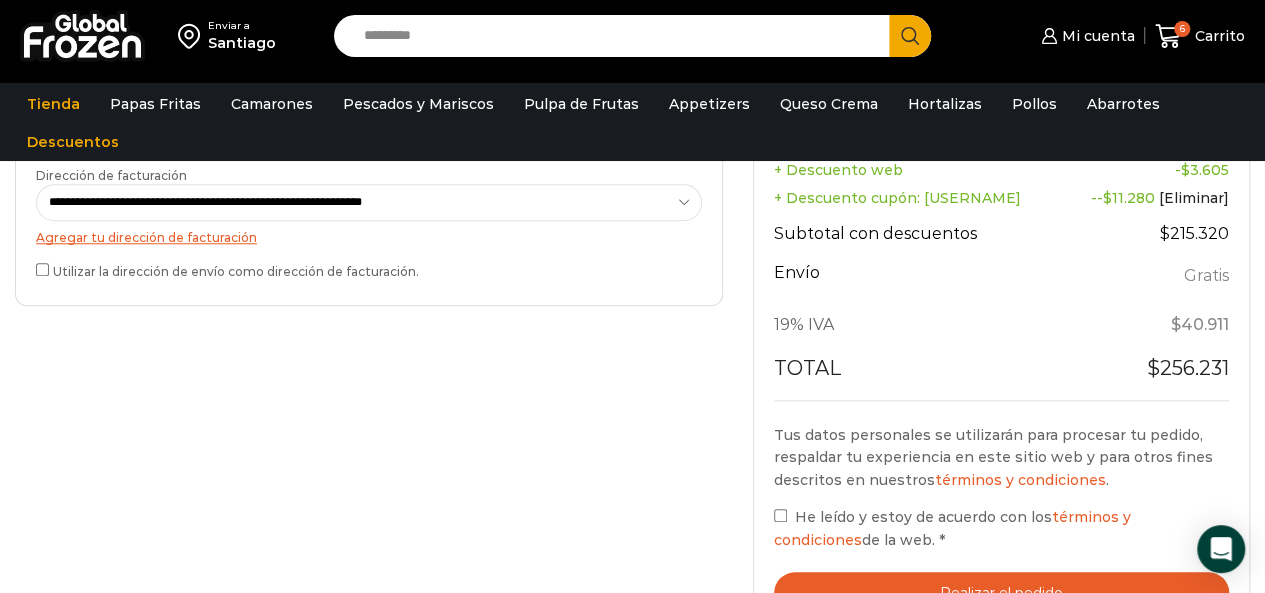 scroll, scrollTop: 1000, scrollLeft: 0, axis: vertical 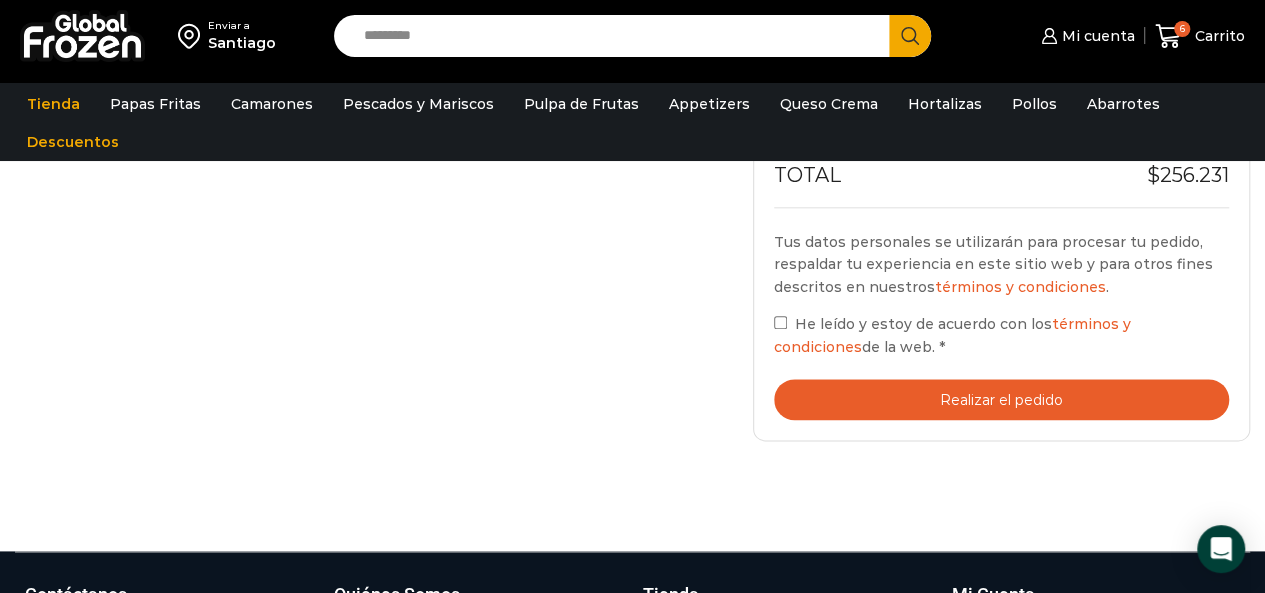 click on "Realizar el pedido" at bounding box center (1001, 399) 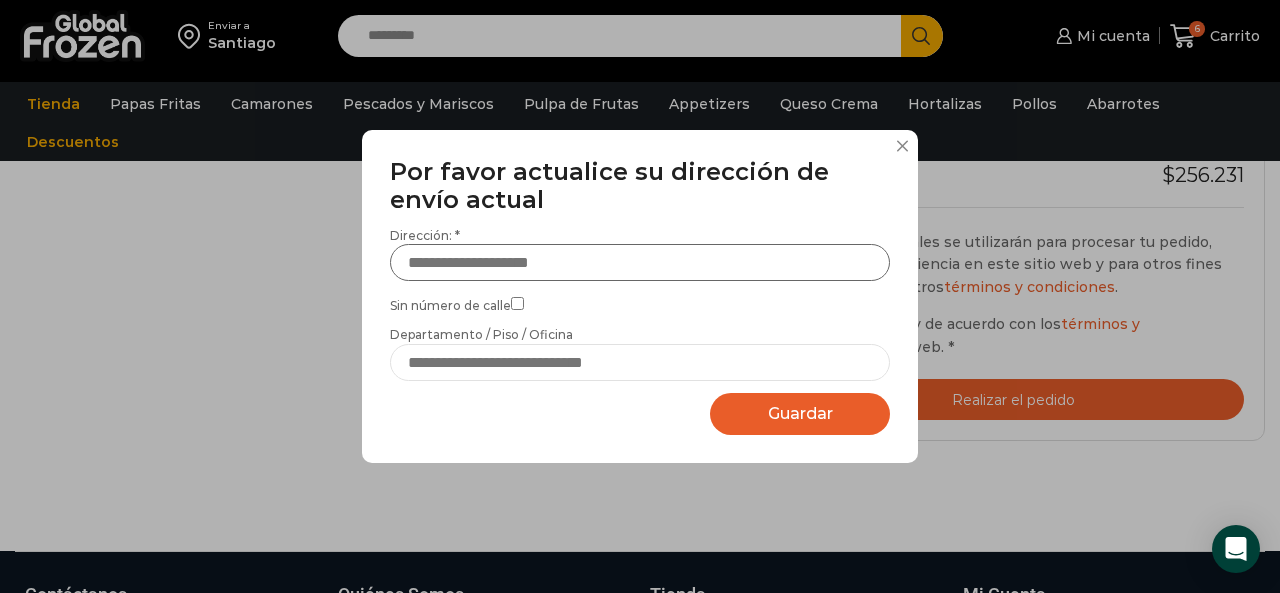 click on "Dirección: *" at bounding box center (640, 262) 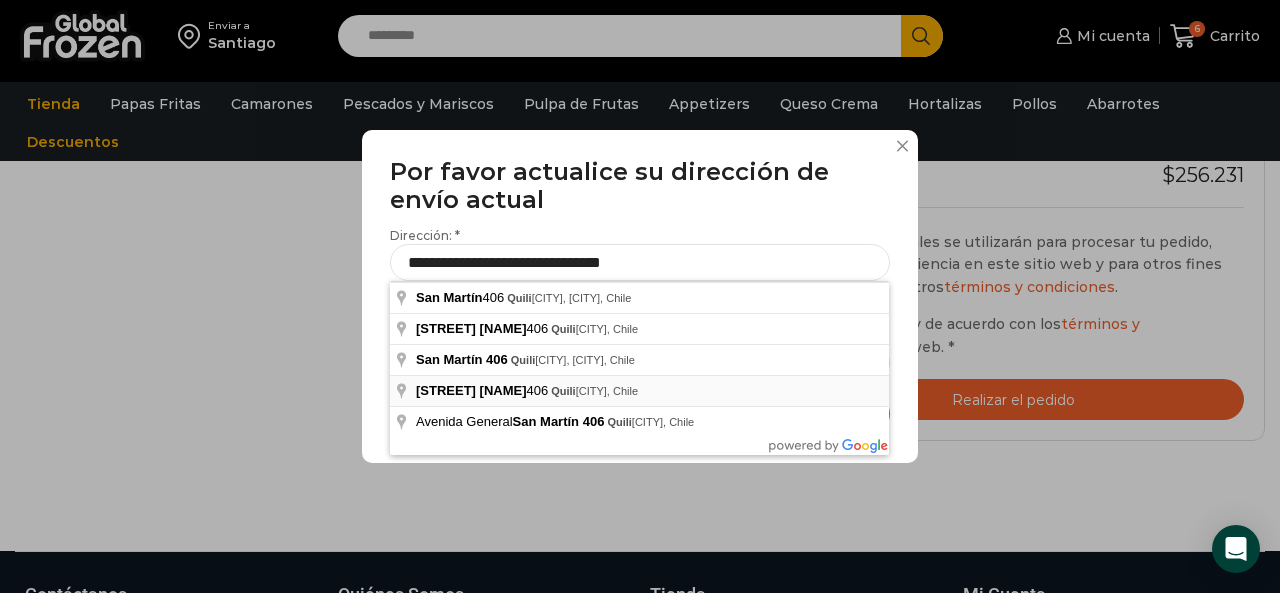 type on "**********" 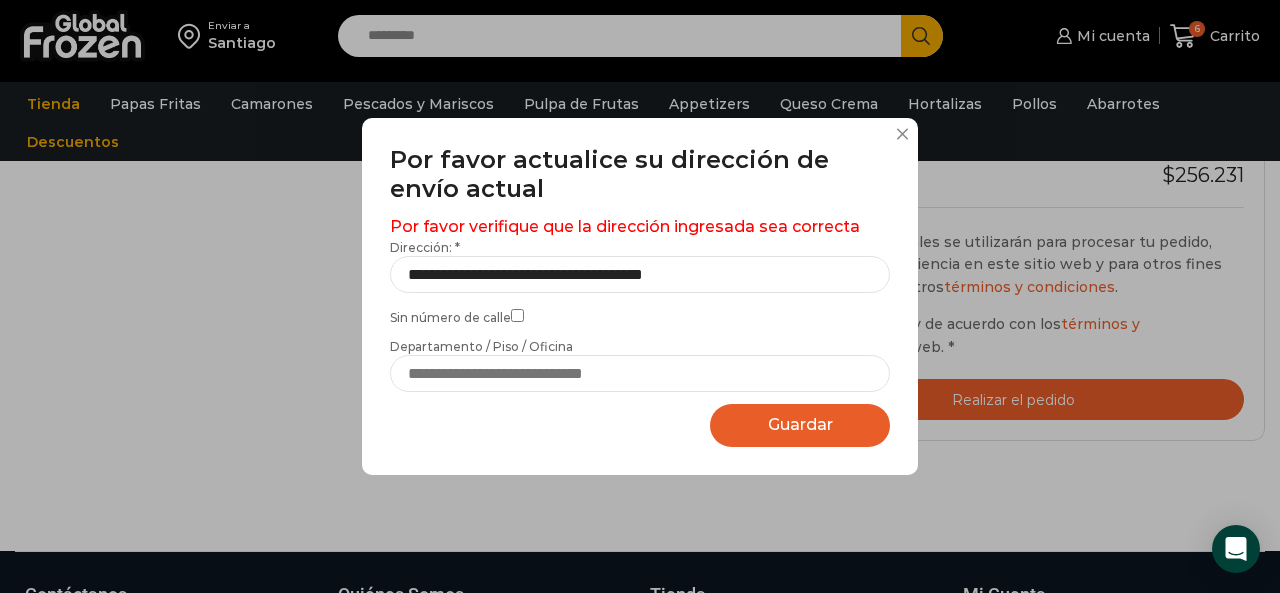 click at bounding box center [902, 134] 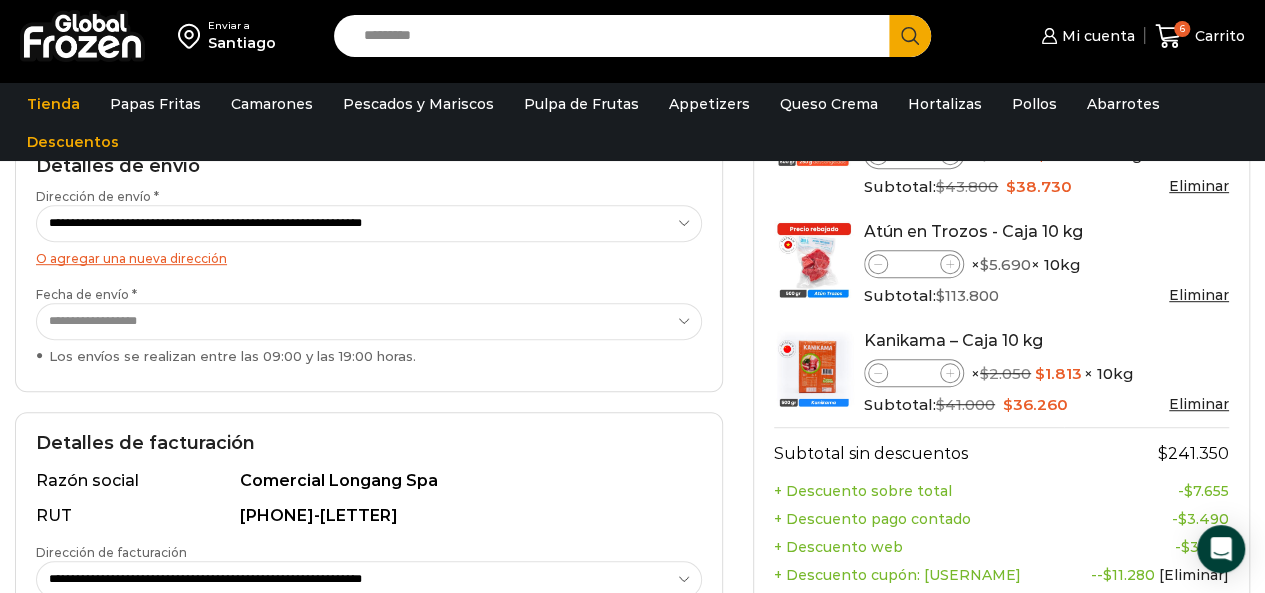 scroll, scrollTop: 400, scrollLeft: 0, axis: vertical 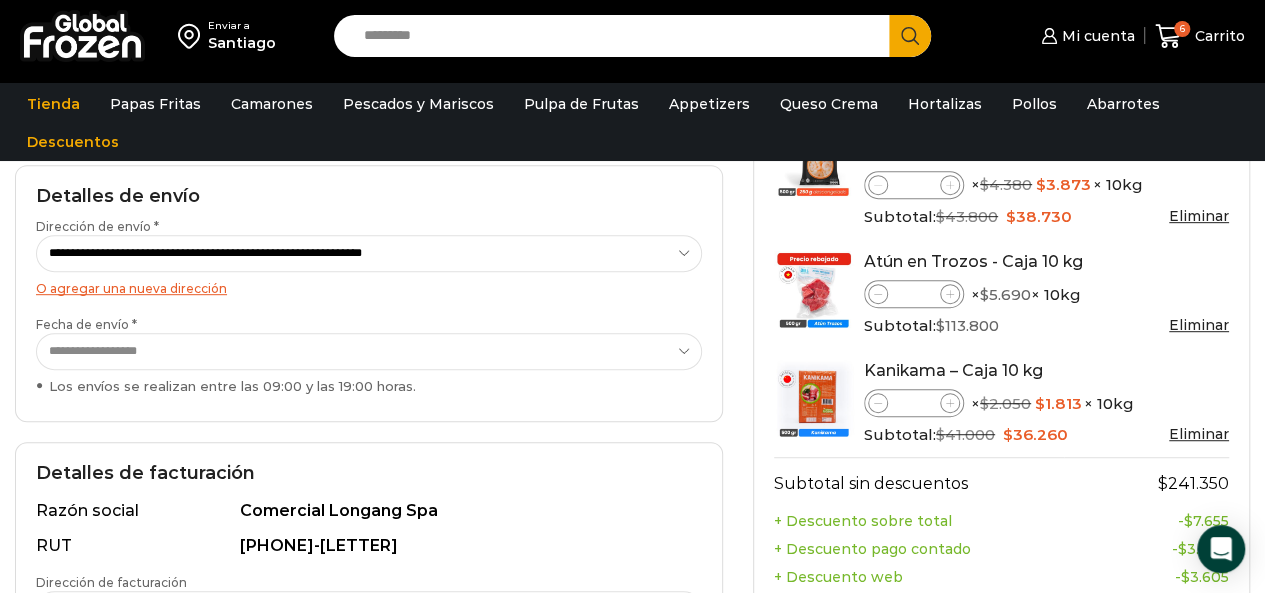 click on "**********" at bounding box center [369, 253] 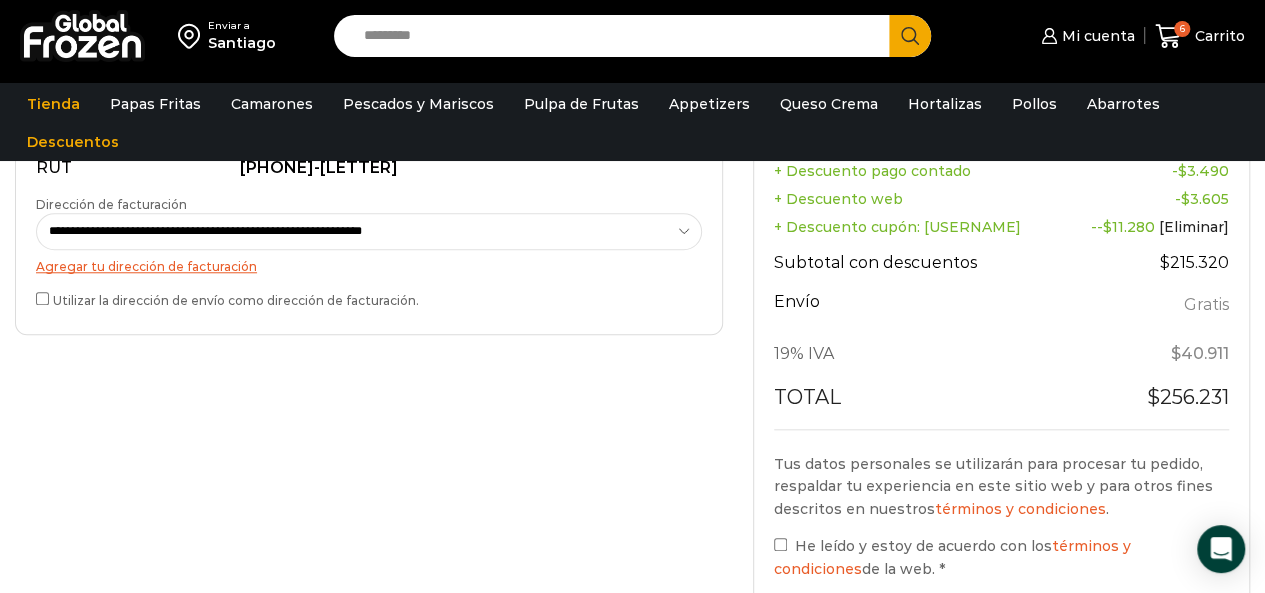 scroll, scrollTop: 1100, scrollLeft: 0, axis: vertical 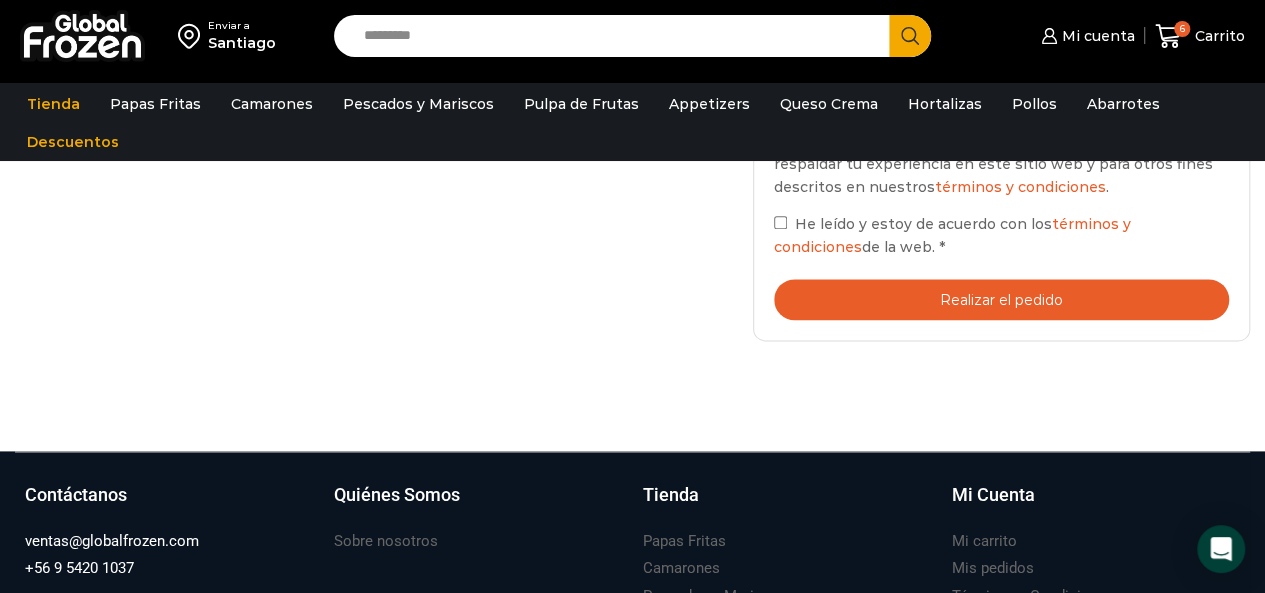 click on "Realizar el pedido" at bounding box center [1001, 299] 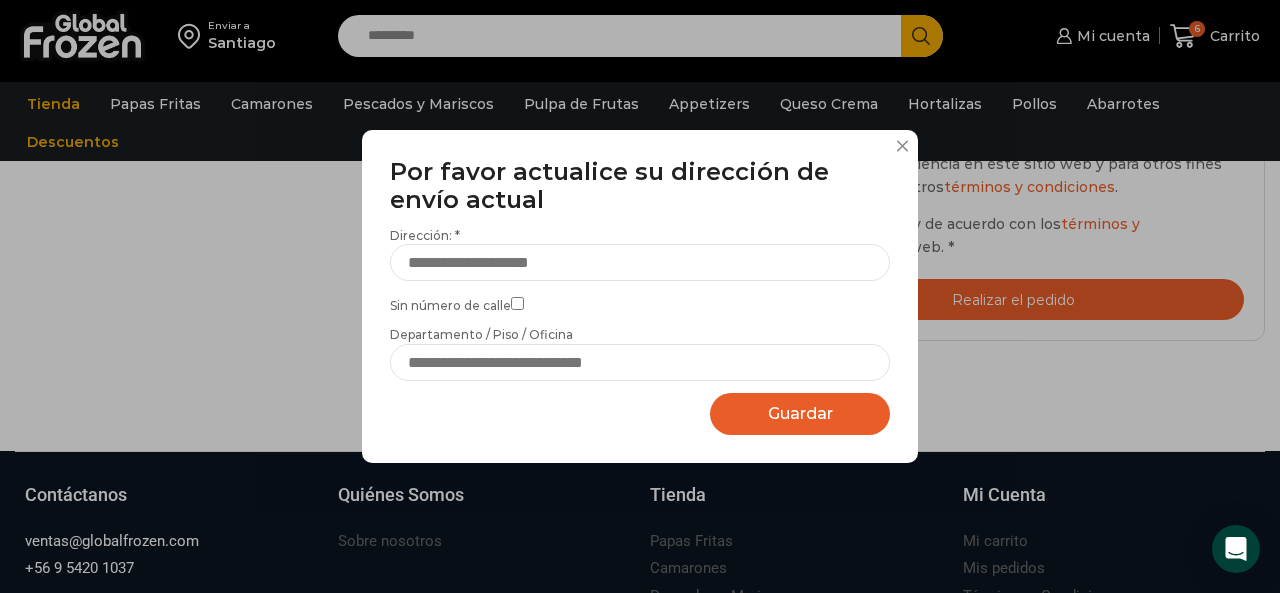 click at bounding box center [902, 146] 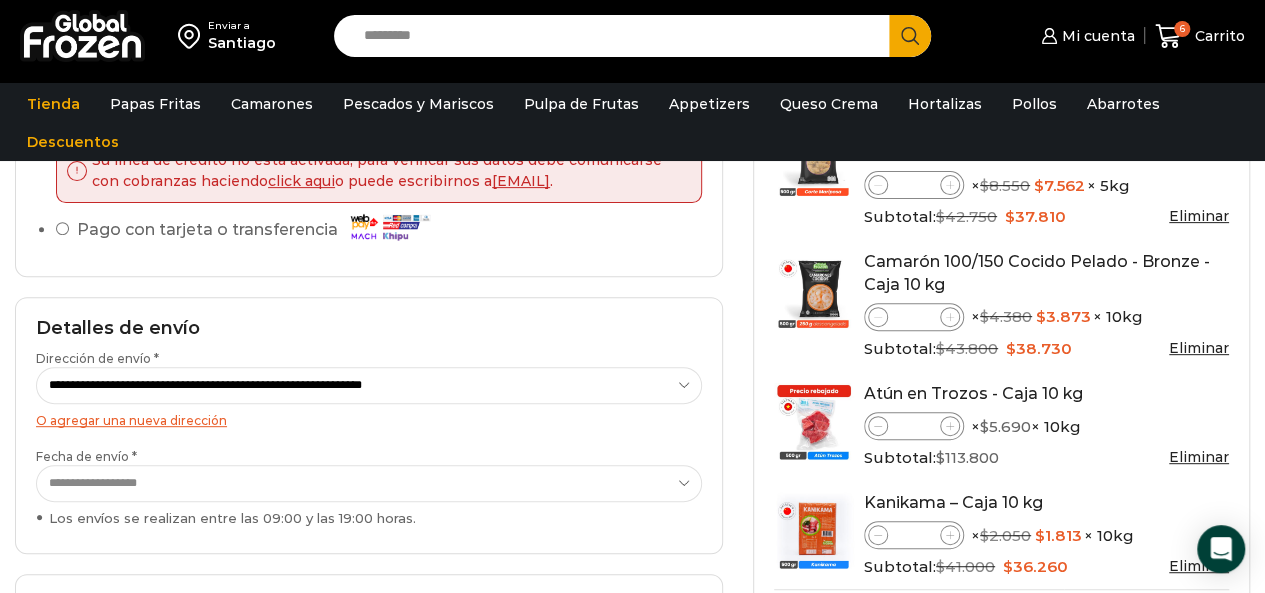 scroll, scrollTop: 300, scrollLeft: 0, axis: vertical 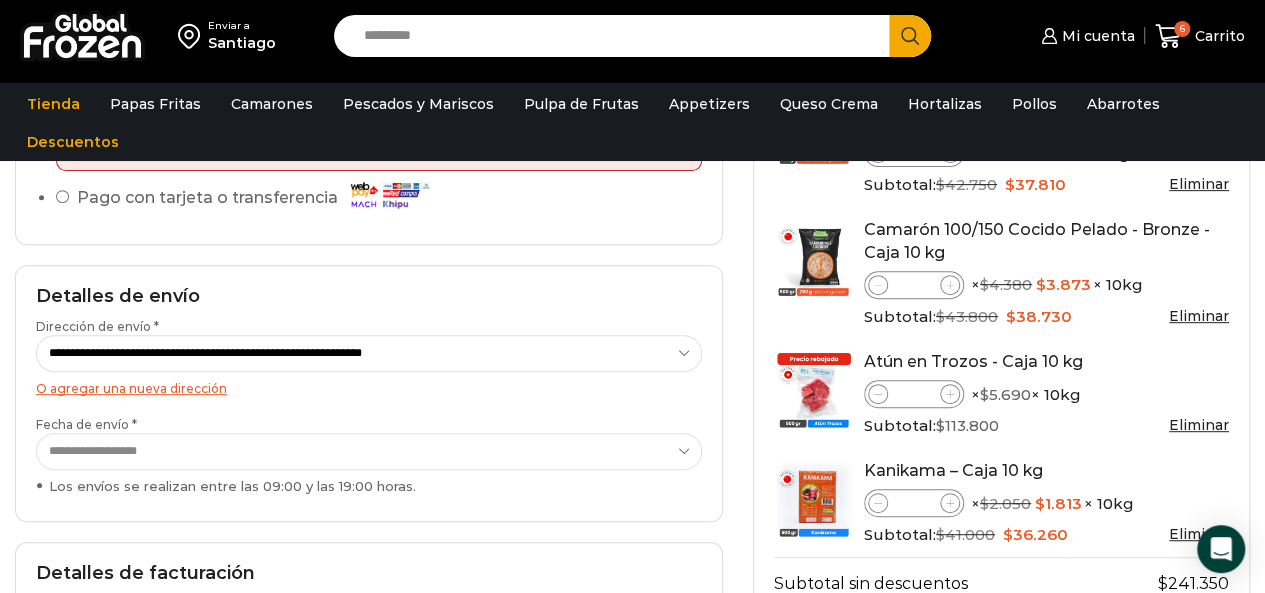 click on "O agregar una nueva dirección" at bounding box center (131, 388) 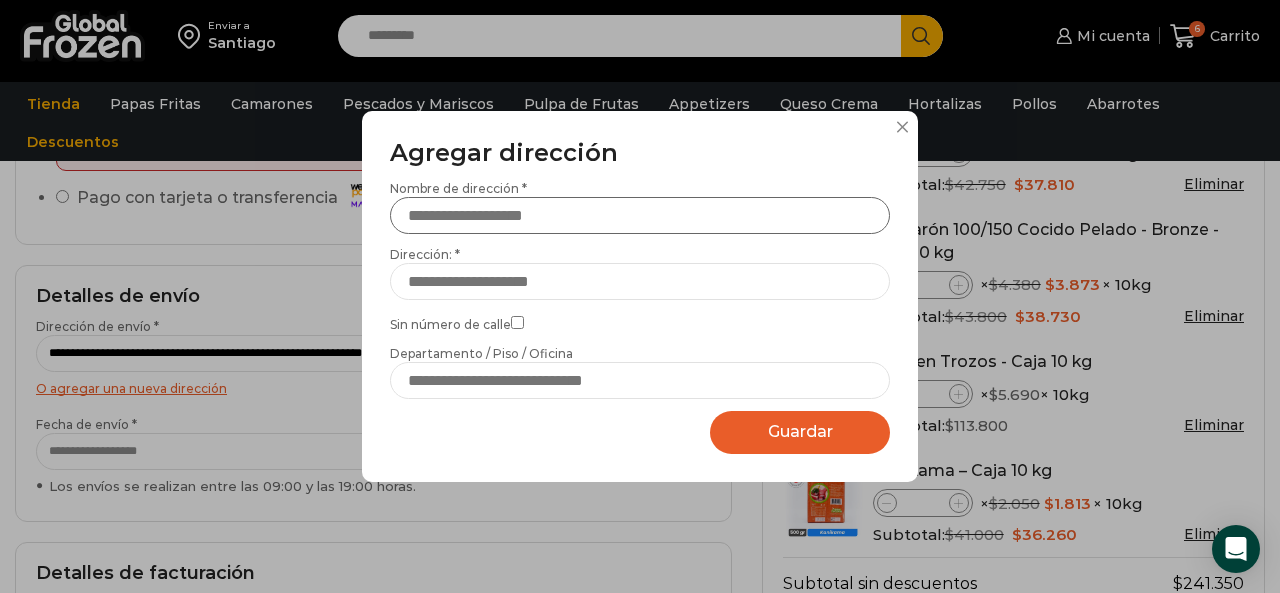 click on "Nombre de dirección *" at bounding box center (640, 215) 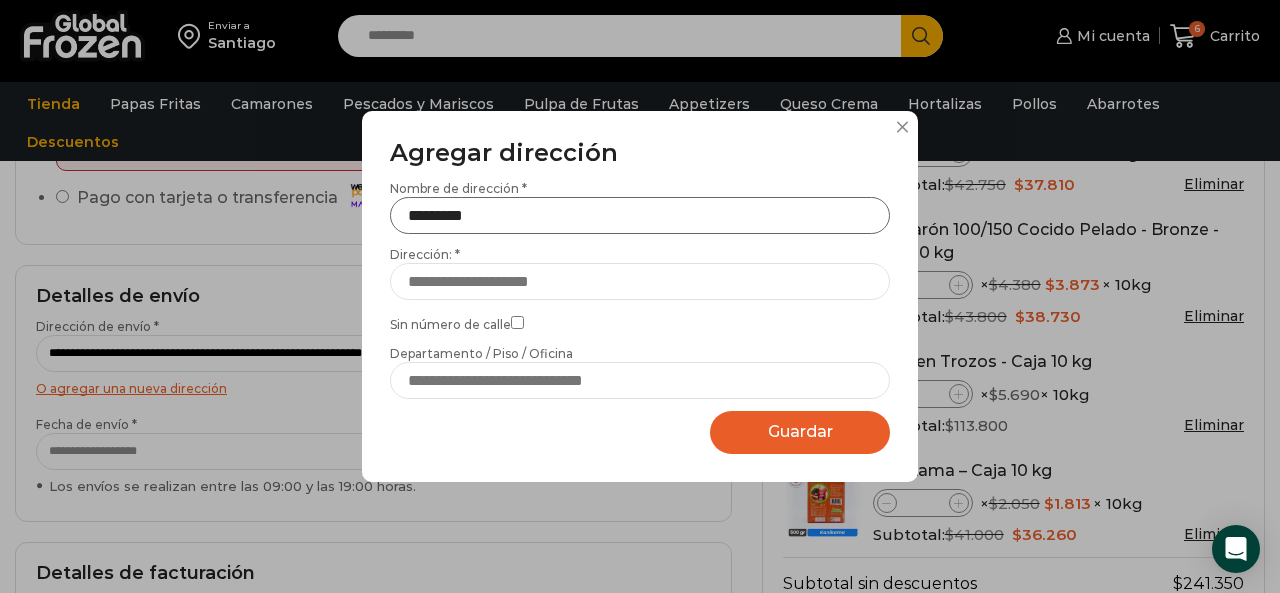 type on "*********" 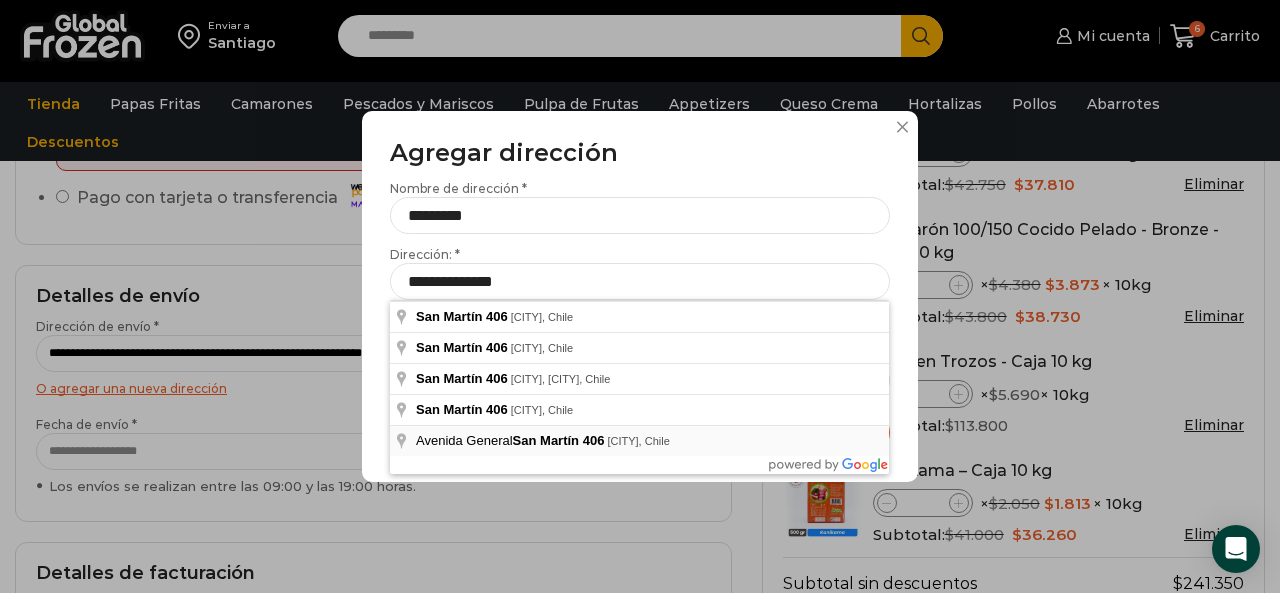 type on "**********" 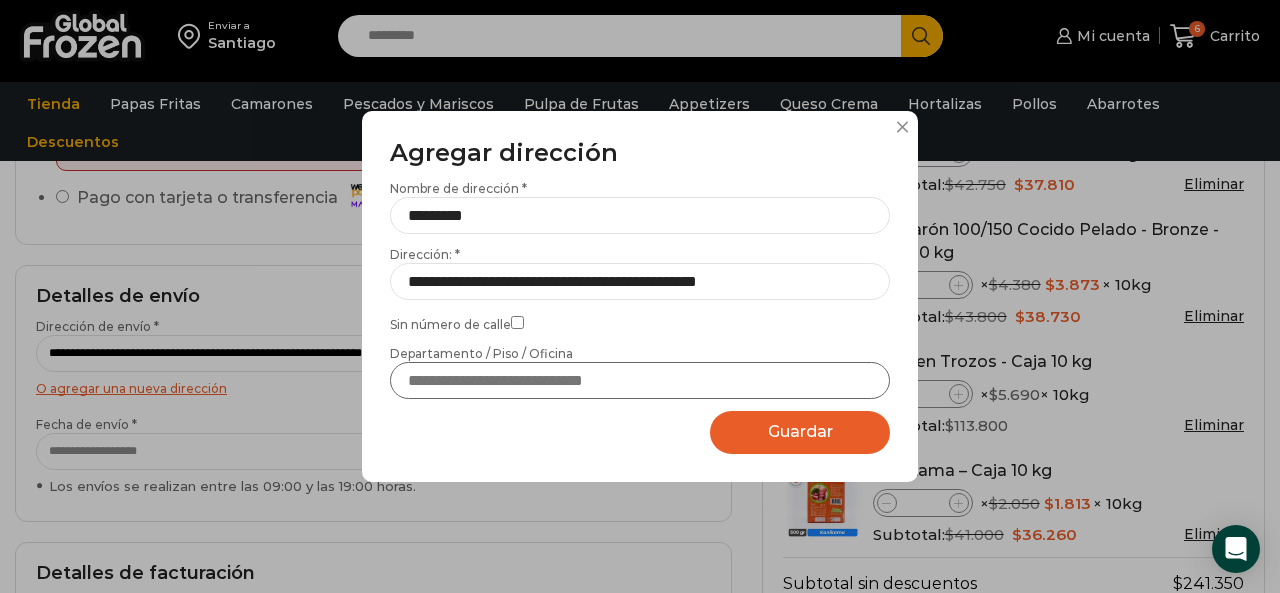 click on "Departamento / Piso / Oficina" at bounding box center [640, 380] 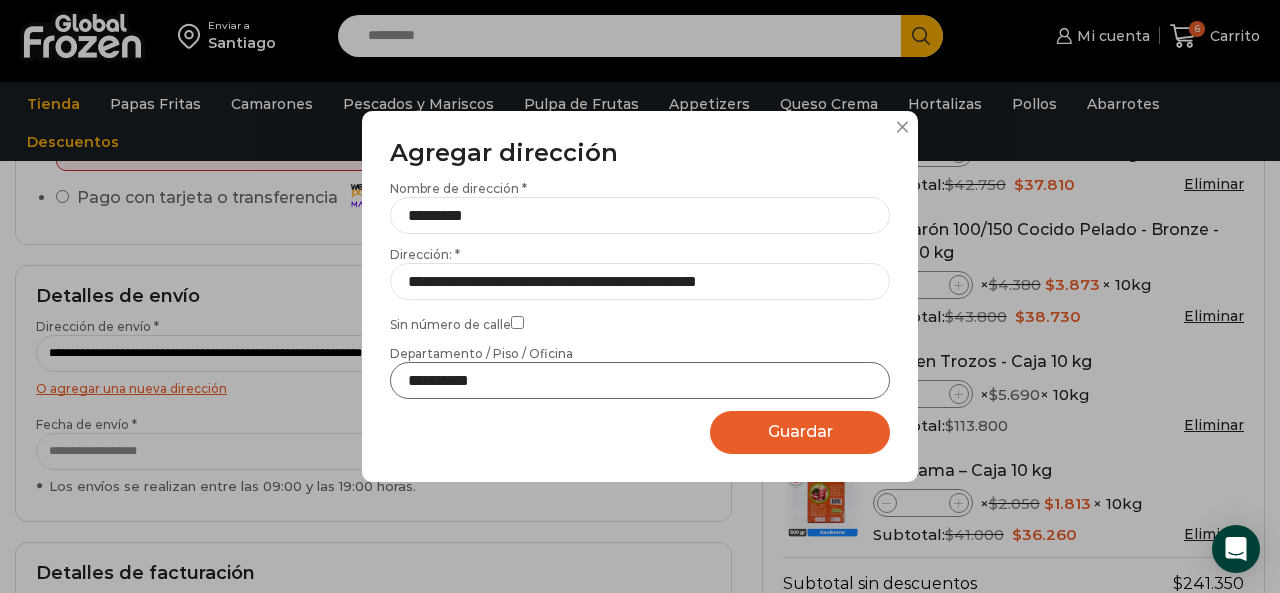 type on "**********" 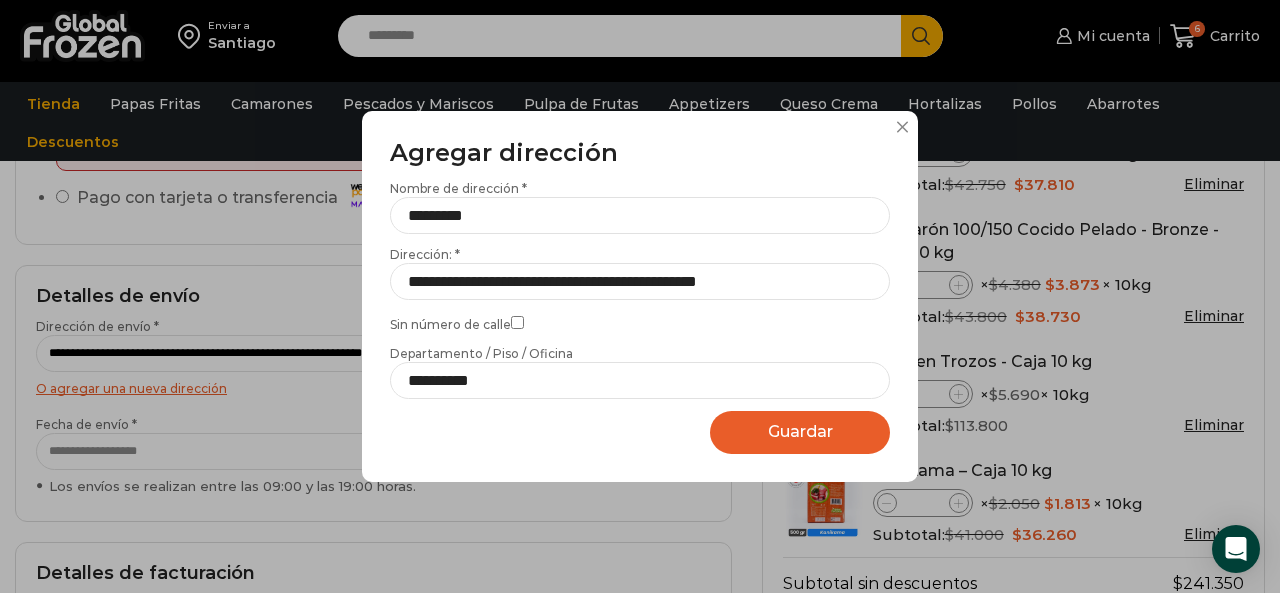click on "Guardar" at bounding box center (800, 431) 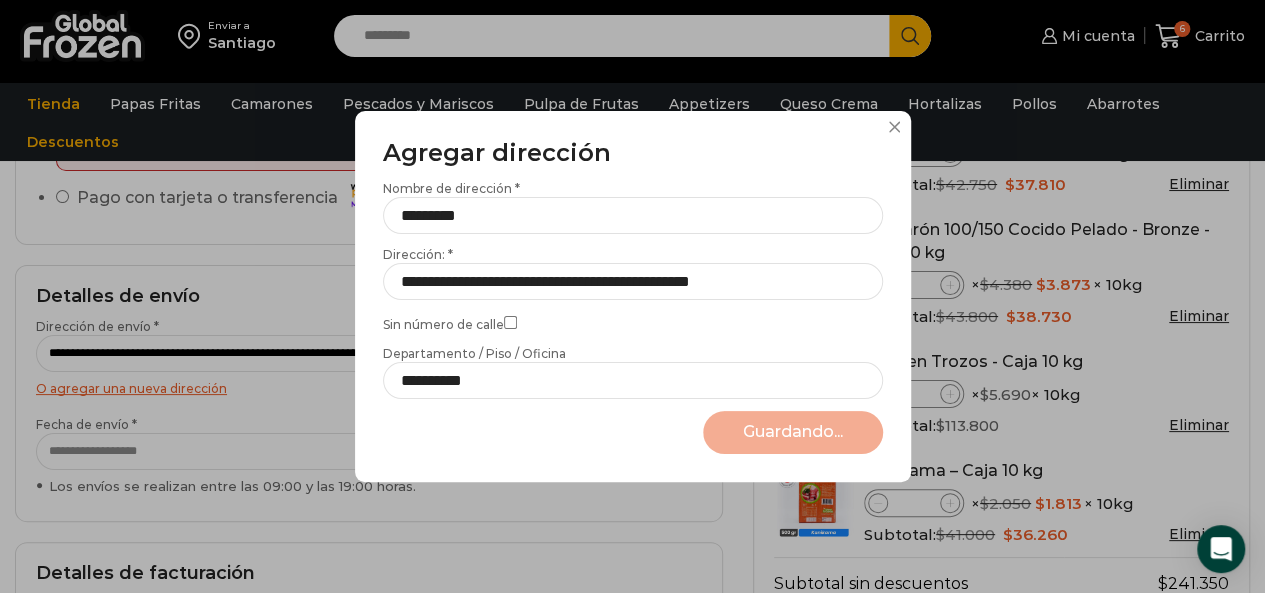 select on "*******" 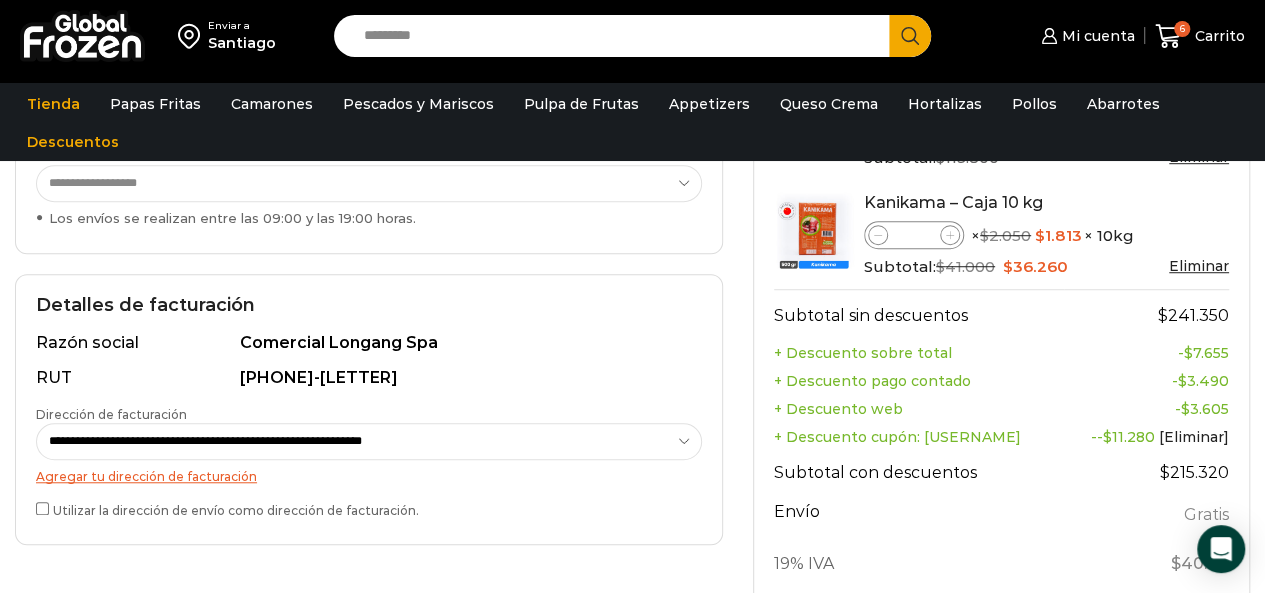 scroll, scrollTop: 600, scrollLeft: 0, axis: vertical 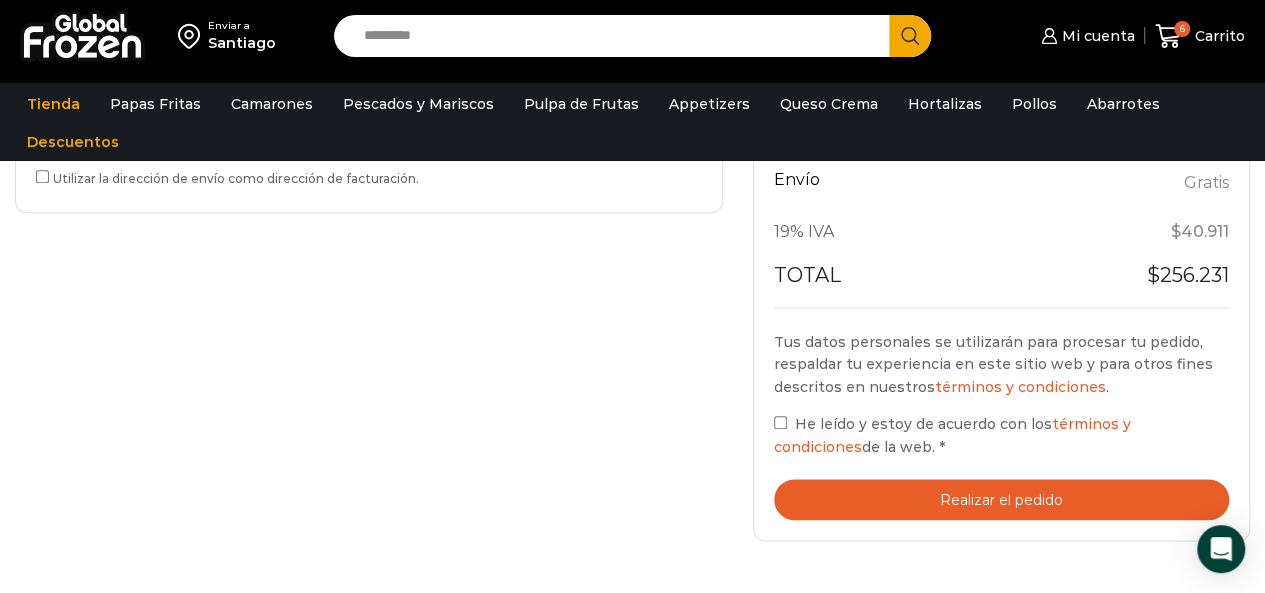 click on "Realizar el pedido" at bounding box center (1001, 499) 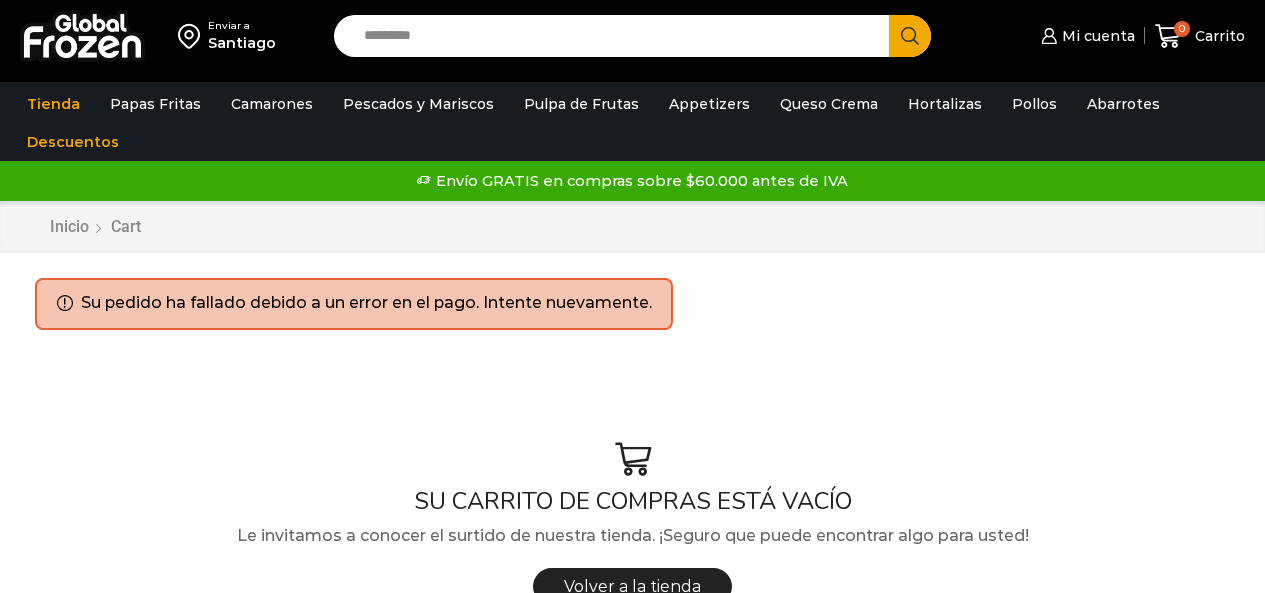 scroll, scrollTop: 0, scrollLeft: 0, axis: both 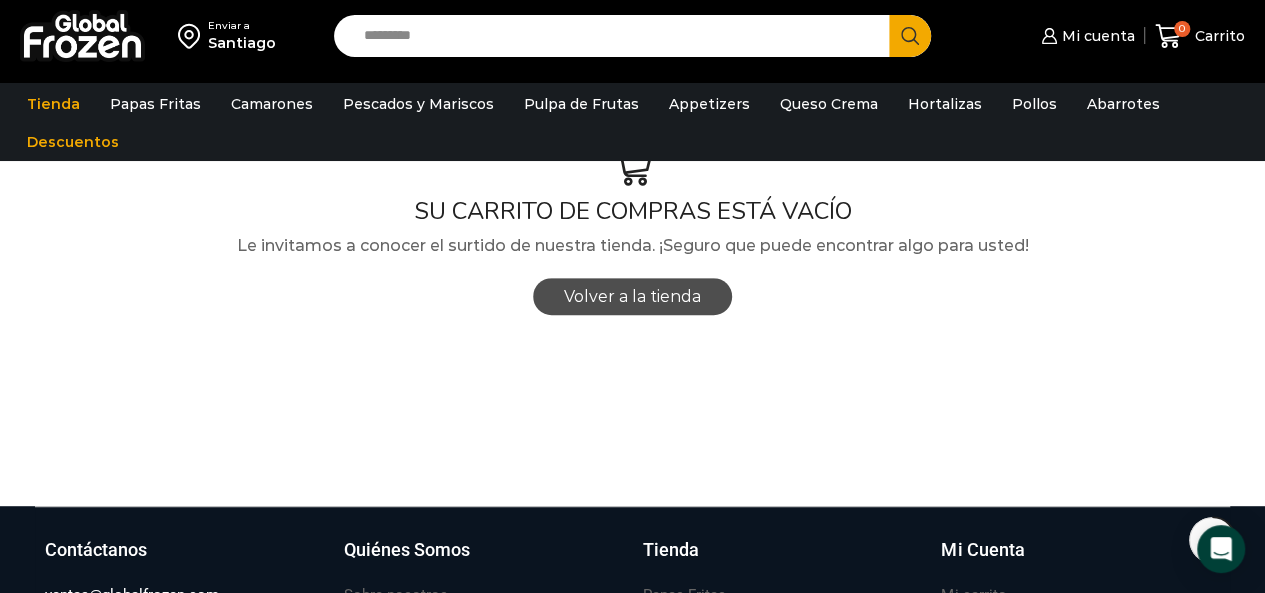 click on "Volver a la tienda" at bounding box center [632, 296] 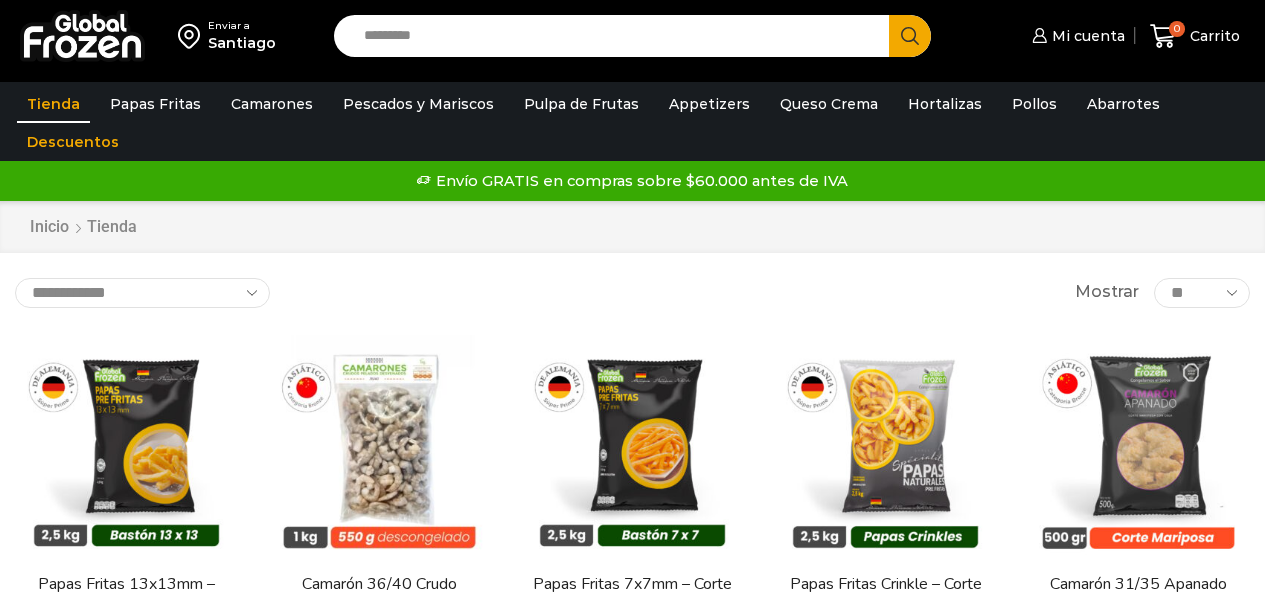 scroll, scrollTop: 0, scrollLeft: 0, axis: both 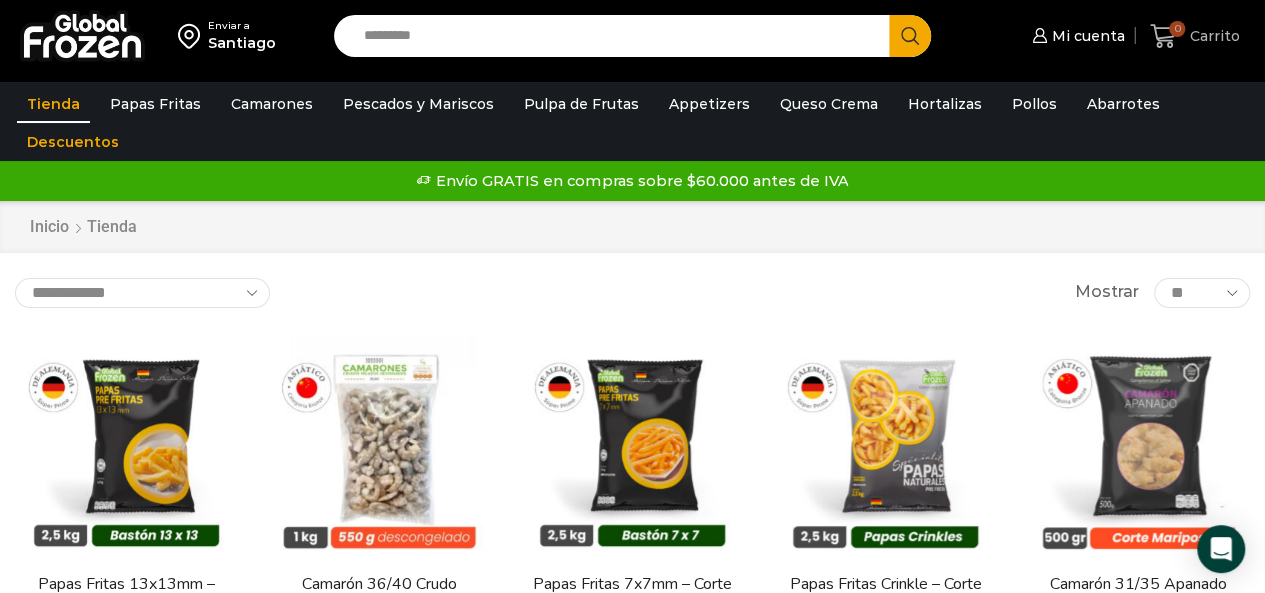 click on "Carrito" at bounding box center [1212, 36] 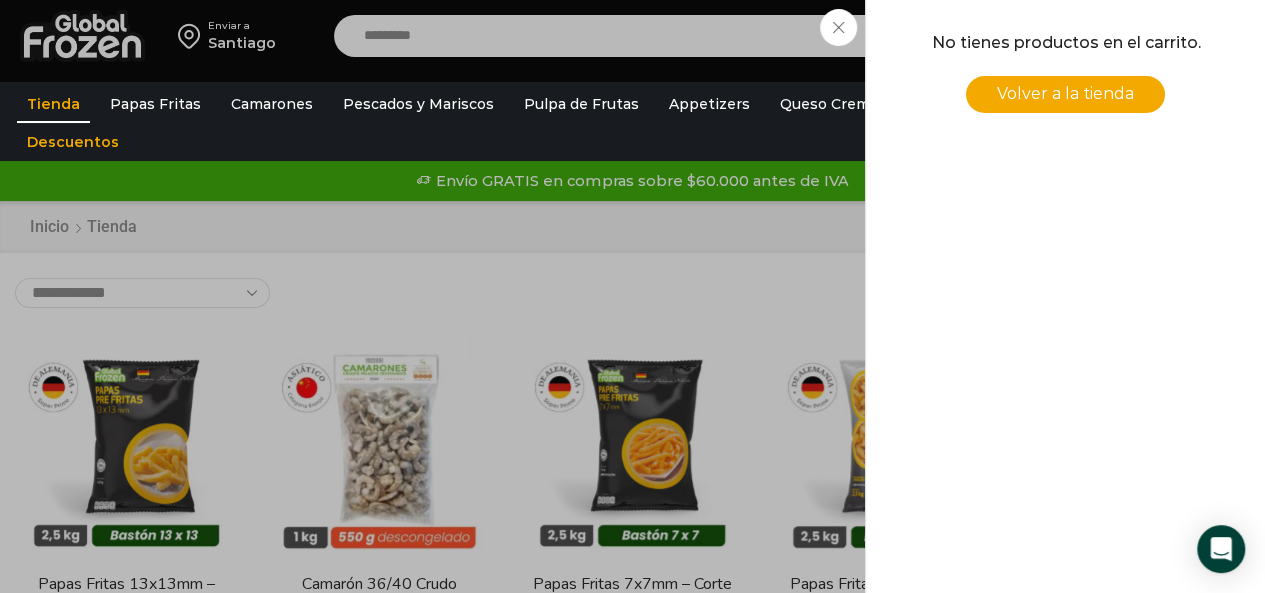 click on "0
Carrito
0
0
Shopping Cart
No tienes productos en el carrito.
Volver a la tienda
Shopping cart                     (0)
Subtotal $ 0 $ 0" at bounding box center (1195, 36) 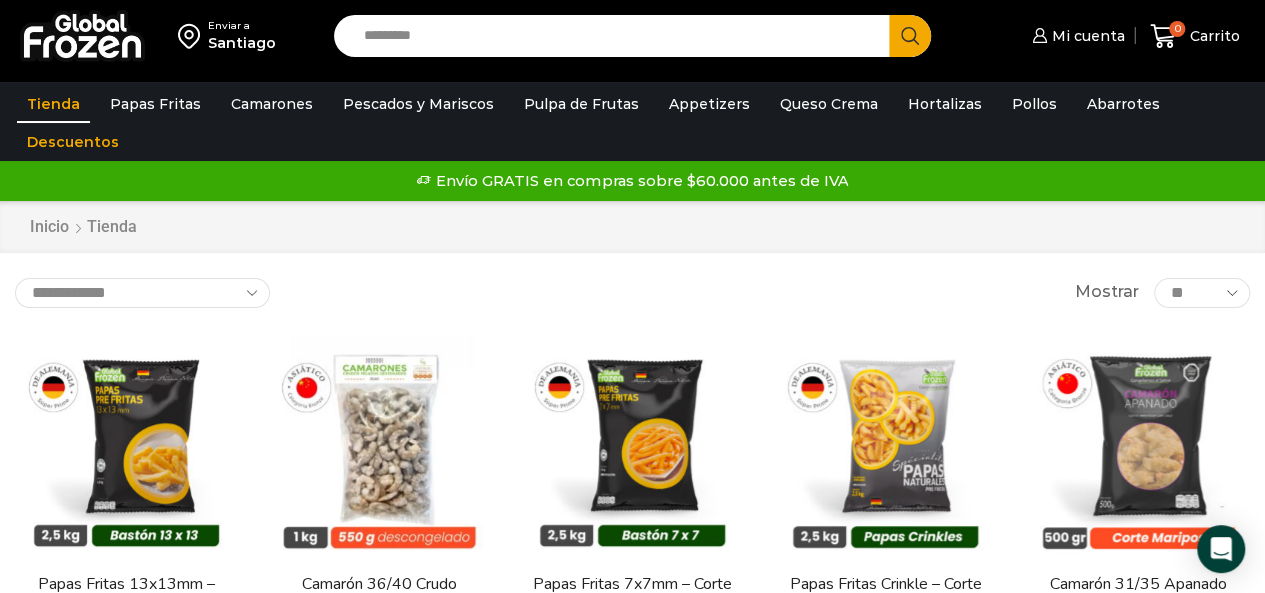 click on "Search input" at bounding box center (617, 36) 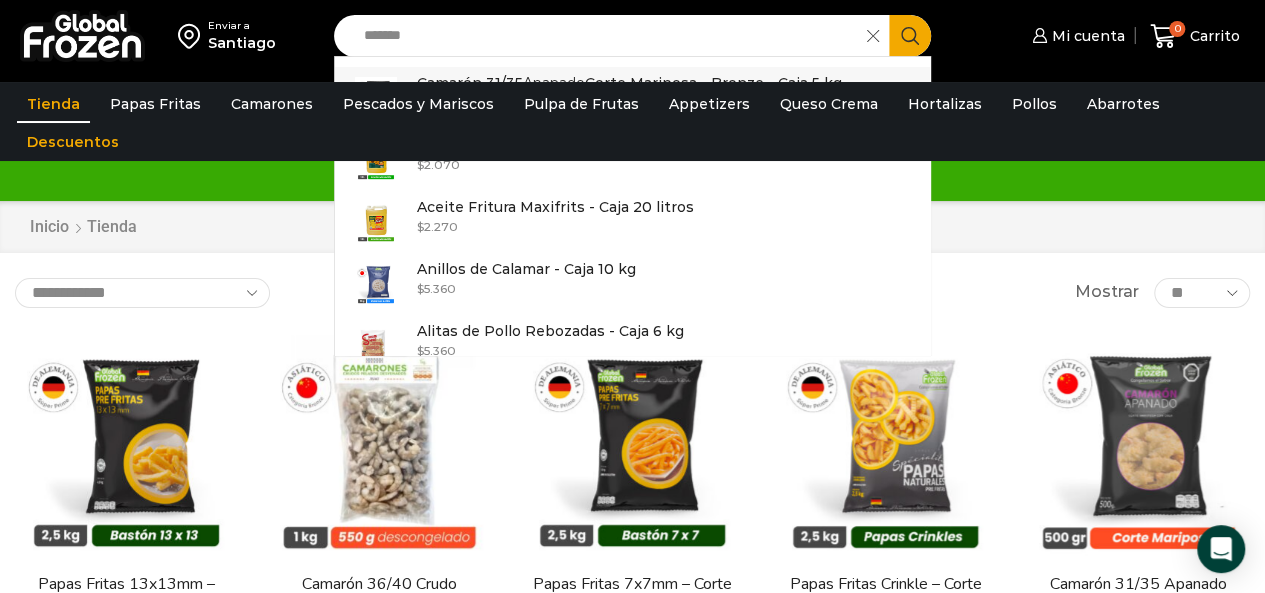 click on "Camarón 31/35  Apanado  Corte Mariposa - Bronze - Caja 5 kg
In stock
$ 8.550" at bounding box center (633, 98) 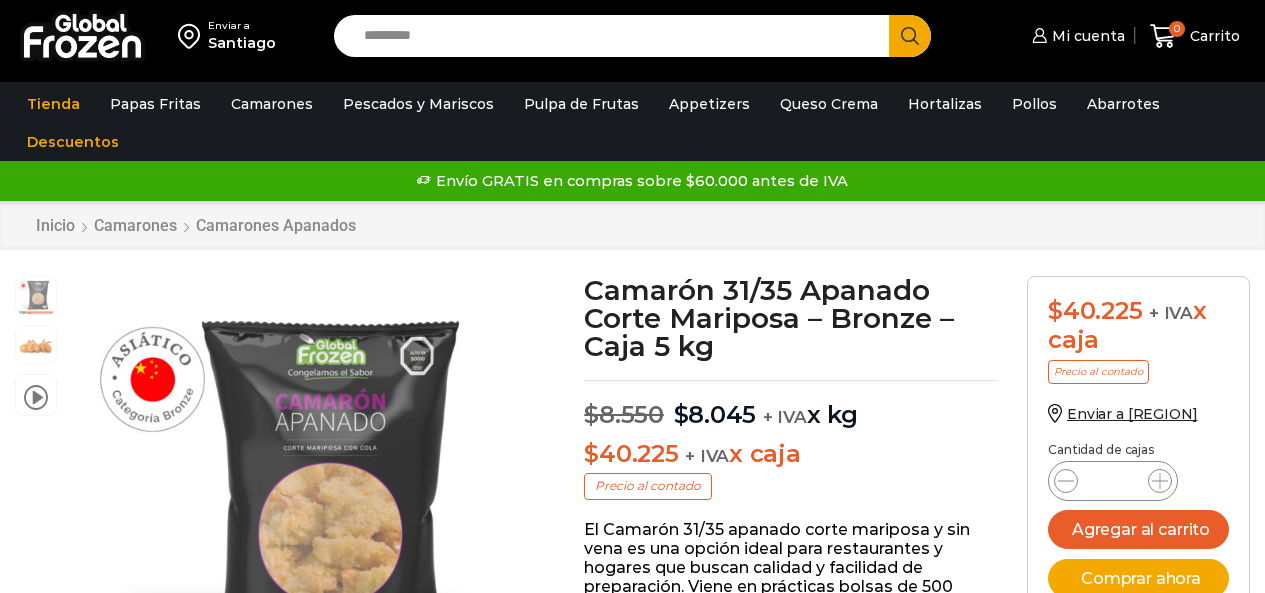 scroll, scrollTop: 0, scrollLeft: 0, axis: both 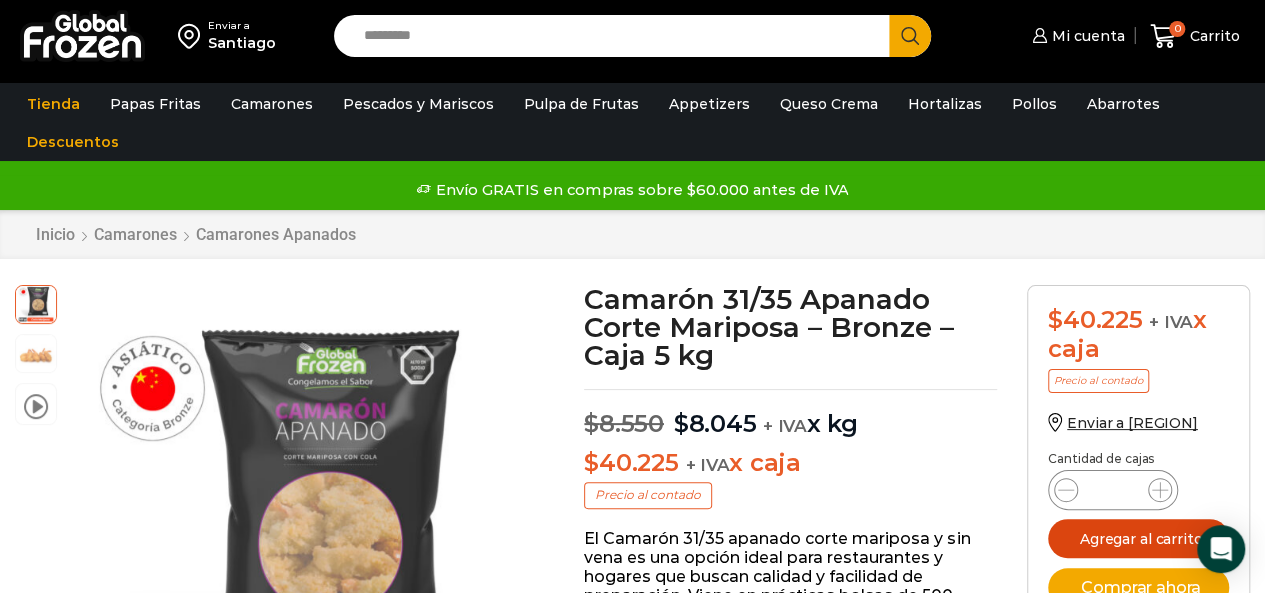 click on "Agregar al carrito" at bounding box center (1138, 538) 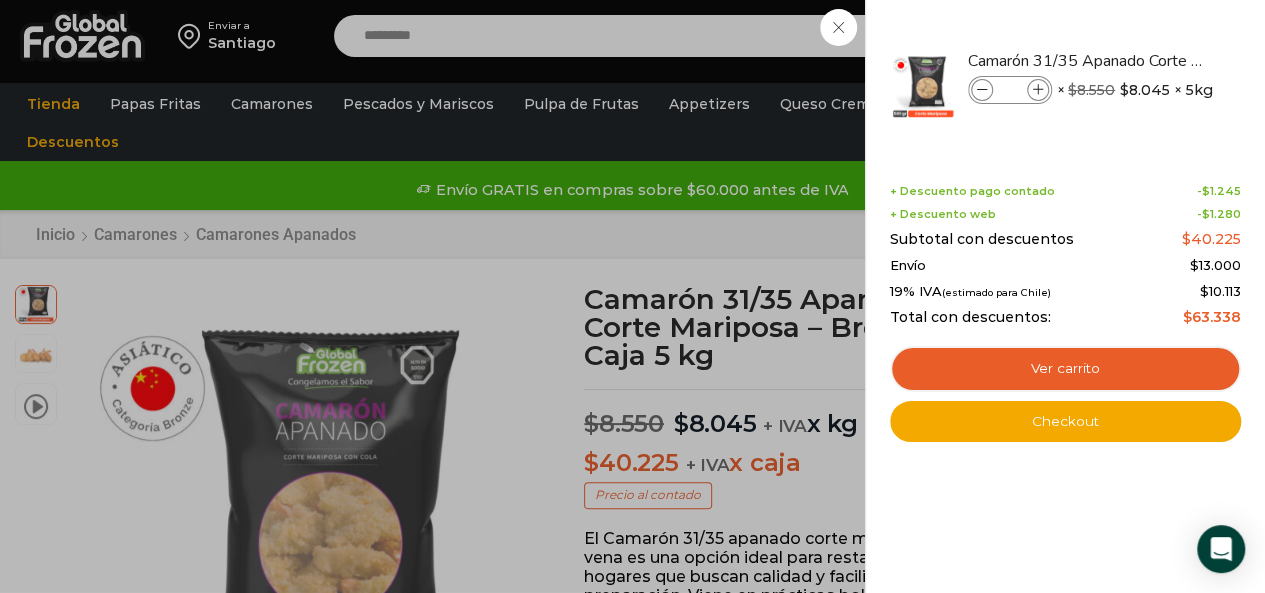 click on "1
Carrito
1
1
Shopping Cart
*" at bounding box center [1195, 36] 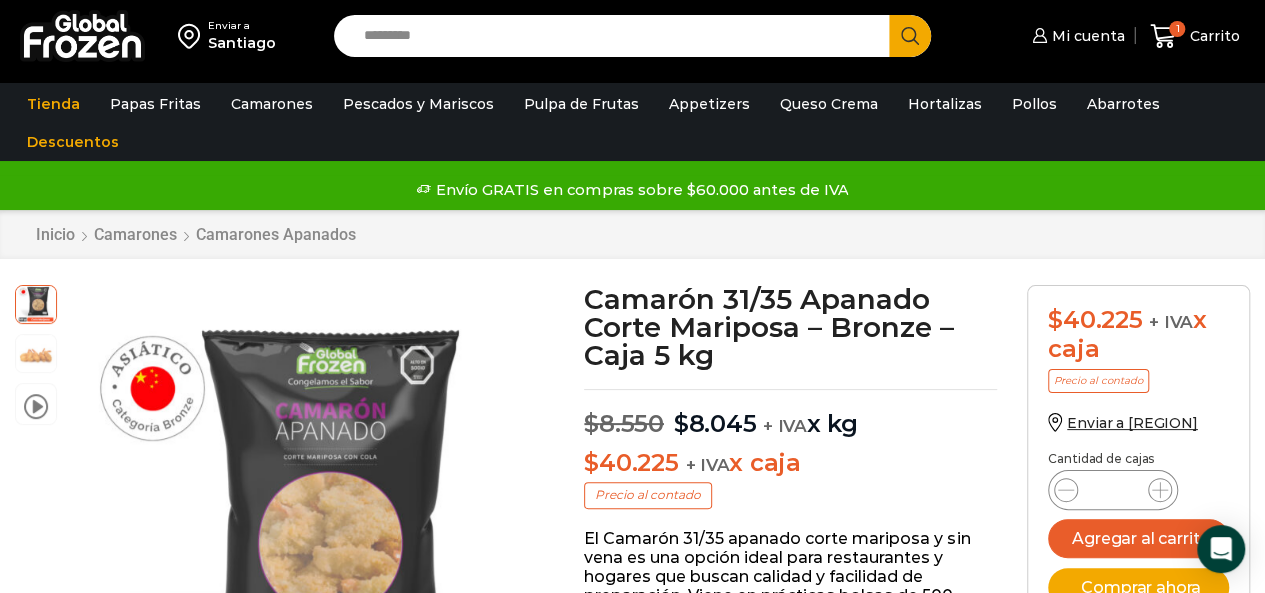 click on "Search input" at bounding box center [617, 36] 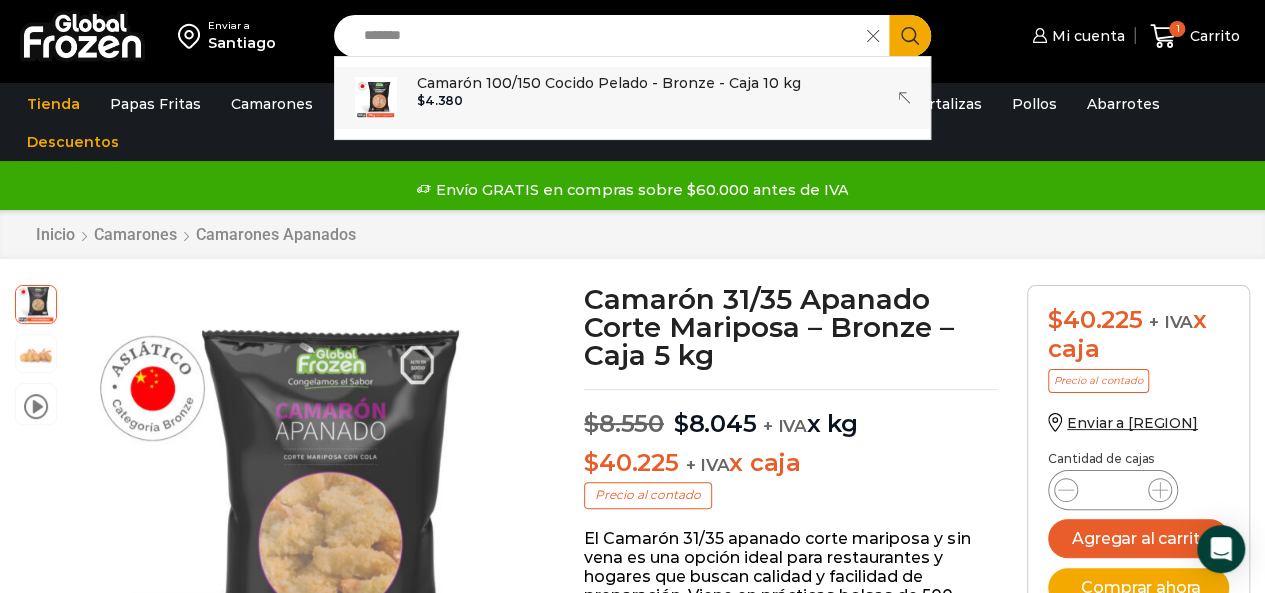 click on "Camarón 100/150 Cocido Pelado - Bronze - Caja 10 kg" at bounding box center [609, 83] 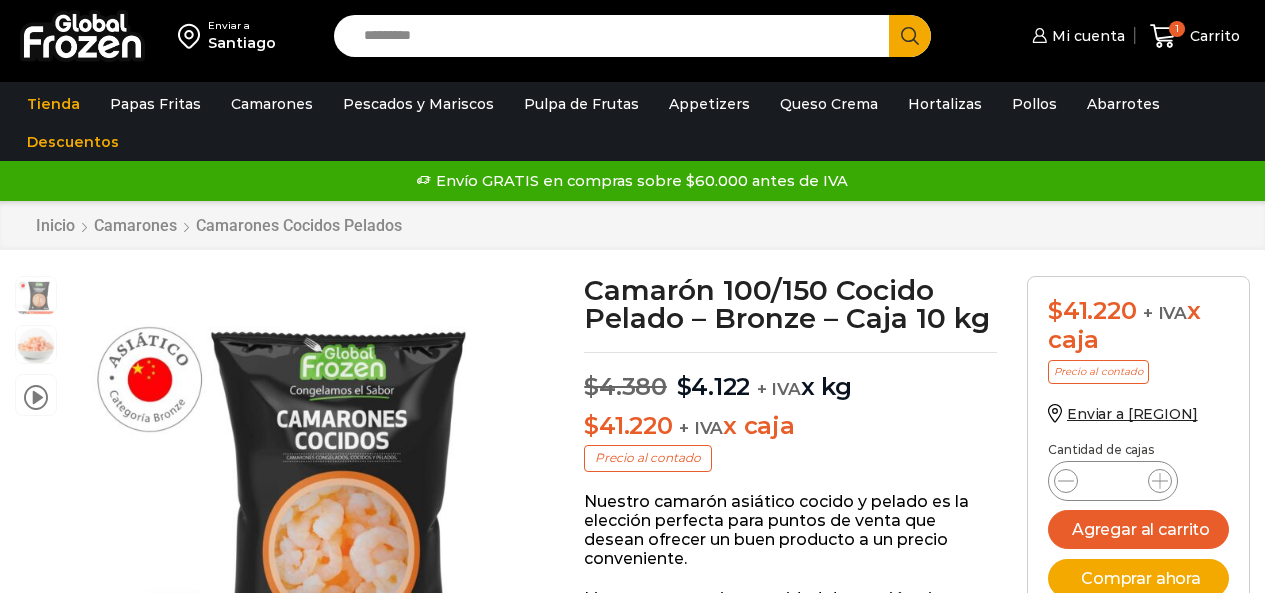 scroll, scrollTop: 0, scrollLeft: 0, axis: both 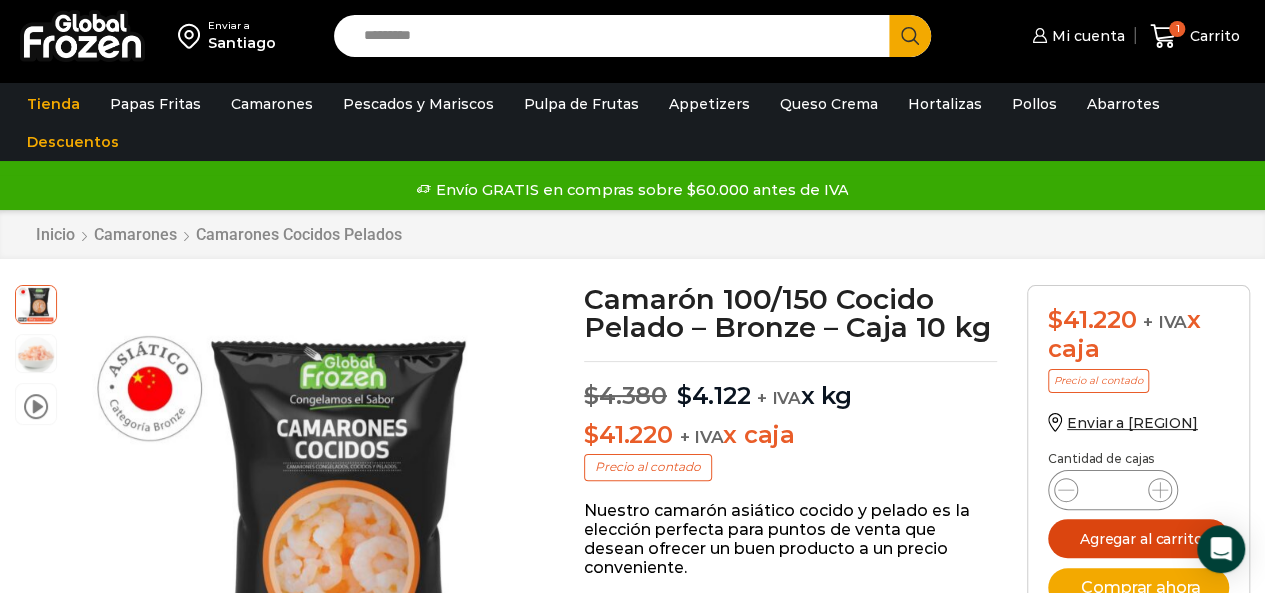 click on "Agregar al carrito" at bounding box center [1138, 538] 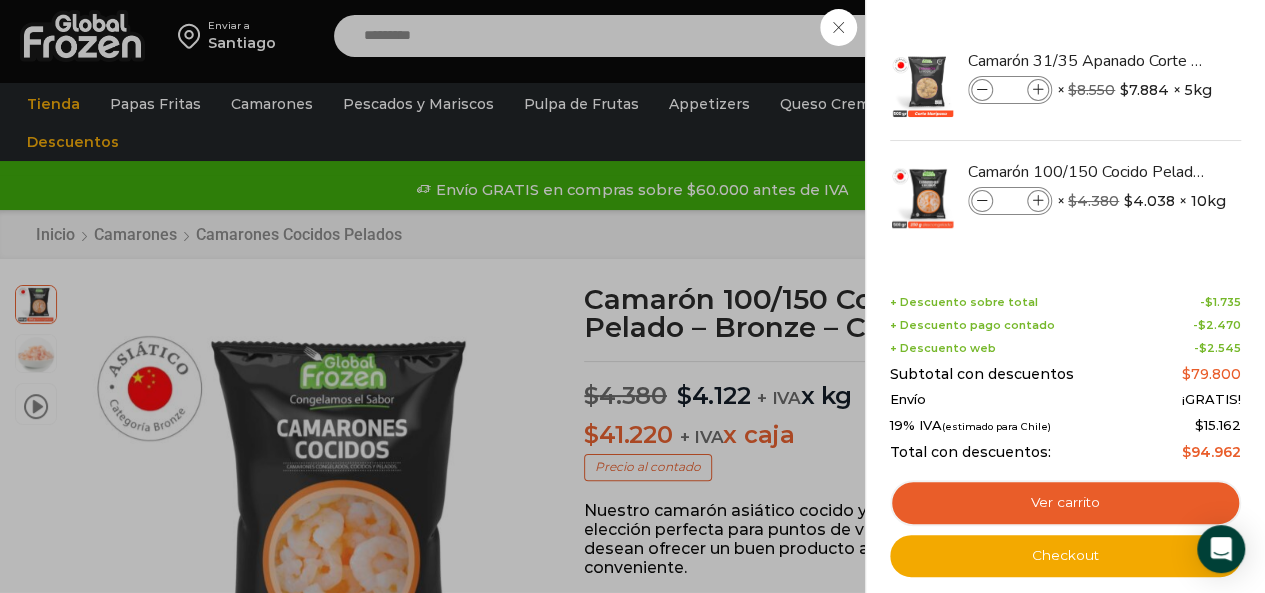 click on "2
Carrito
2
2
Shopping Cart
*" at bounding box center (1195, 36) 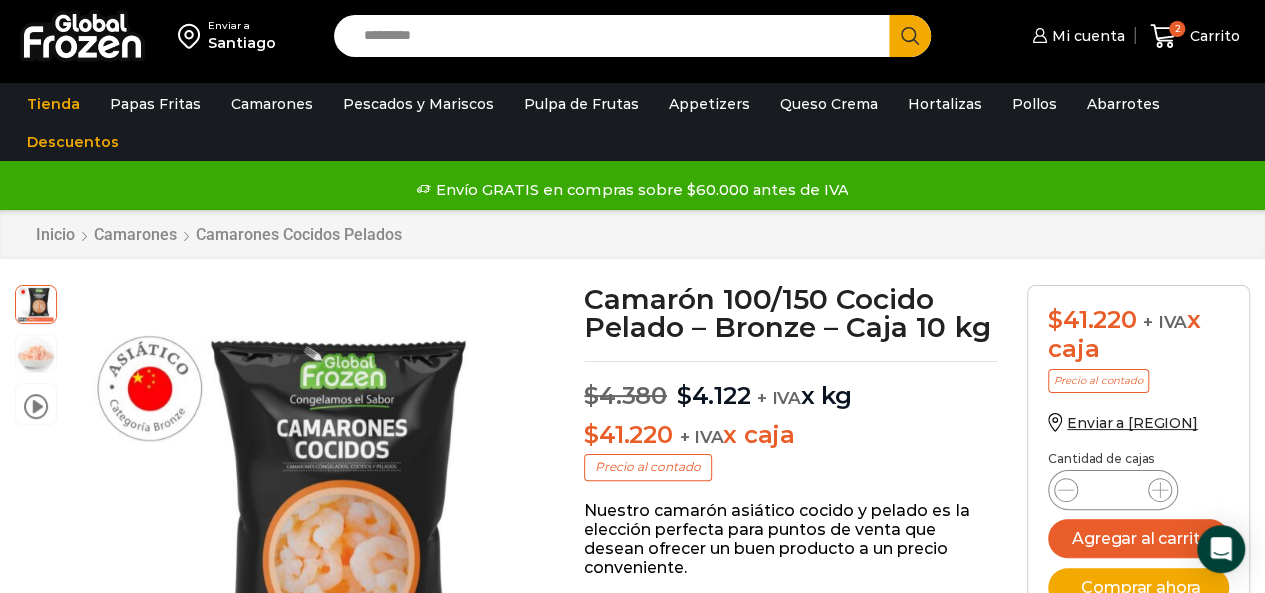 click on "Search input" at bounding box center (617, 36) 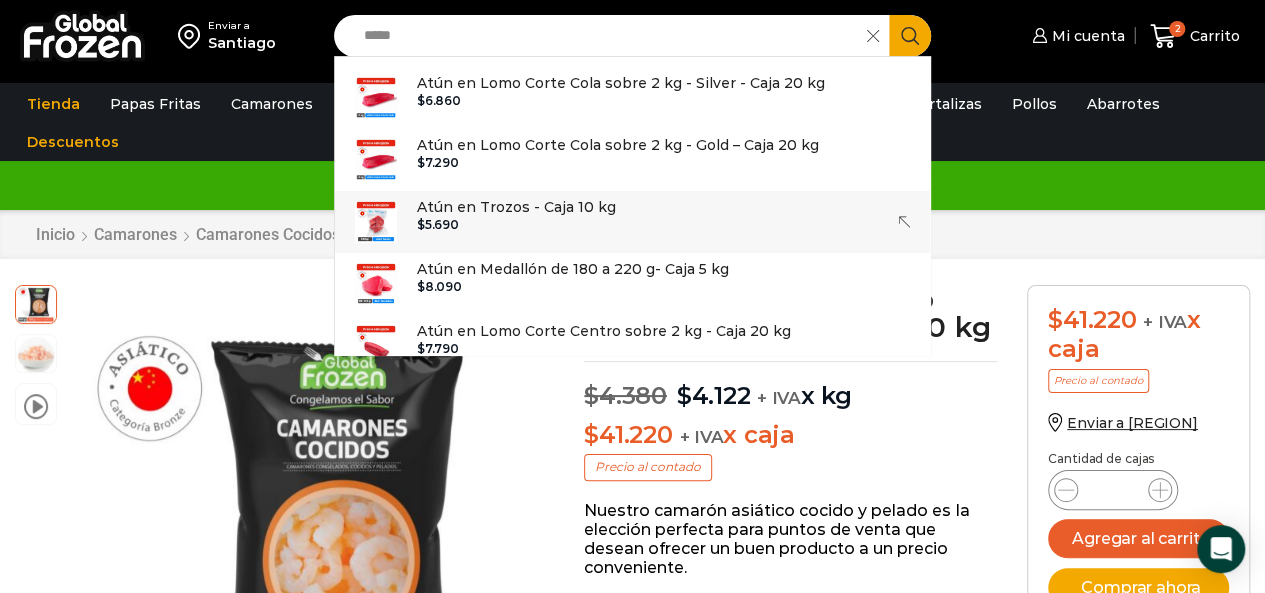 click on "Atún en Trozos - Caja 10 kg" at bounding box center [516, 207] 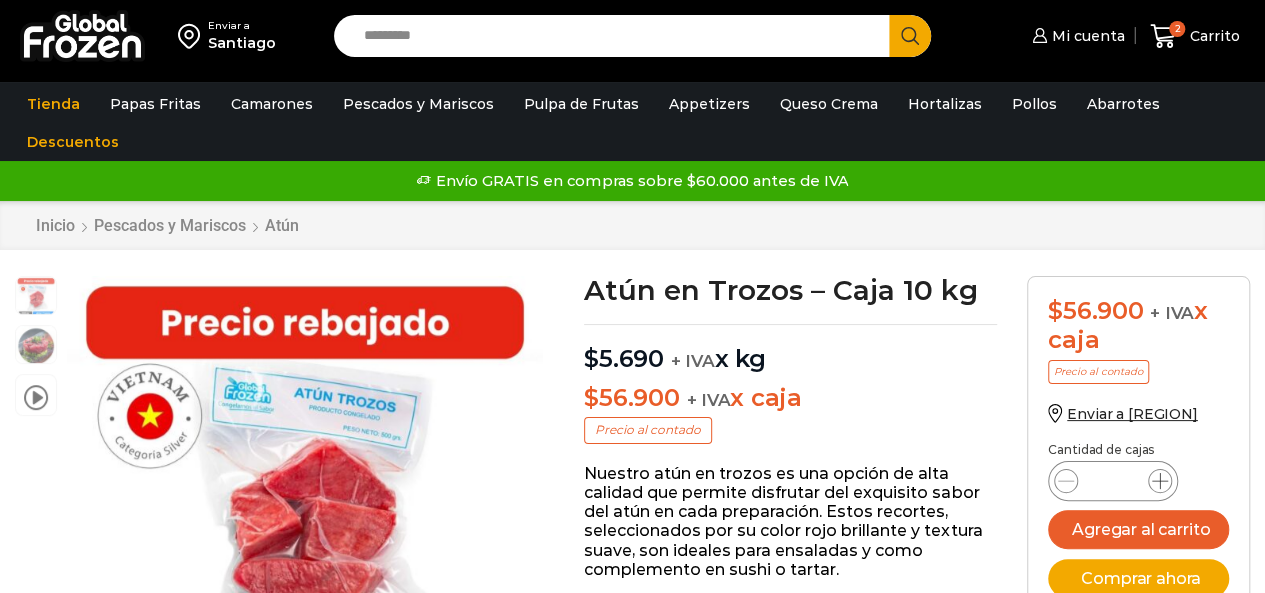 scroll, scrollTop: 1, scrollLeft: 0, axis: vertical 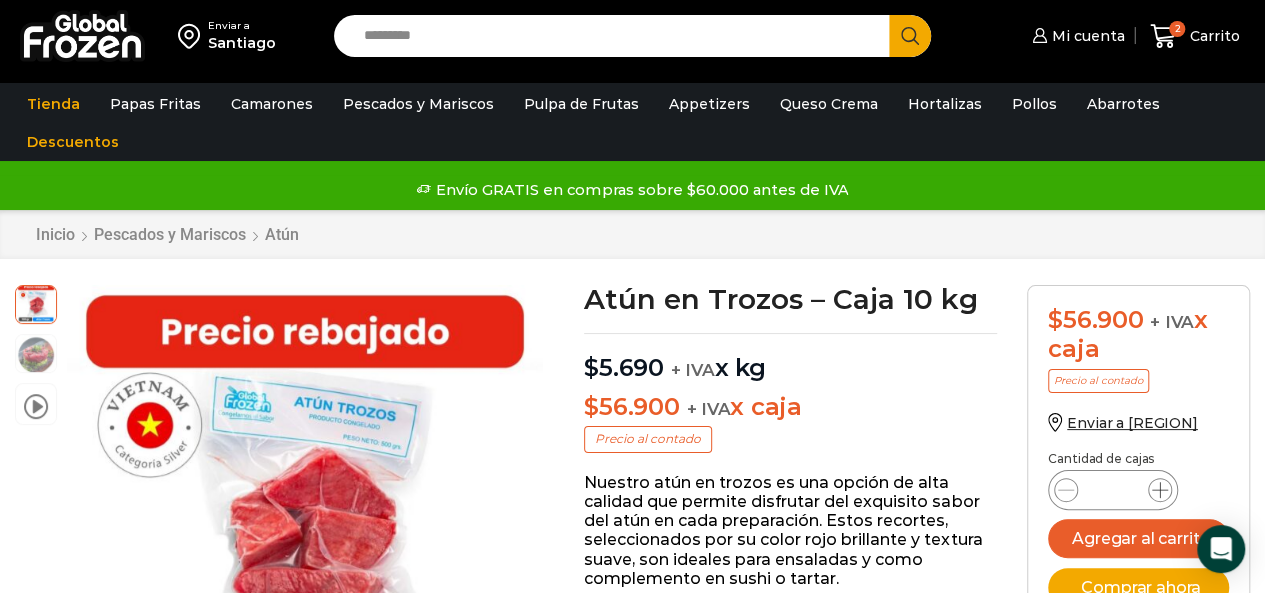 click 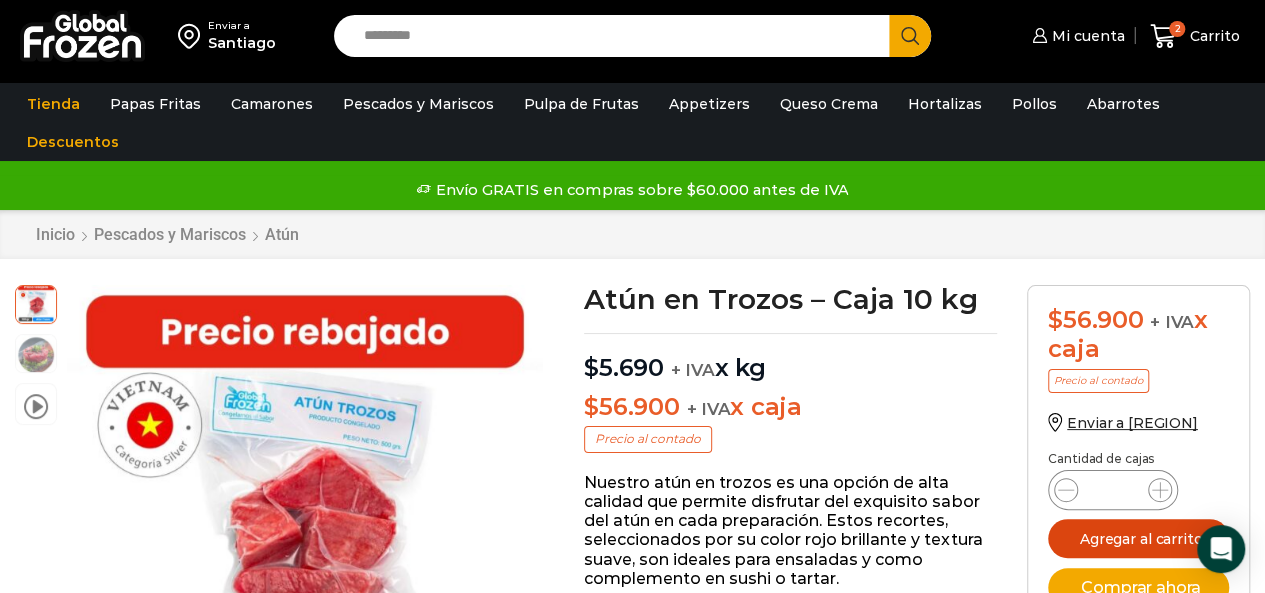 click on "Agregar al carrito" at bounding box center (1138, 538) 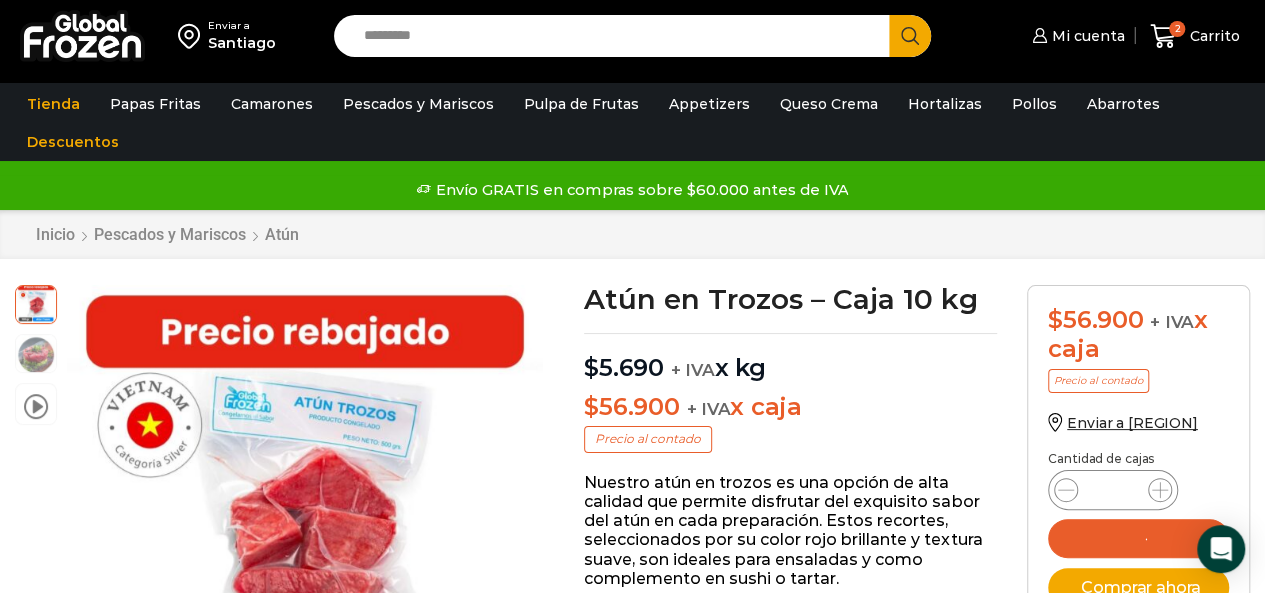 click on "Search input" at bounding box center (617, 36) 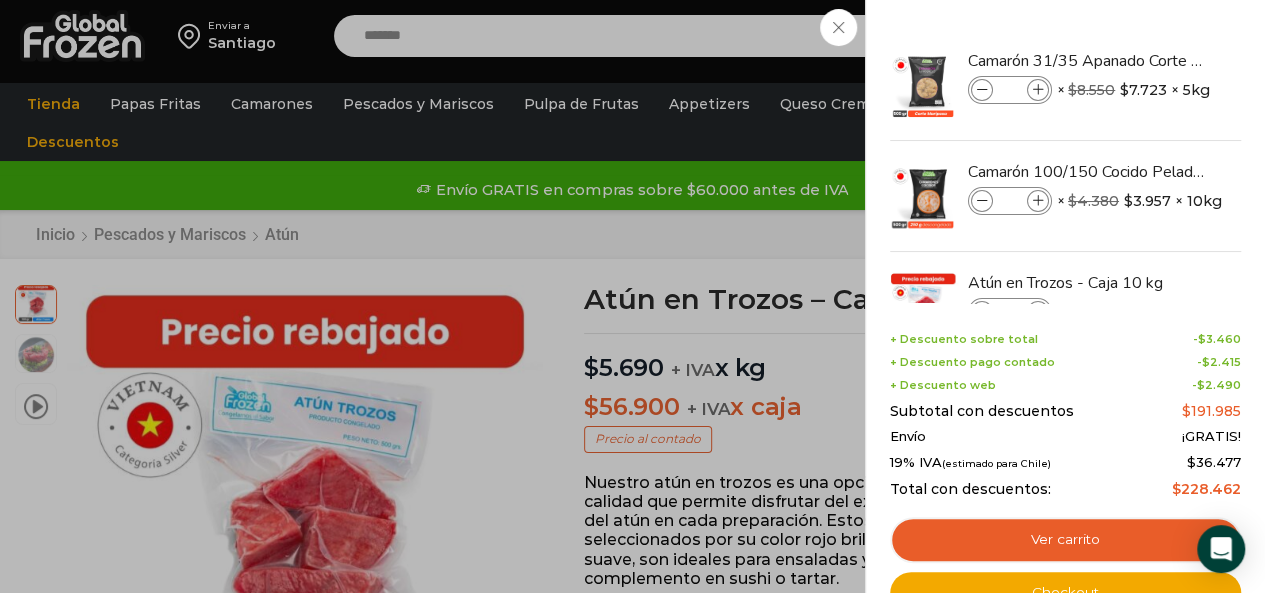 click on "4
Carrito
4
4
Shopping Cart
*" at bounding box center [1195, 36] 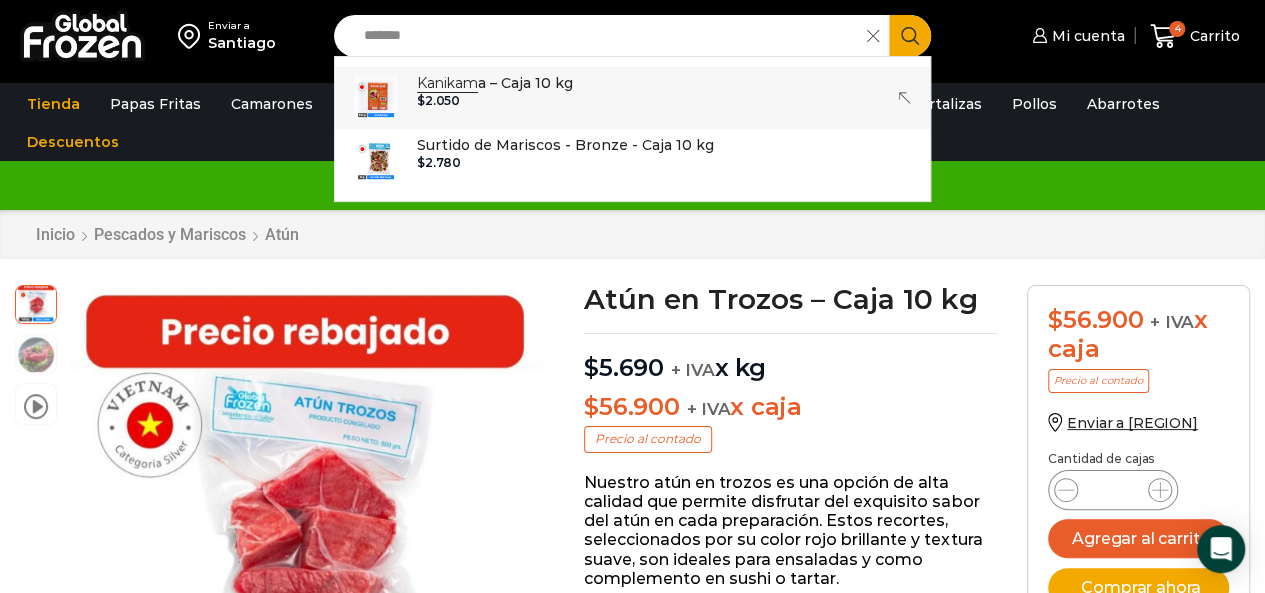 click on "Kanikam a – Caja 10 kg" at bounding box center (495, 83) 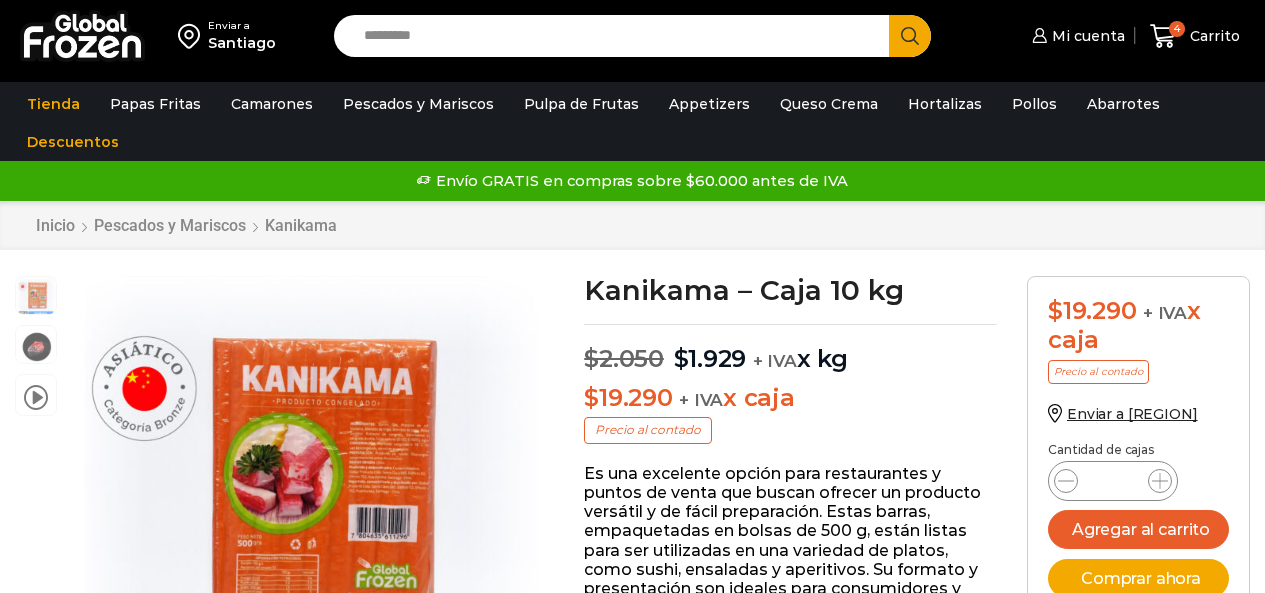 scroll, scrollTop: 0, scrollLeft: 0, axis: both 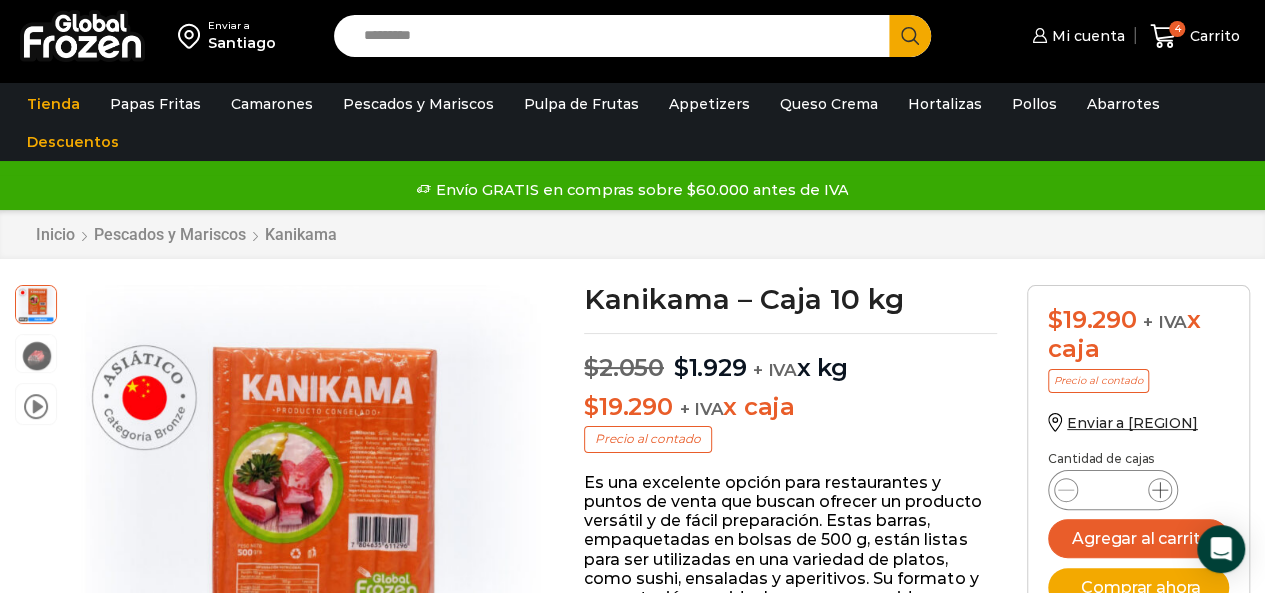 click 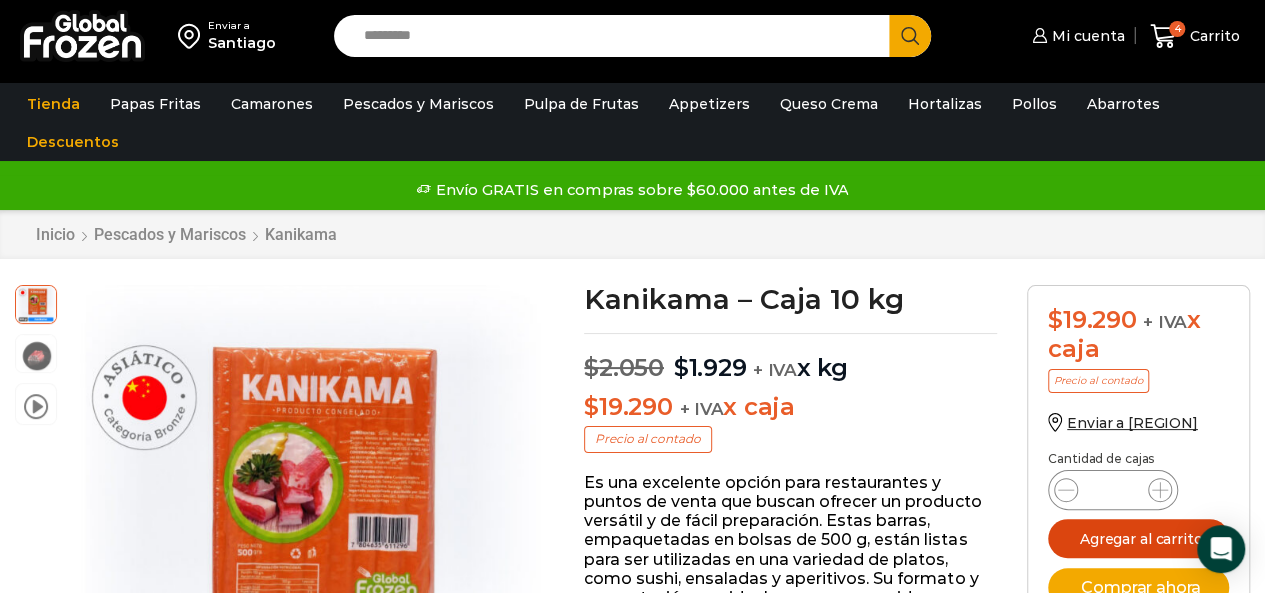 click on "Agregar al carrito" at bounding box center [1138, 538] 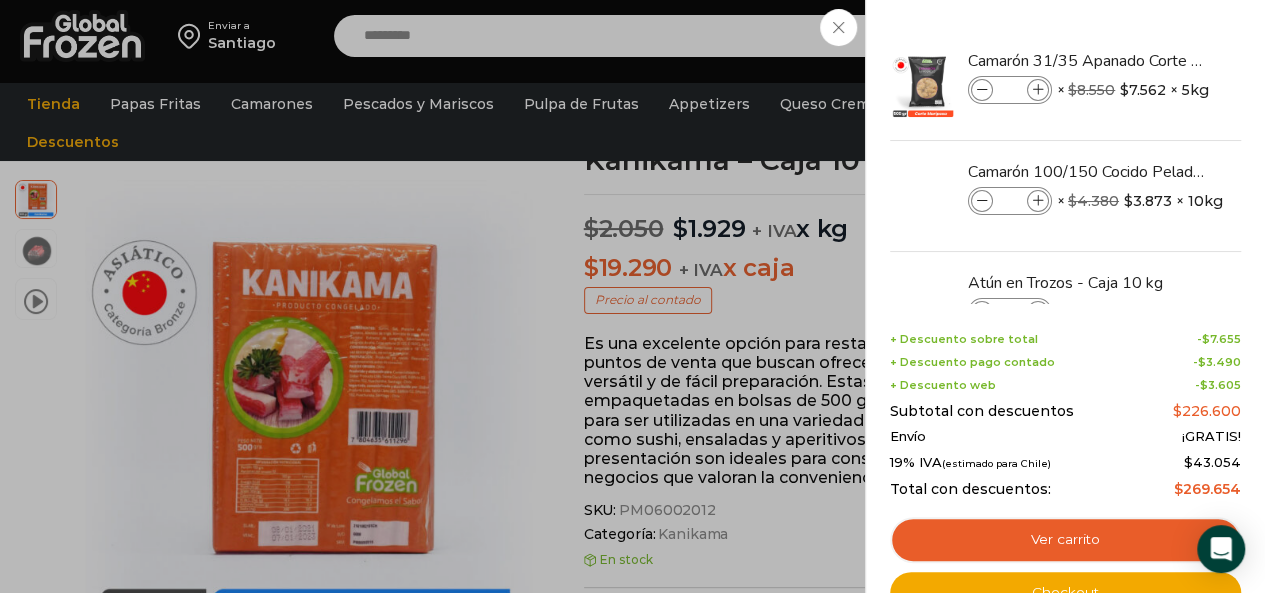 scroll, scrollTop: 201, scrollLeft: 0, axis: vertical 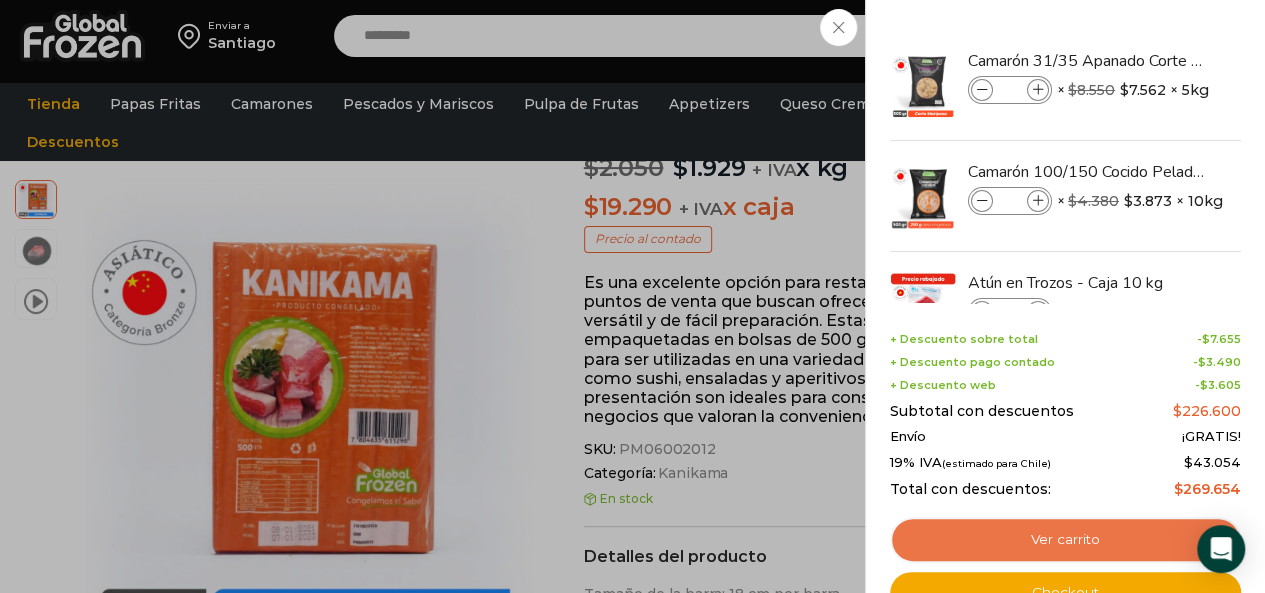 click on "Ver carrito" at bounding box center (1065, 540) 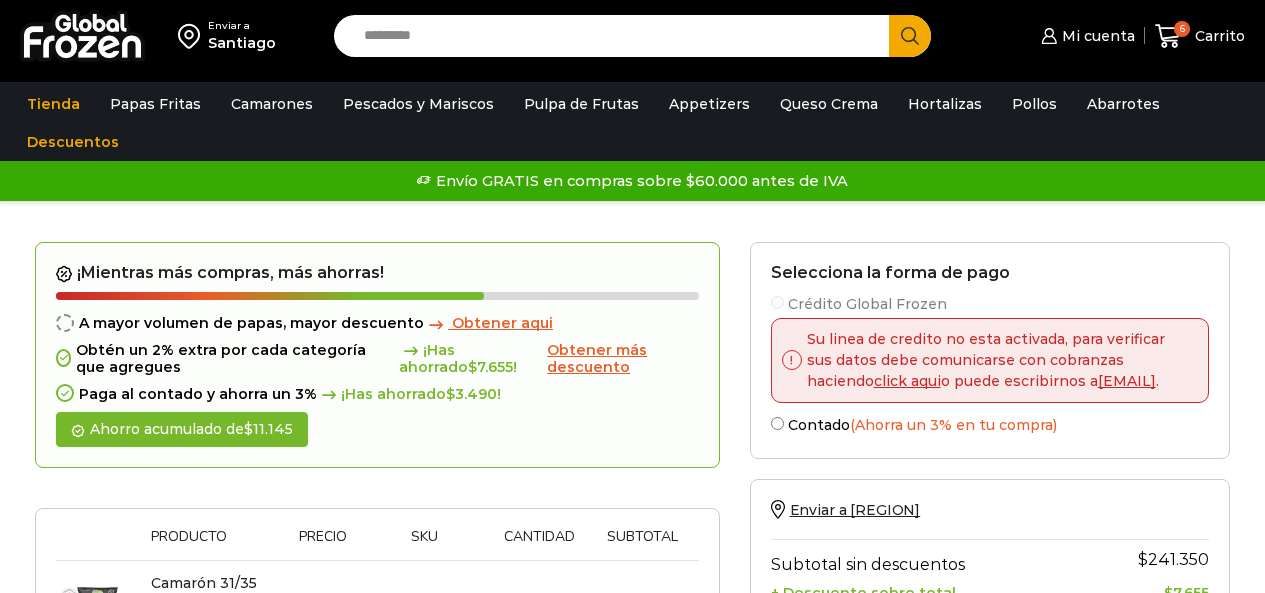 scroll, scrollTop: 0, scrollLeft: 0, axis: both 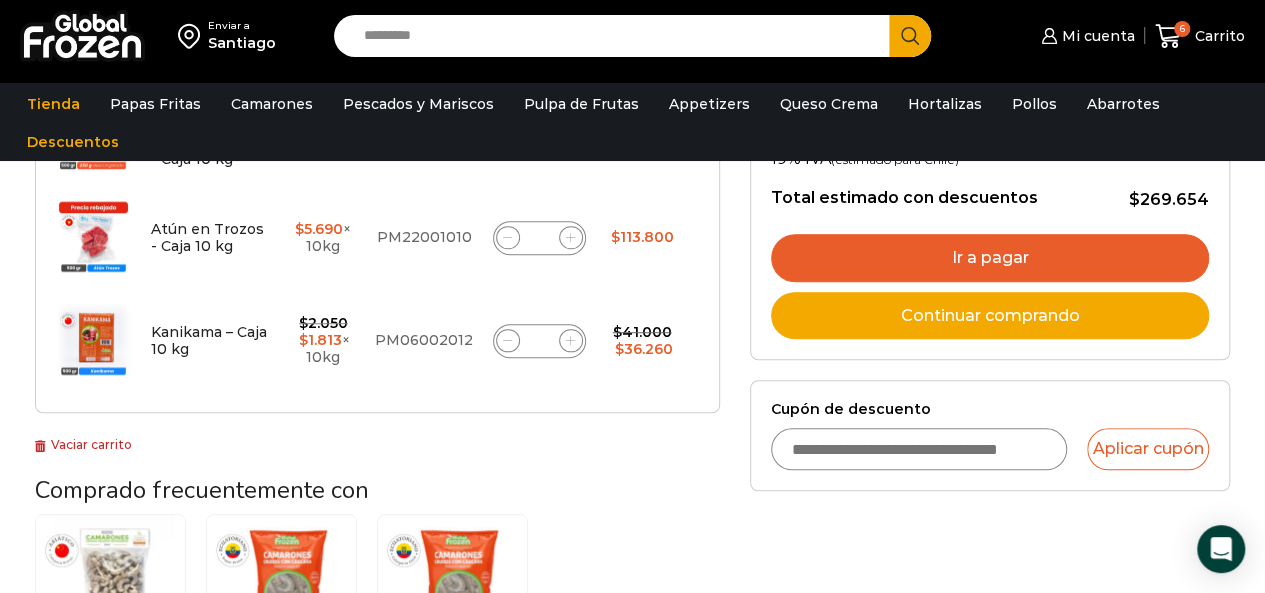 click on "Cupón de descuento" at bounding box center [919, 449] 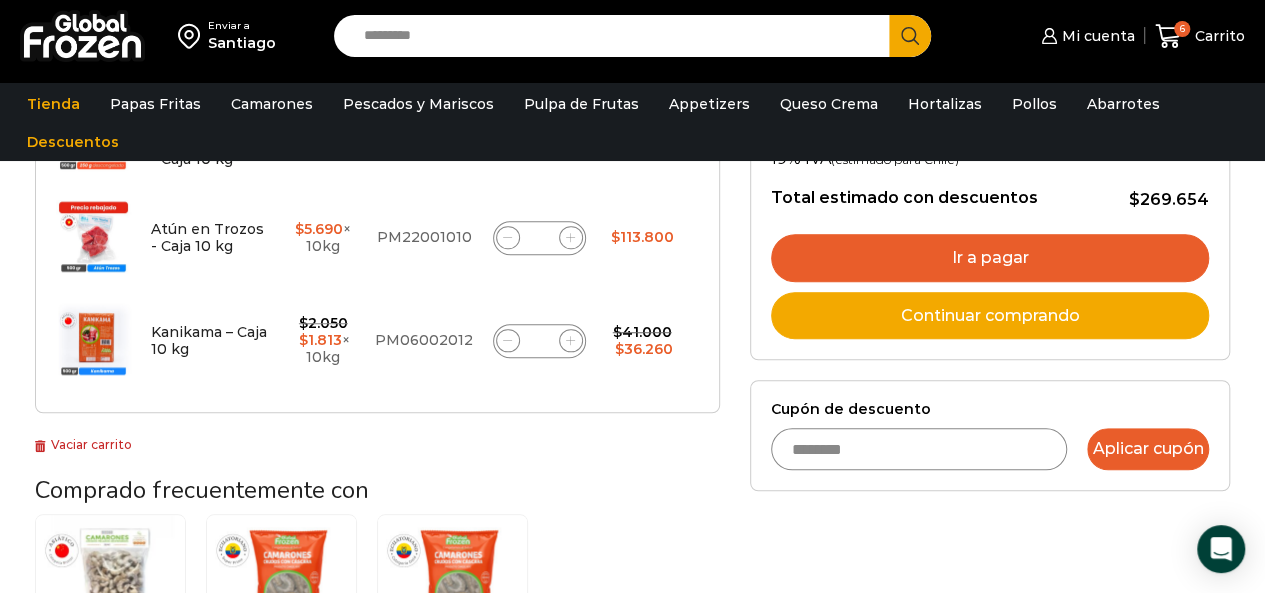 type on "********" 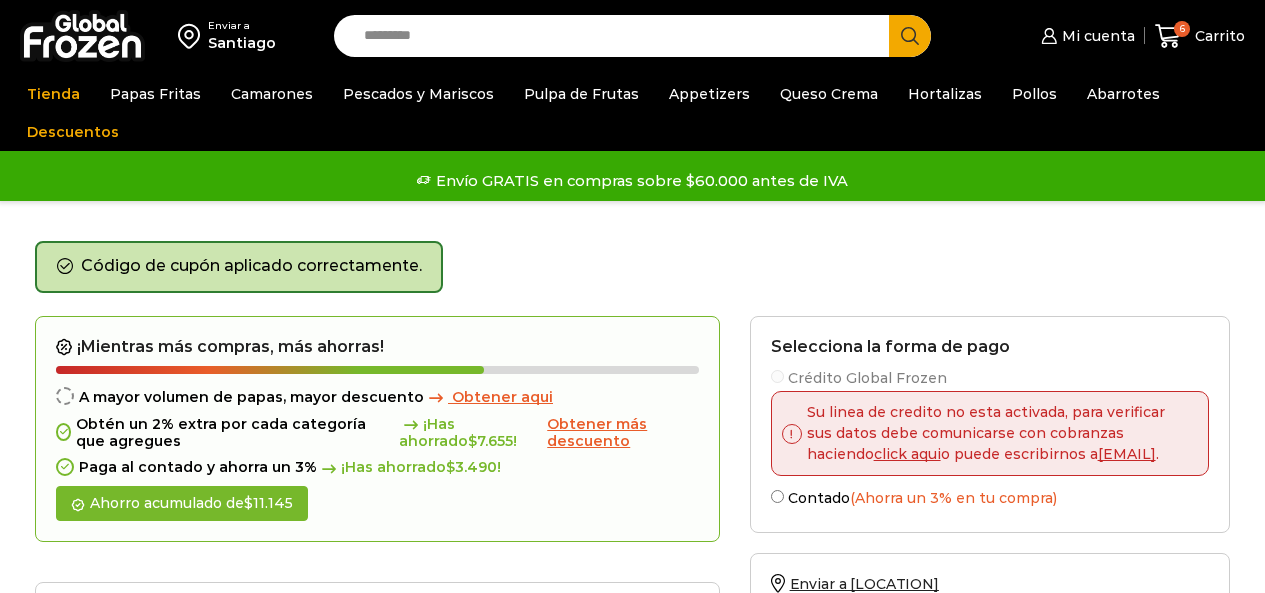 scroll, scrollTop: 0, scrollLeft: 0, axis: both 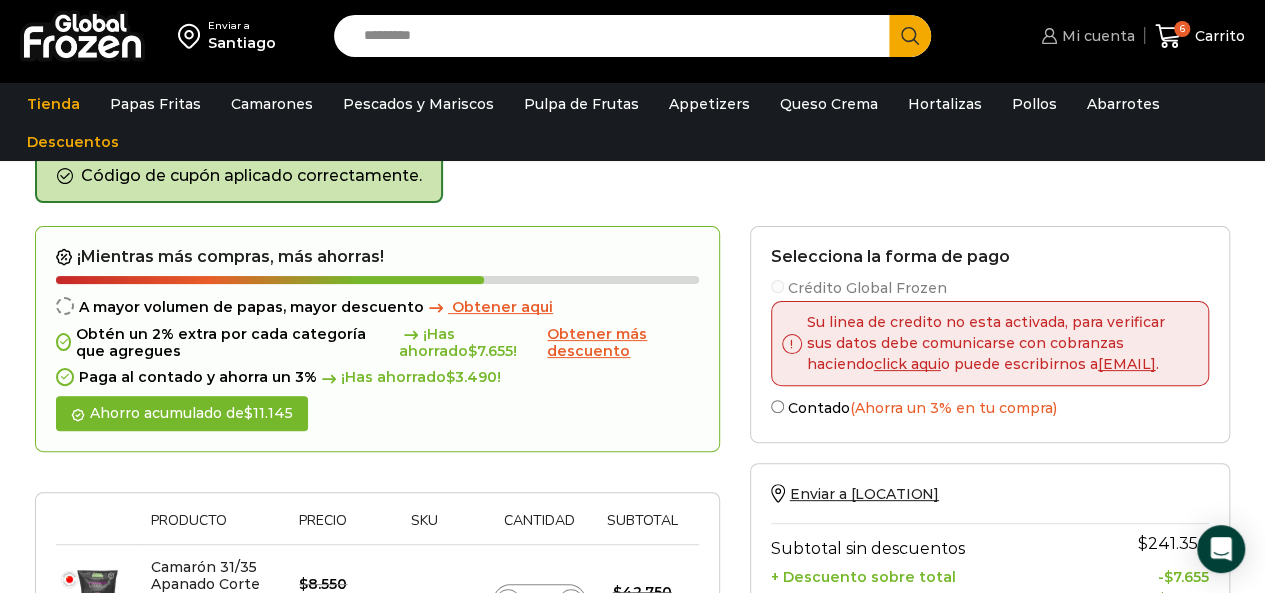 click on "Mi cuenta" at bounding box center [1096, 36] 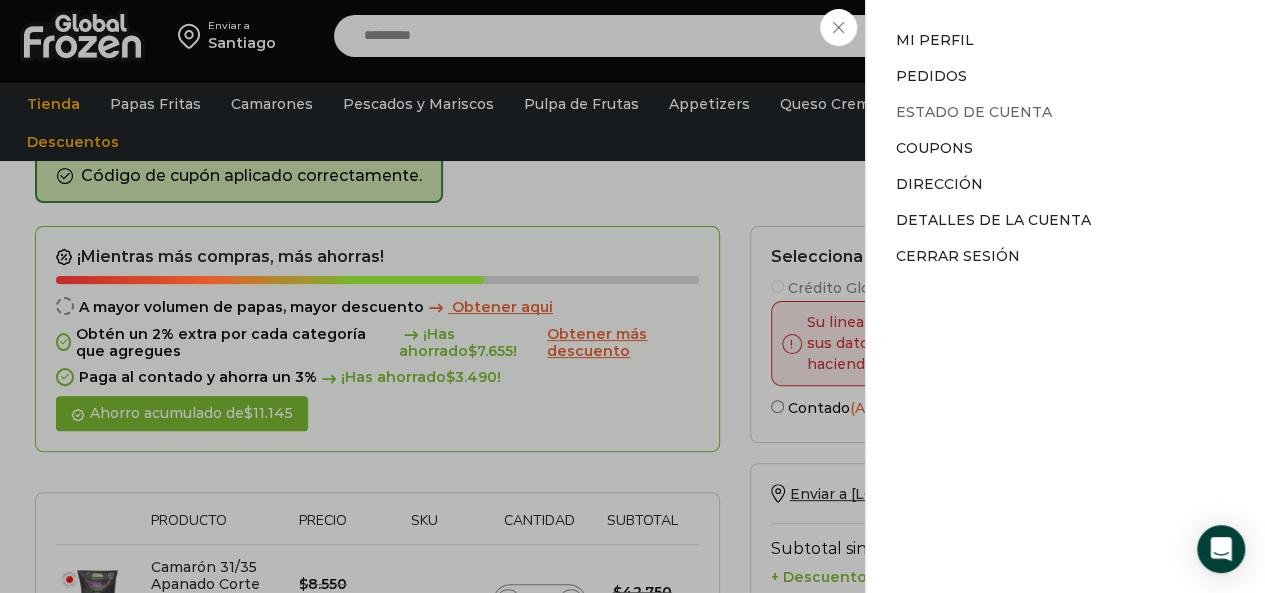 click on "Estado de Cuenta" at bounding box center (974, 112) 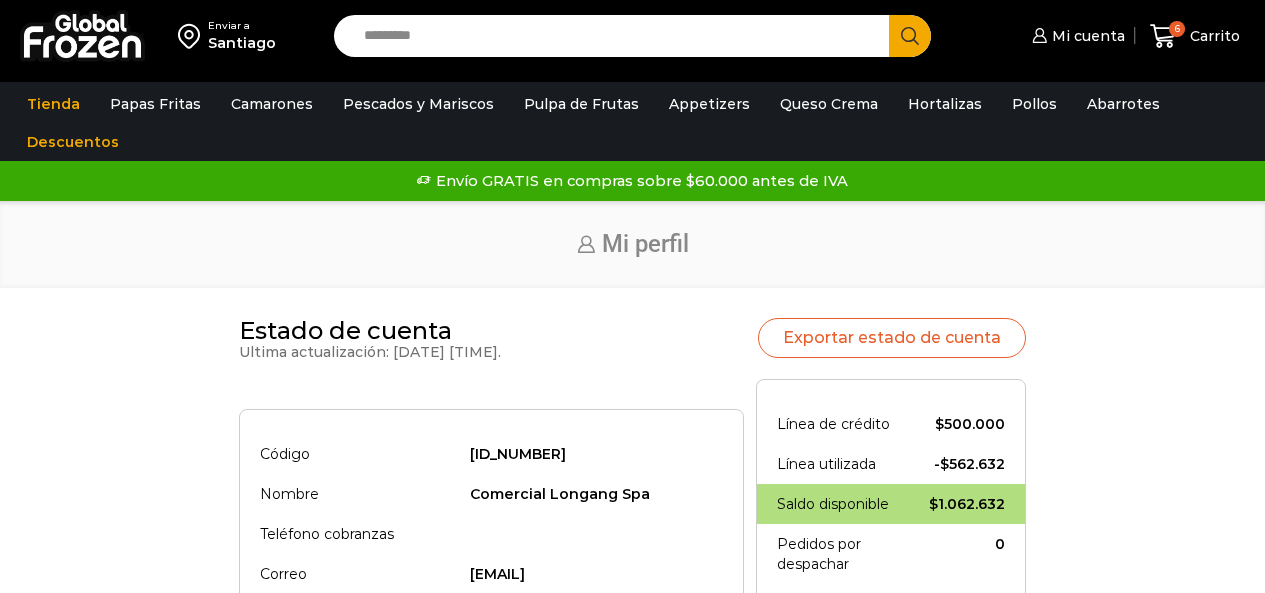scroll, scrollTop: 0, scrollLeft: 0, axis: both 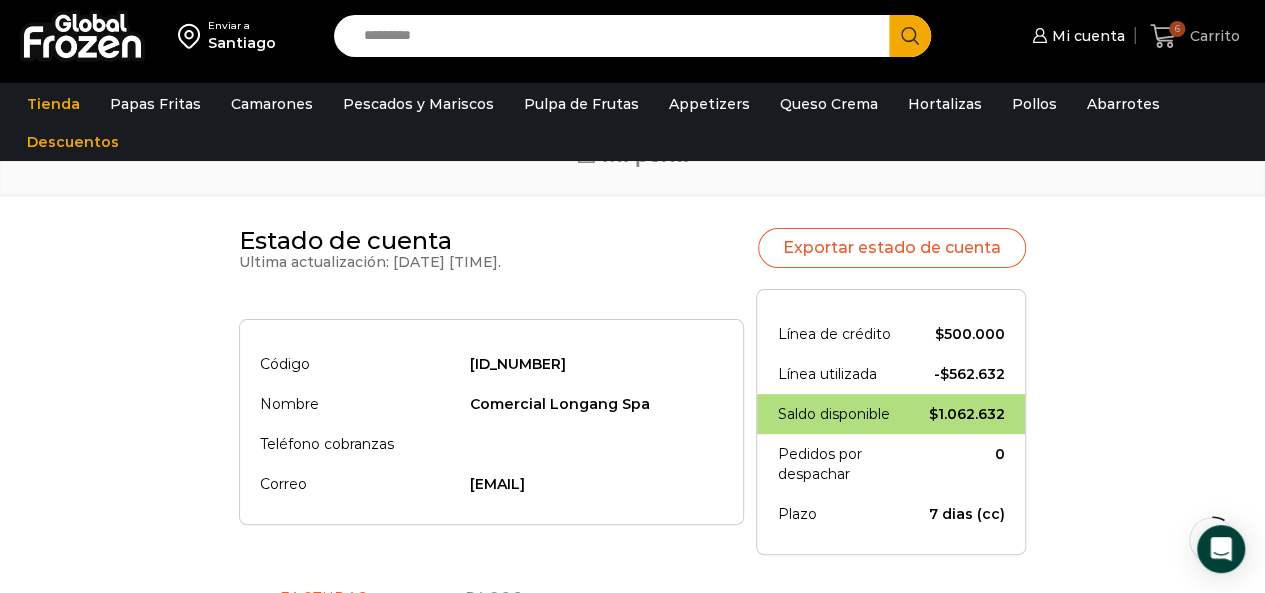 click on "Carrito" at bounding box center (1212, 36) 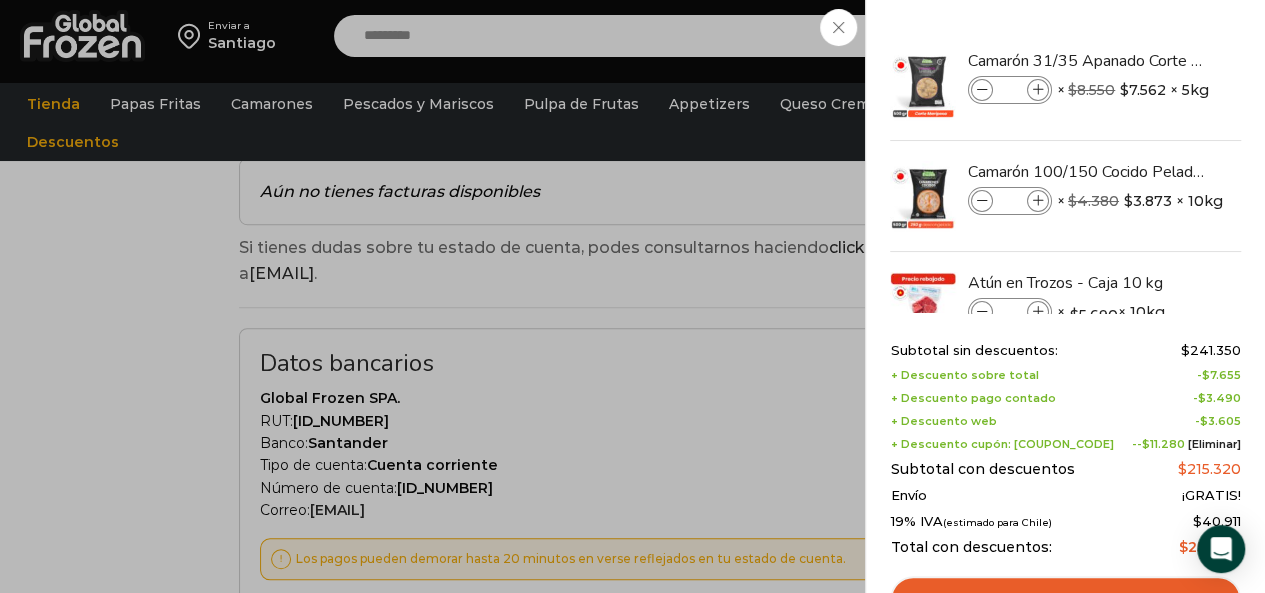 scroll, scrollTop: 600, scrollLeft: 0, axis: vertical 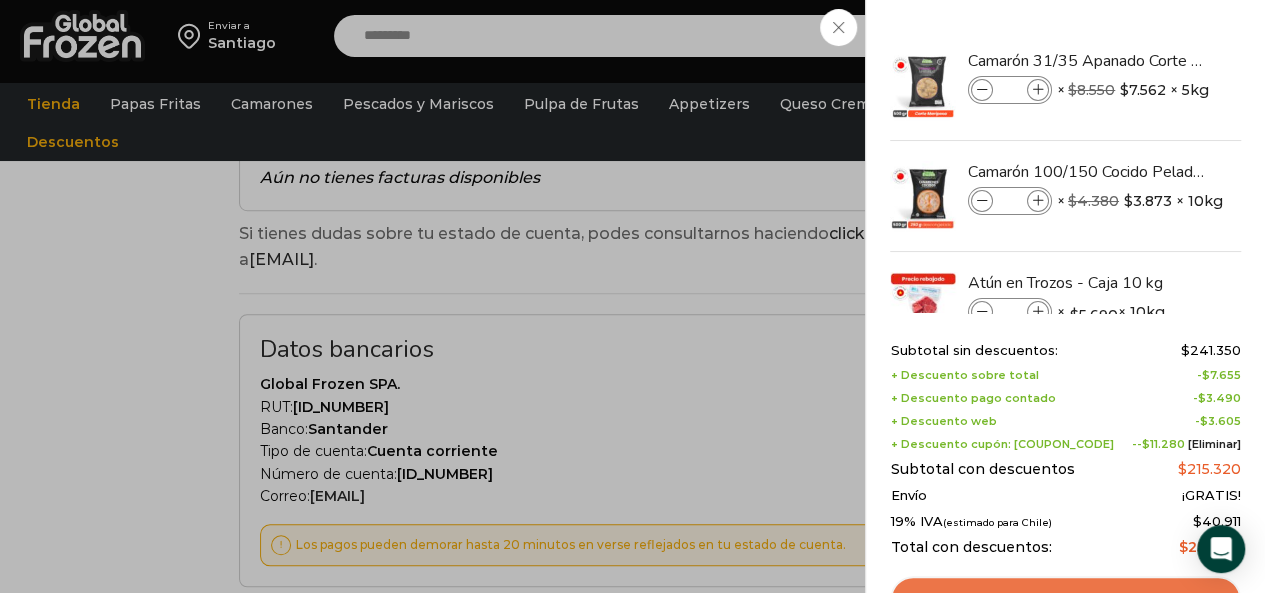 click on "Ver carrito" at bounding box center [1065, 599] 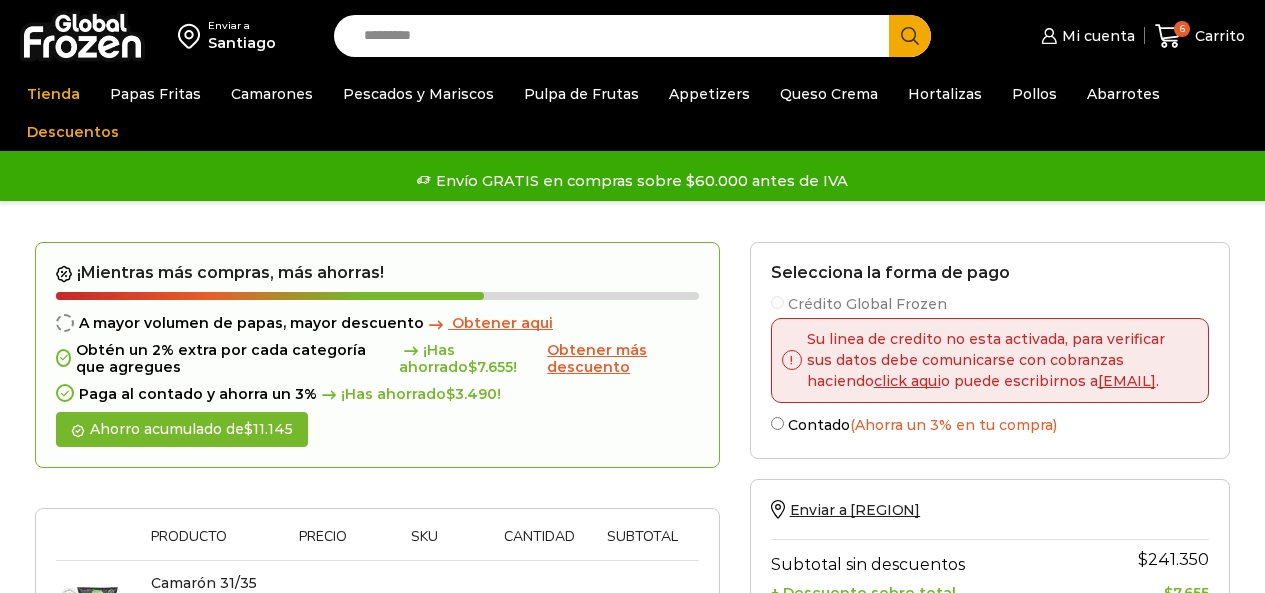 scroll, scrollTop: 0, scrollLeft: 0, axis: both 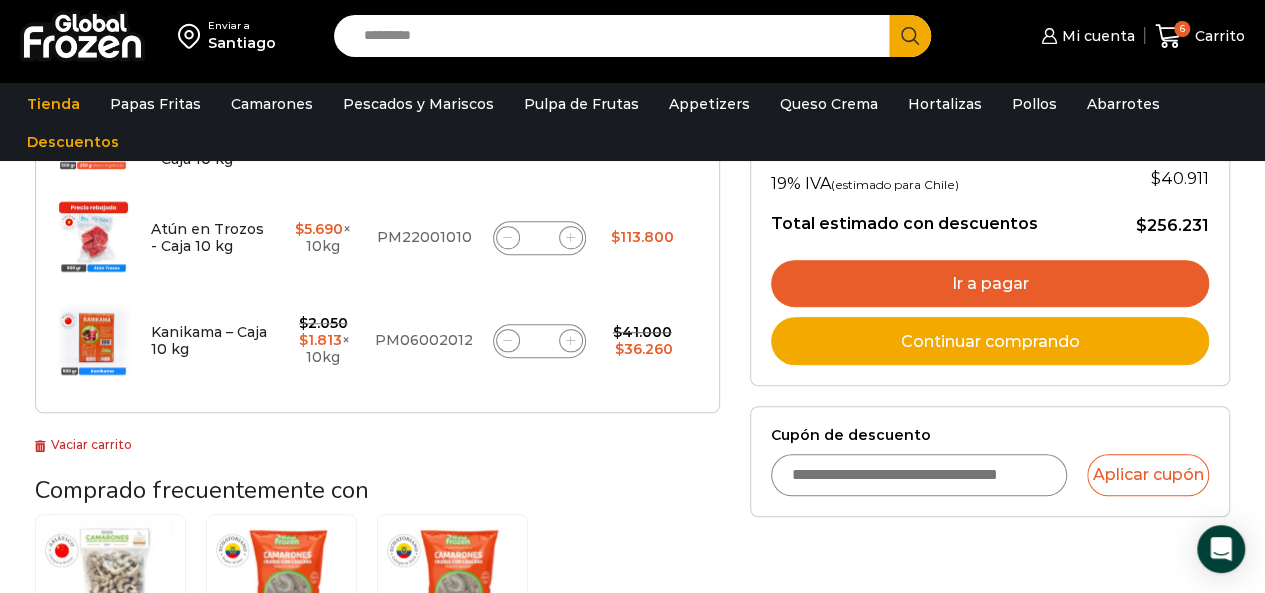click on "Ir a pagar" at bounding box center [990, 284] 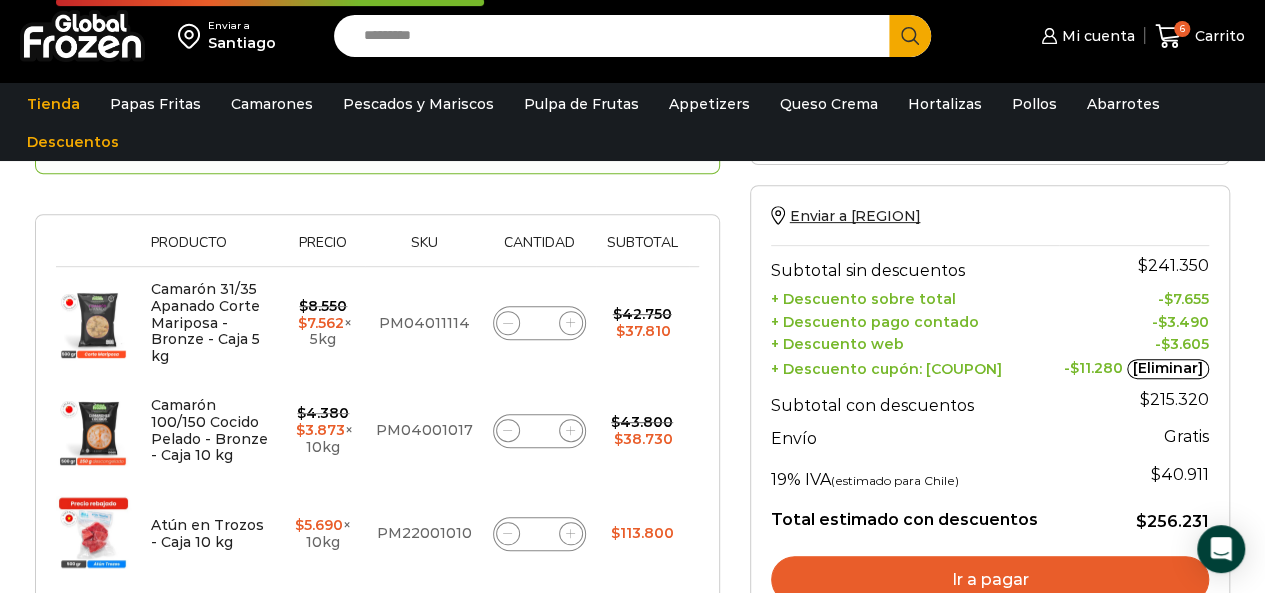 scroll, scrollTop: 200, scrollLeft: 0, axis: vertical 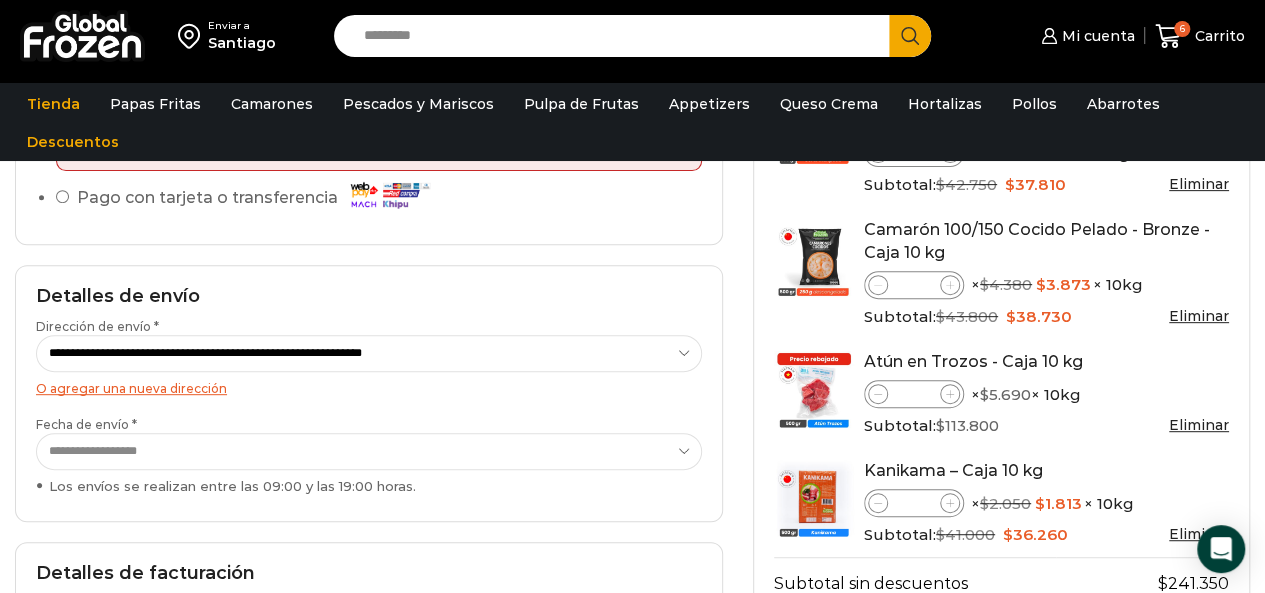 click on "O agregar una nueva dirección" at bounding box center (131, 388) 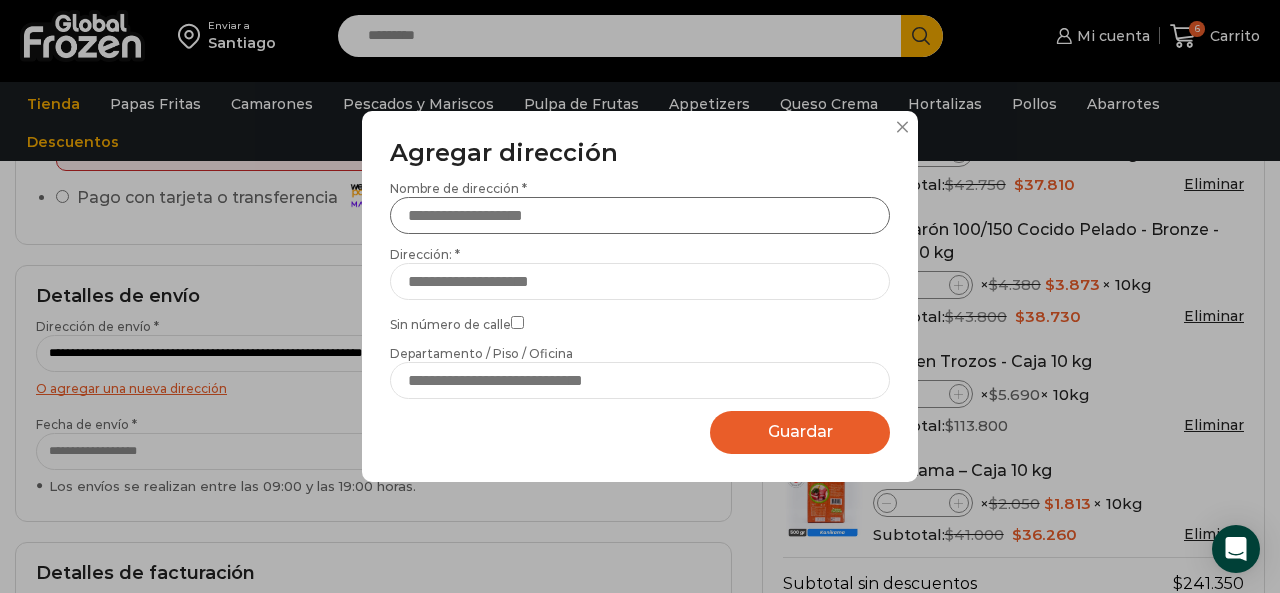 drag, startPoint x: 474, startPoint y: 225, endPoint x: 551, endPoint y: 226, distance: 77.00649 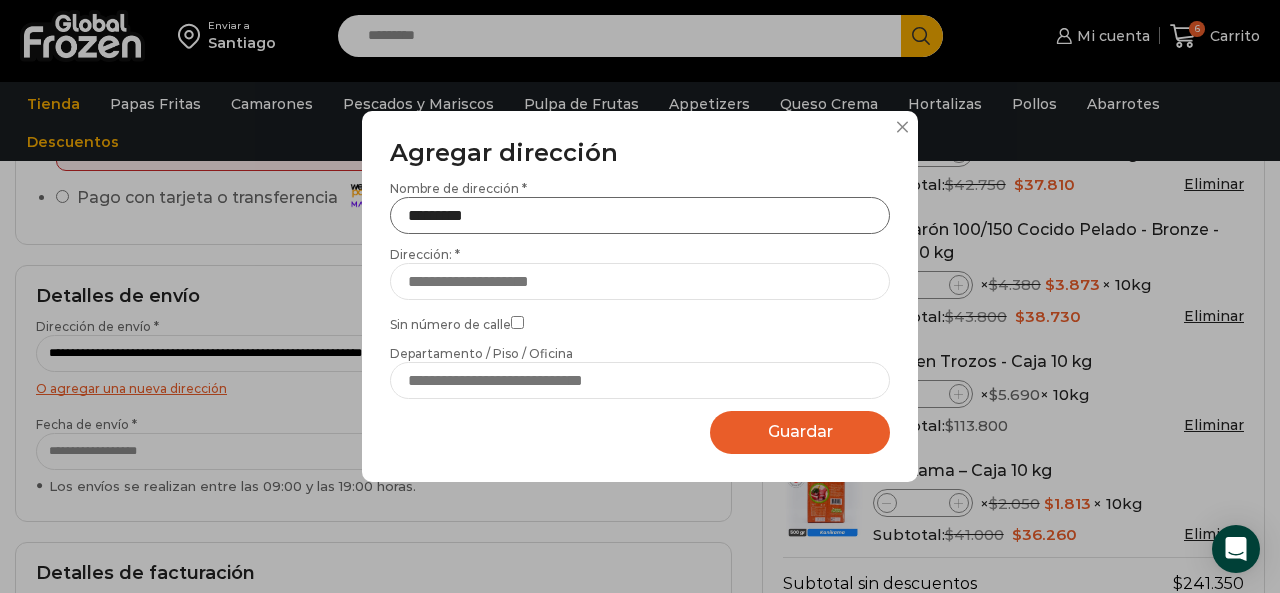 type on "*********" 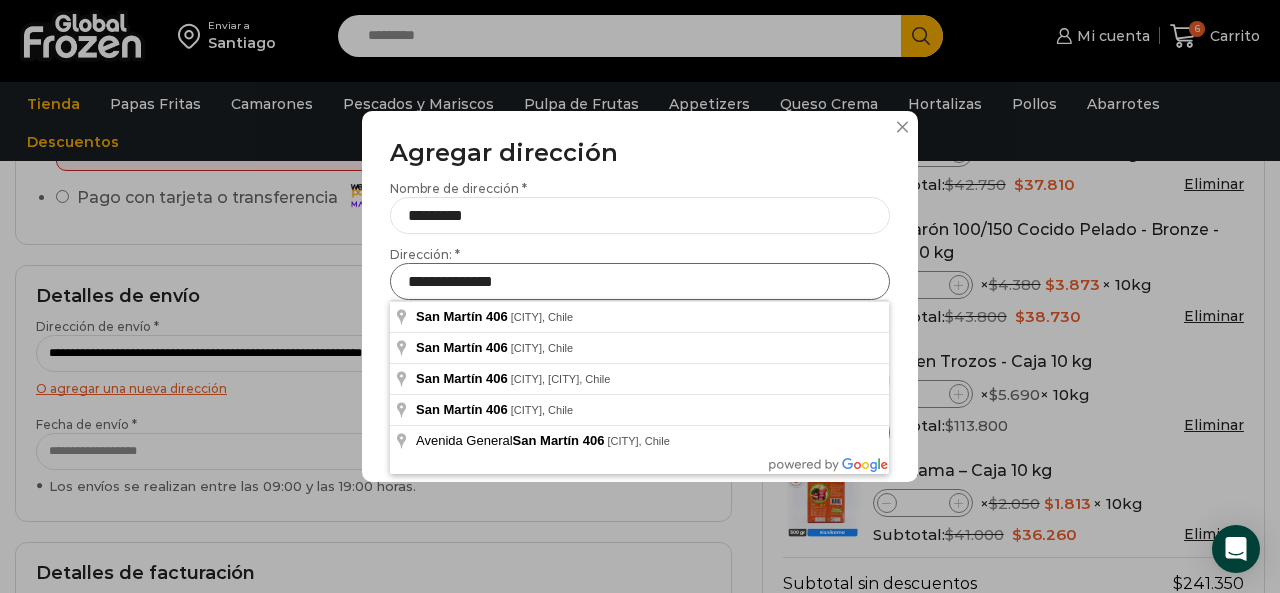 click on "**********" at bounding box center (640, 281) 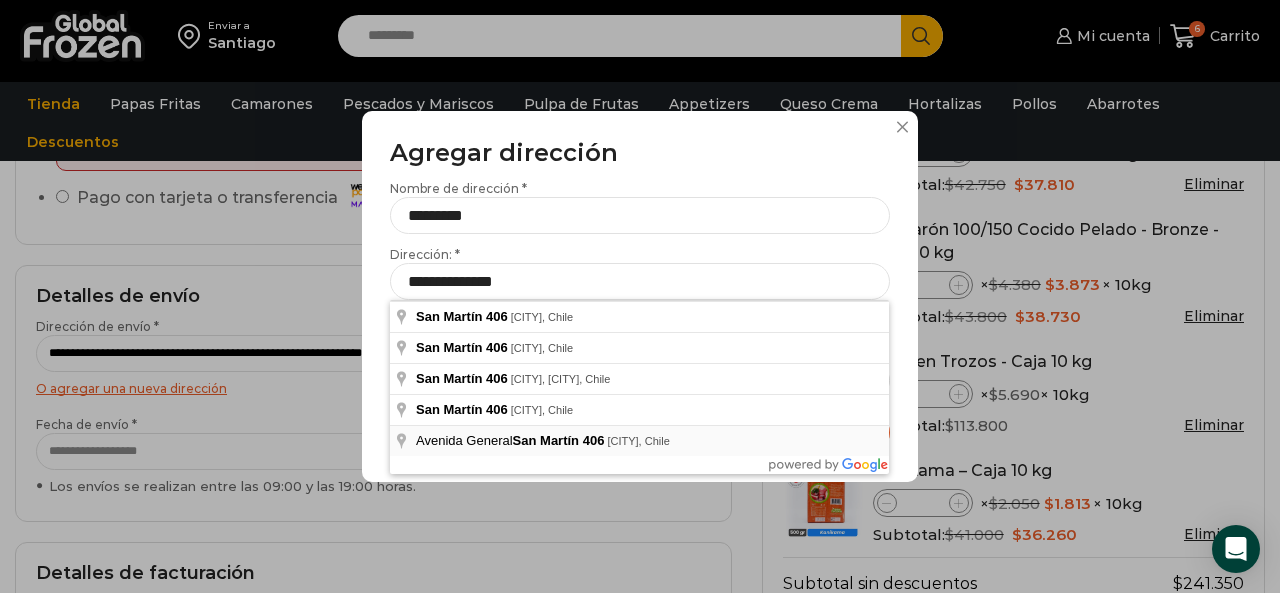 type on "**********" 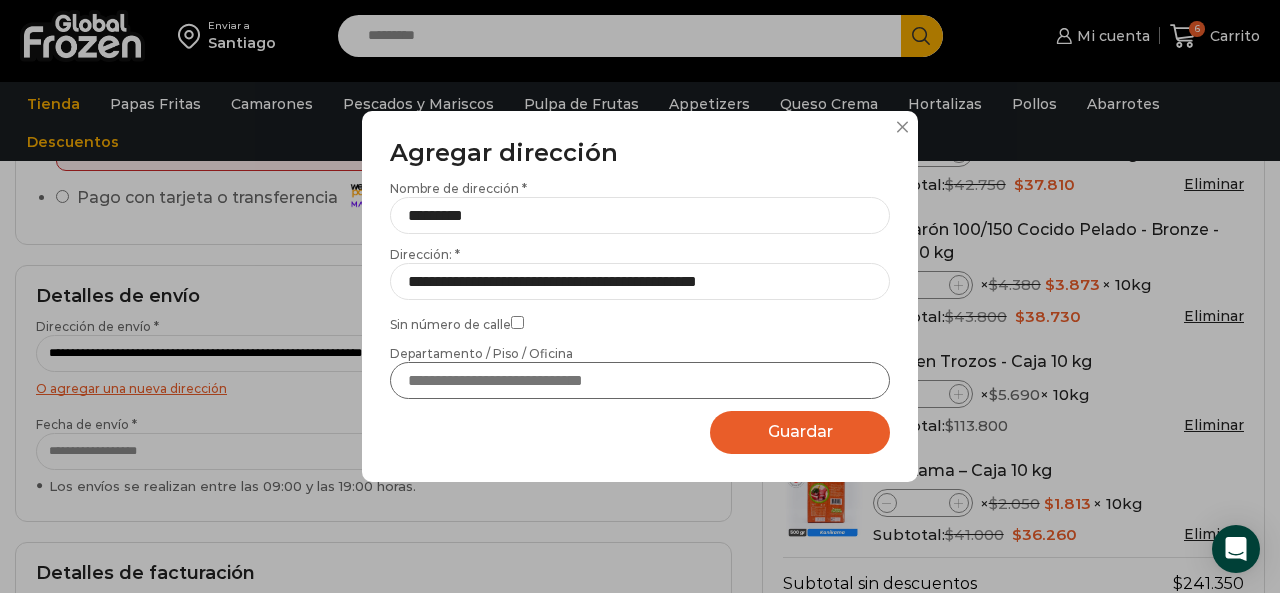 click on "Departamento / Piso / Oficina" at bounding box center [640, 380] 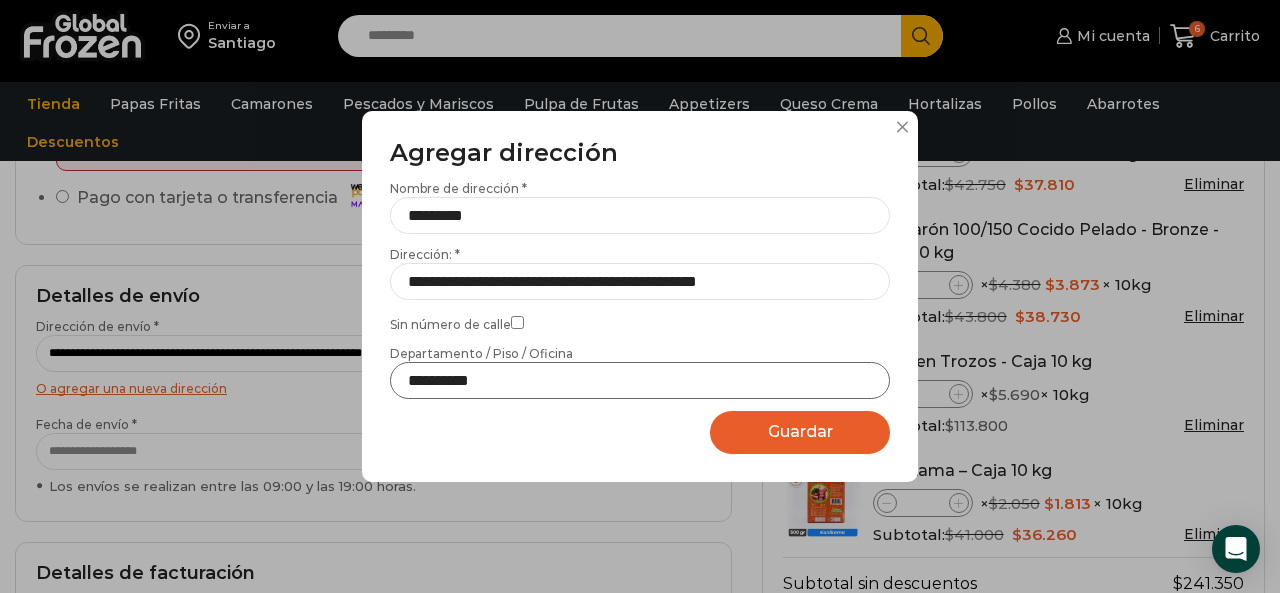 type on "**********" 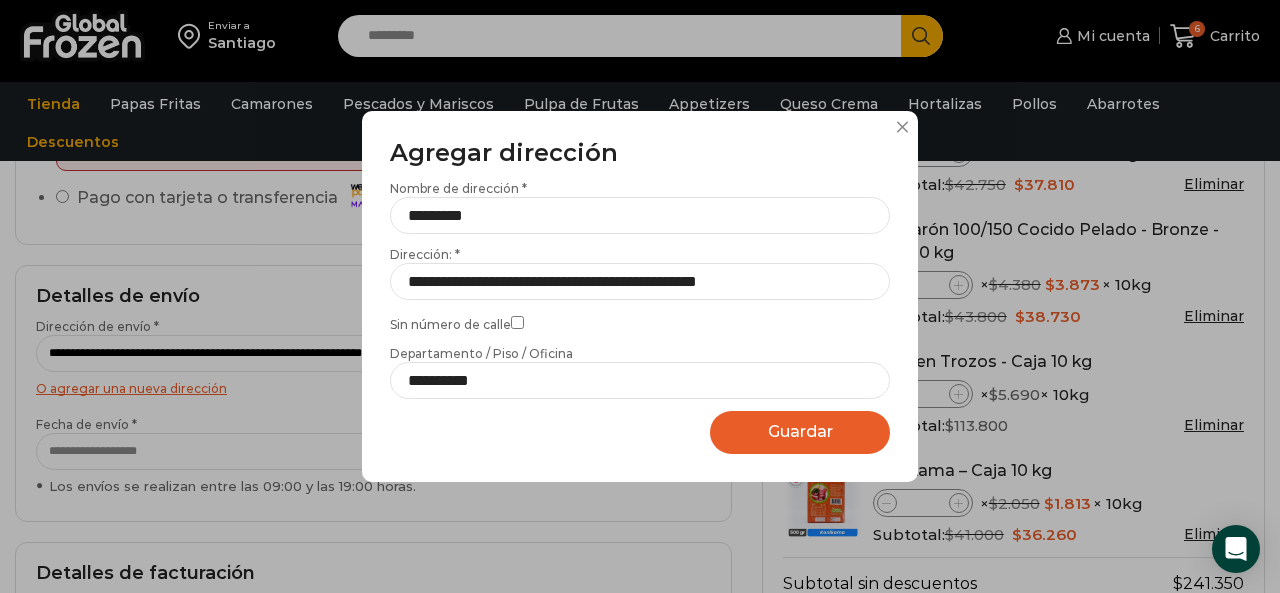 click on "Guardar Guardando..." at bounding box center (800, 432) 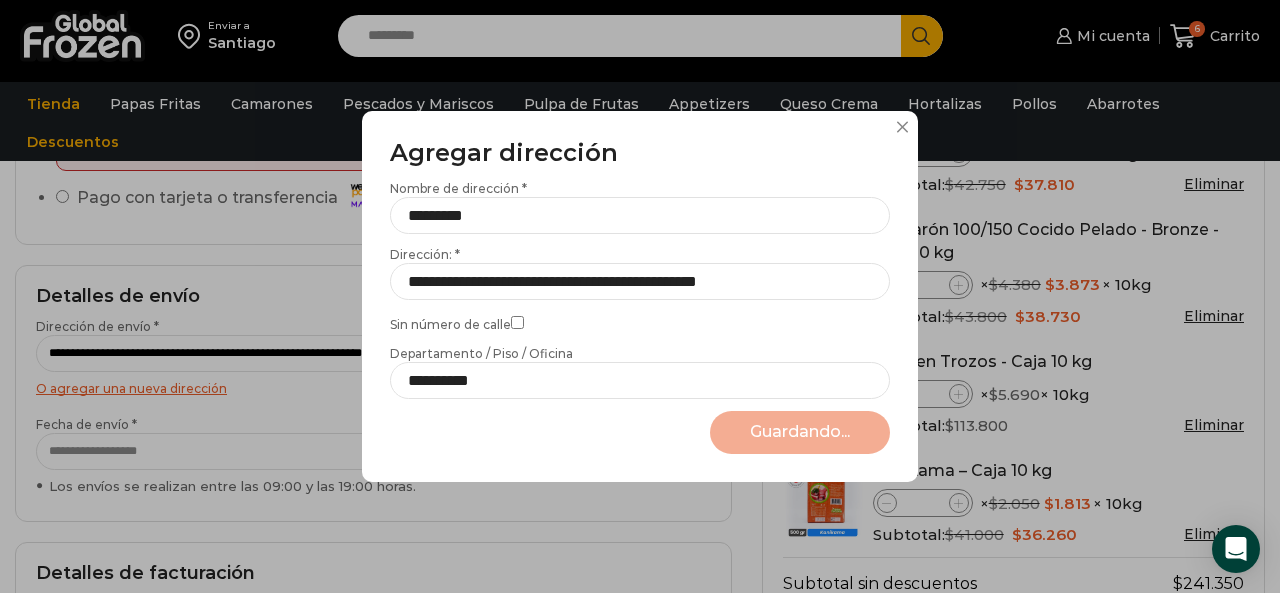 select on "*******" 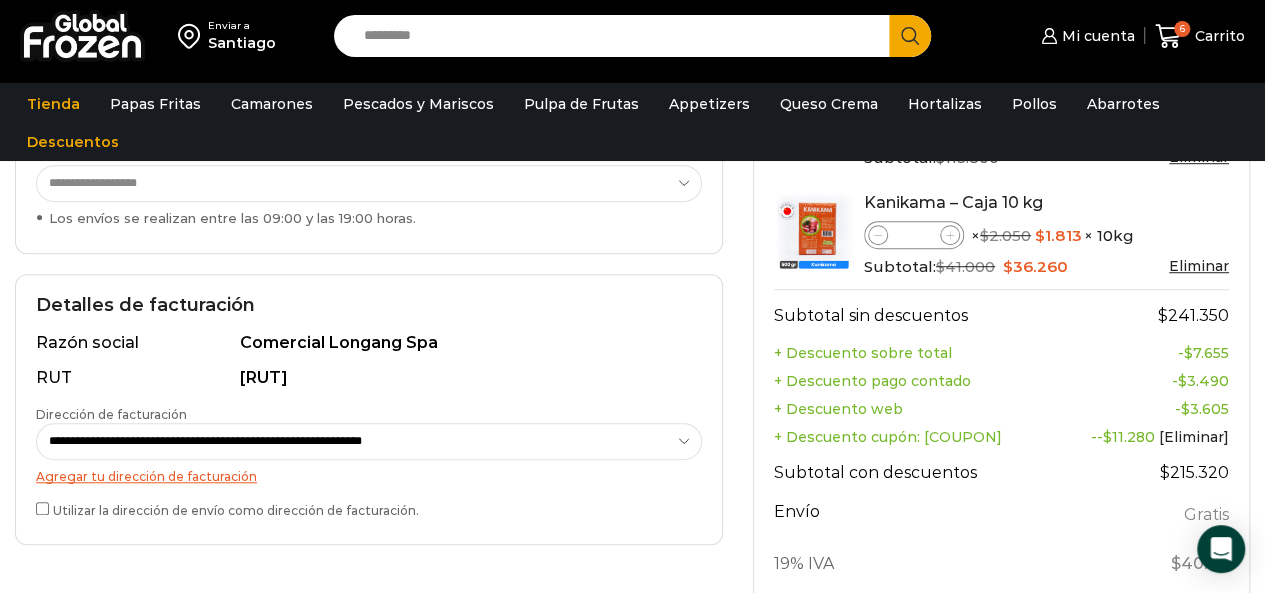 scroll, scrollTop: 600, scrollLeft: 0, axis: vertical 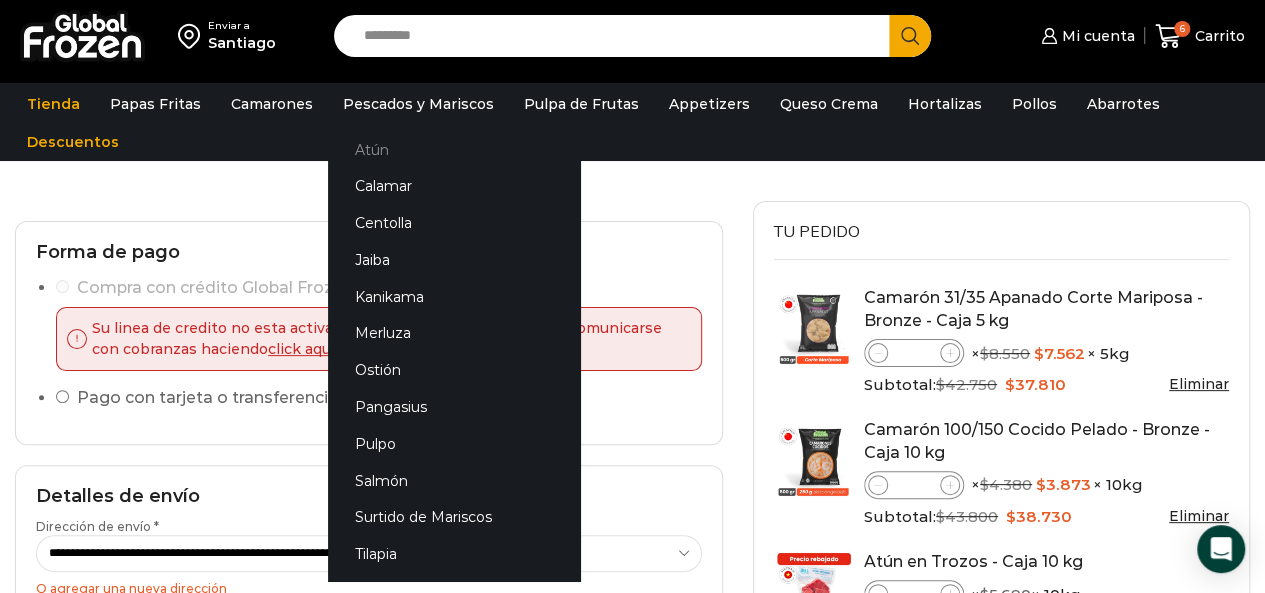 click on "Atún" at bounding box center (454, 149) 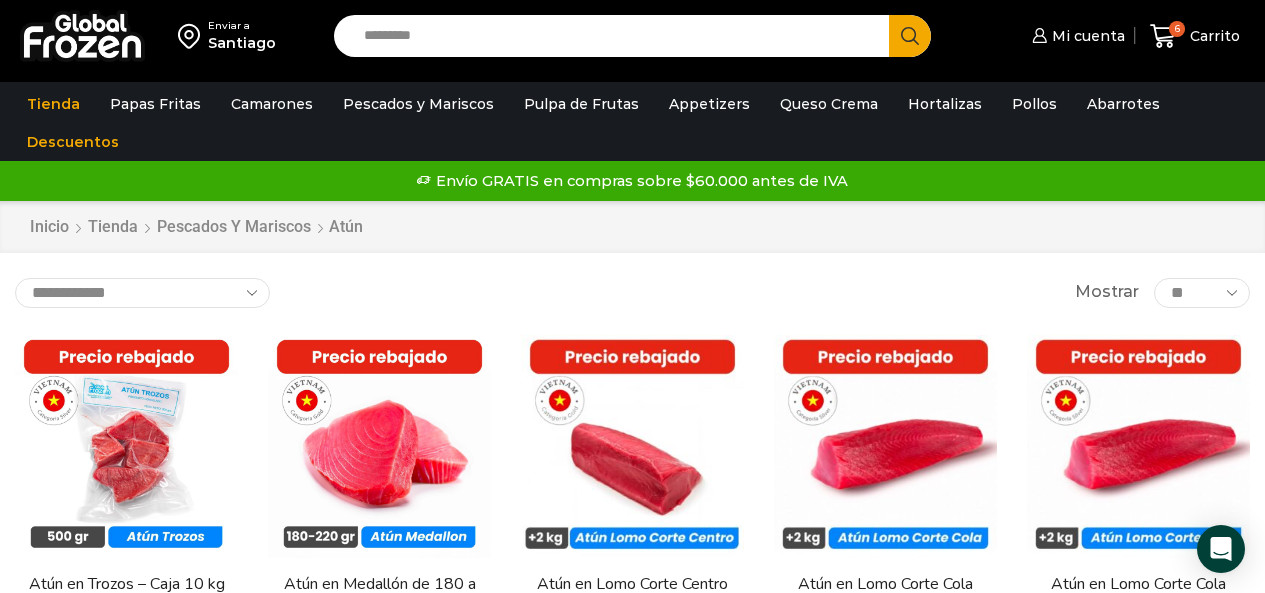 scroll, scrollTop: 0, scrollLeft: 0, axis: both 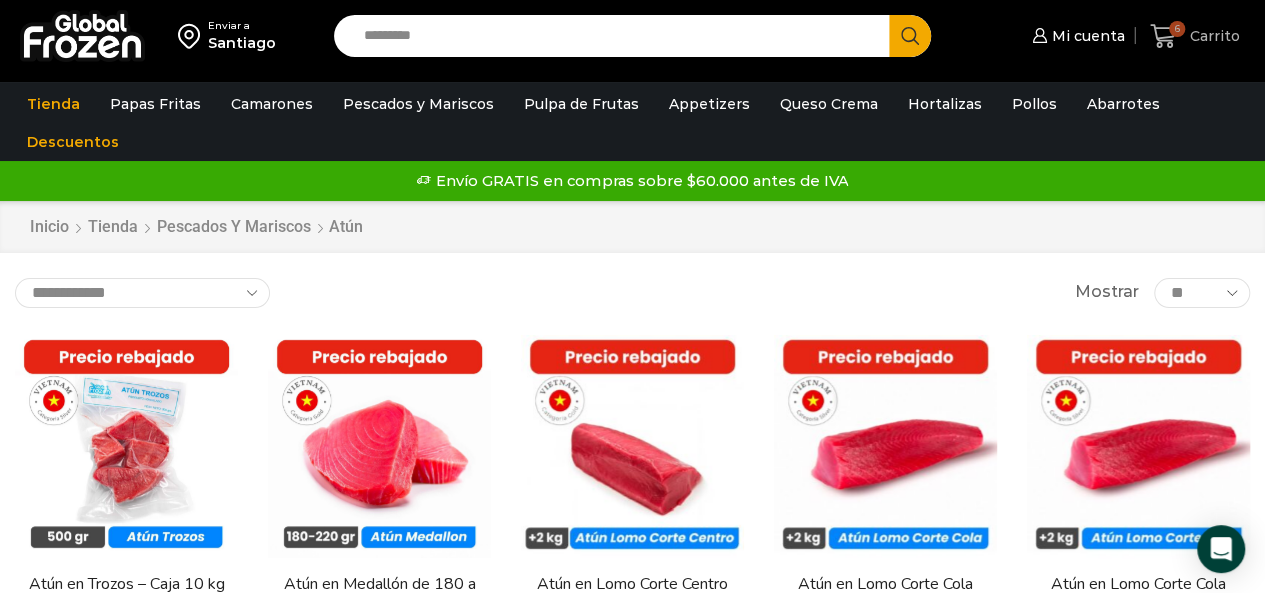 click on "Carrito" at bounding box center (1212, 36) 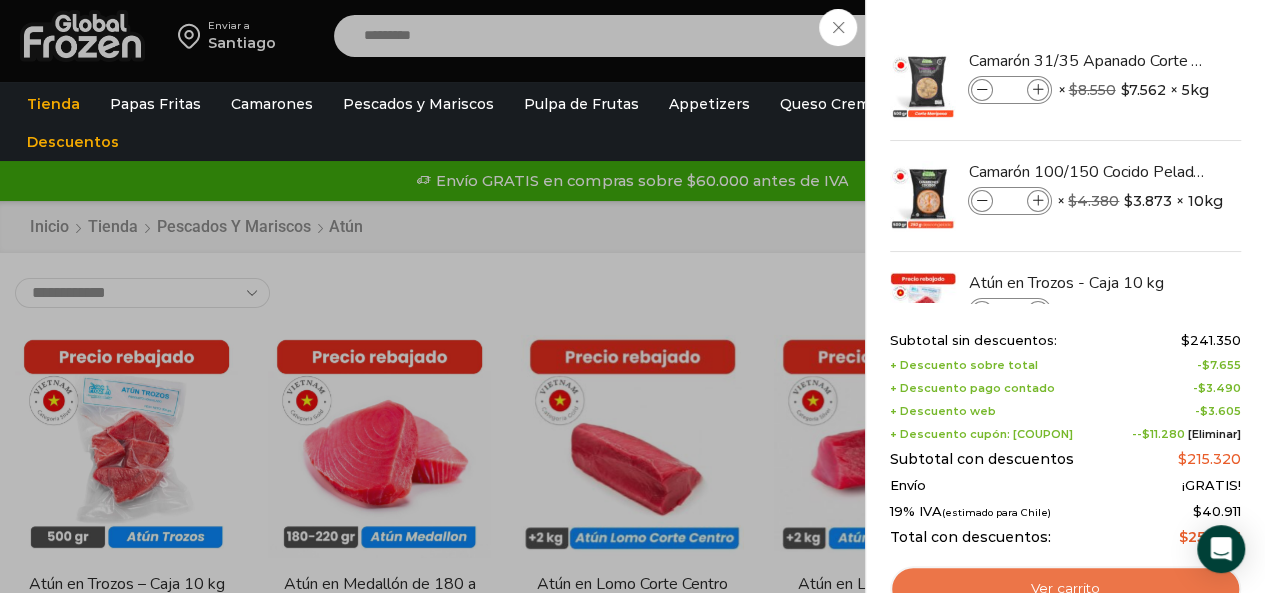 click on "Ver carrito" at bounding box center [1065, 589] 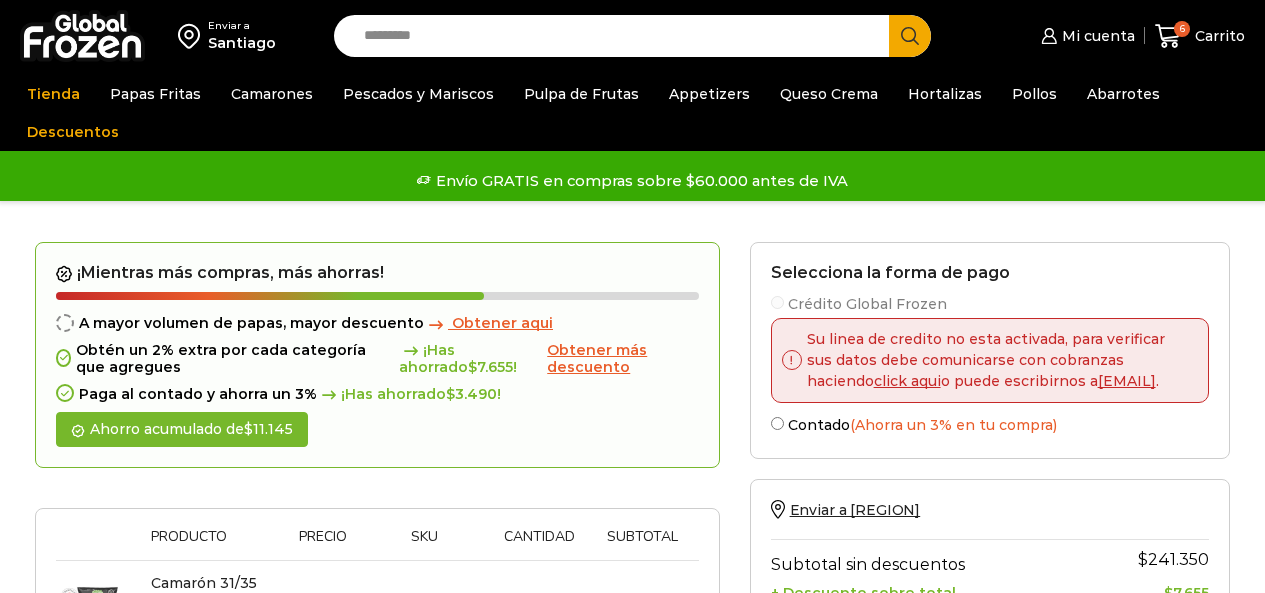 scroll, scrollTop: 0, scrollLeft: 0, axis: both 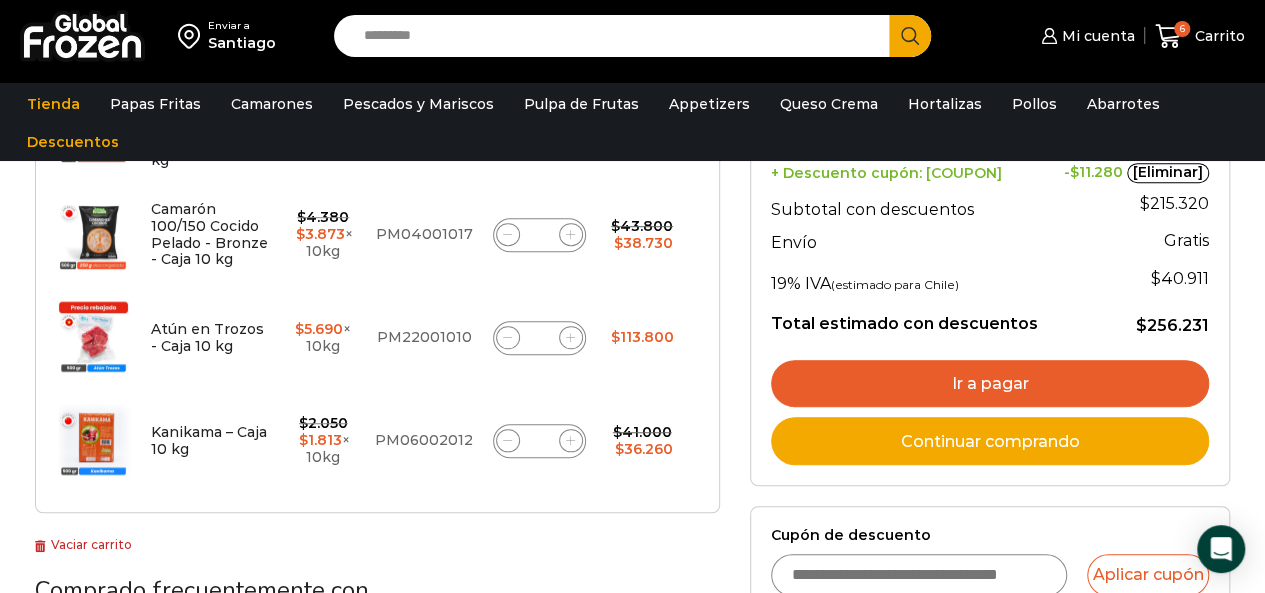 click on "Ir a pagar" at bounding box center [990, 384] 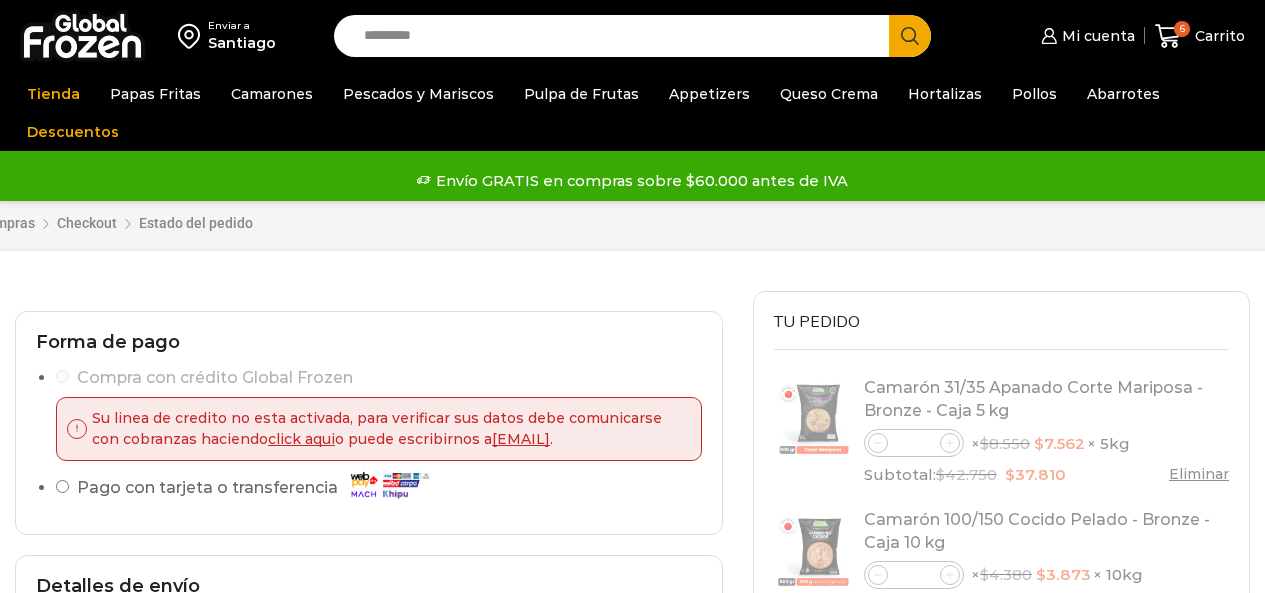 scroll, scrollTop: 0, scrollLeft: 0, axis: both 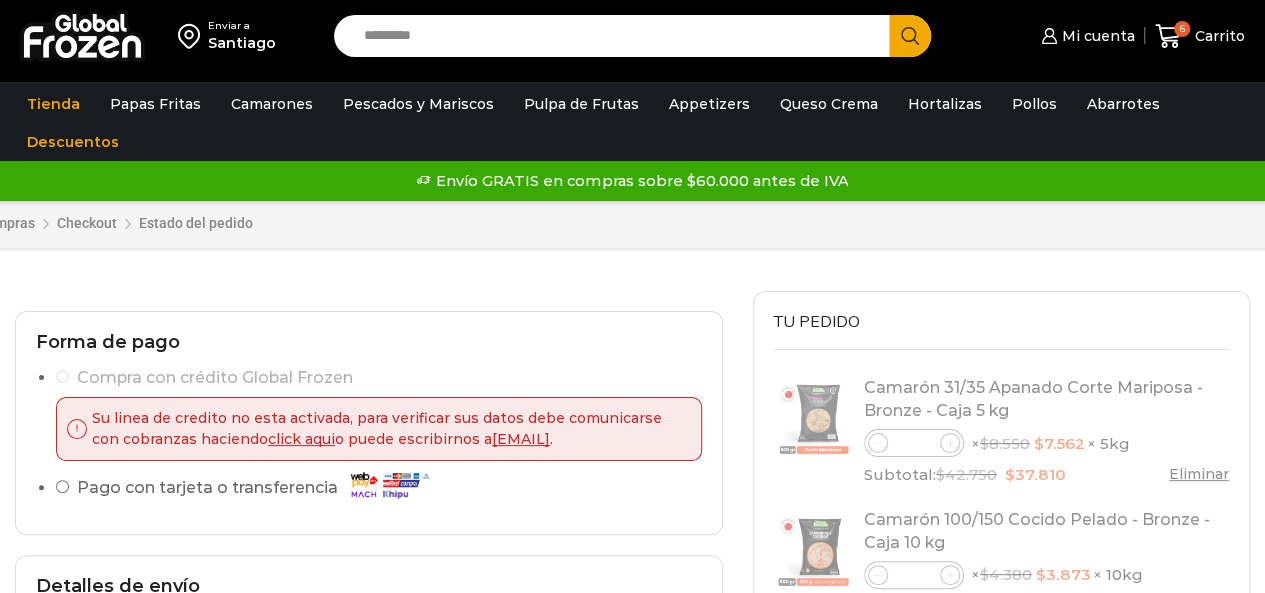 click on "Compra con crédito Global Frozen
Su linea de credito no esta activada, para verificar sus datos debe comunicarse con cobranzas haciendo  click aqui  o puede escribirnos a  [EMAIL] .
Pago con tarjeta o transferencia" at bounding box center [369, 438] 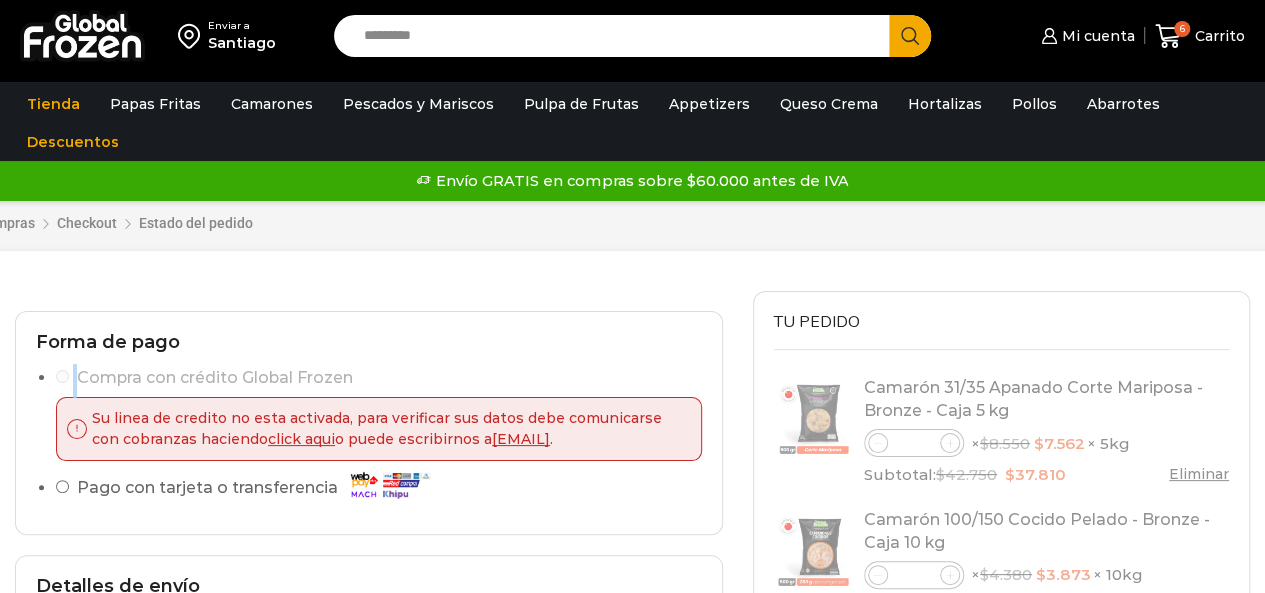 click on "Compra con crédito Global Frozen
Su linea de credito no esta activada, para verificar sus datos debe comunicarse con cobranzas haciendo  click aqui  o puede escribirnos a  [EMAIL] .
Pago con tarjeta o transferencia" at bounding box center [369, 438] 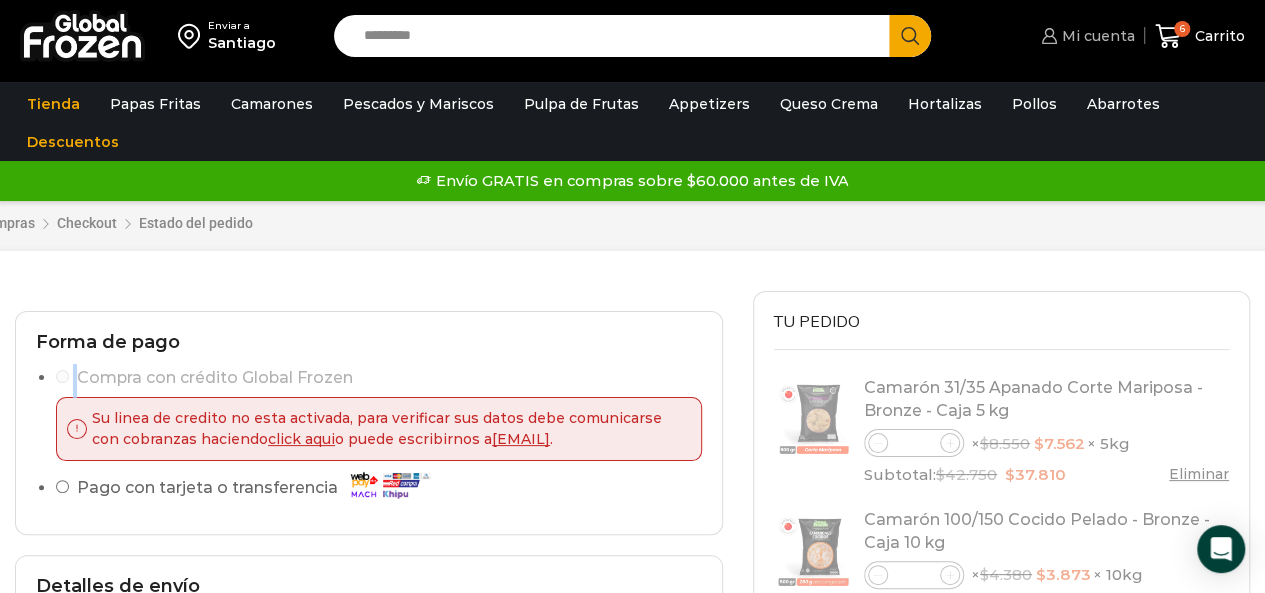 click on "Mi cuenta" at bounding box center [1096, 36] 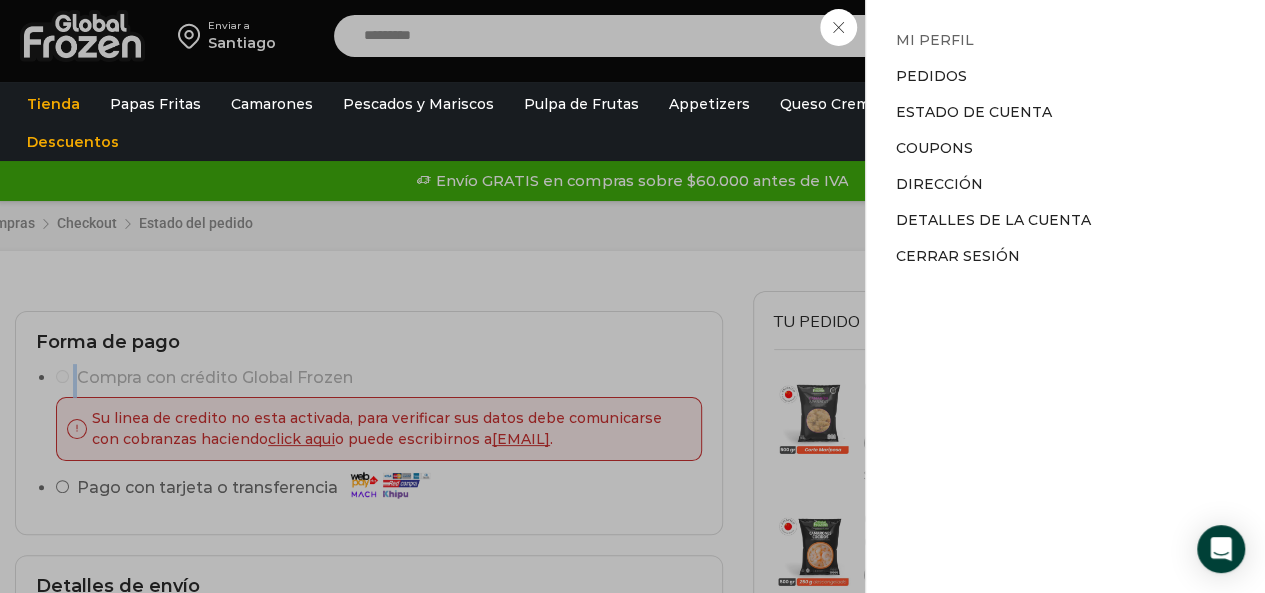 click on "Mi perfil" at bounding box center (935, 40) 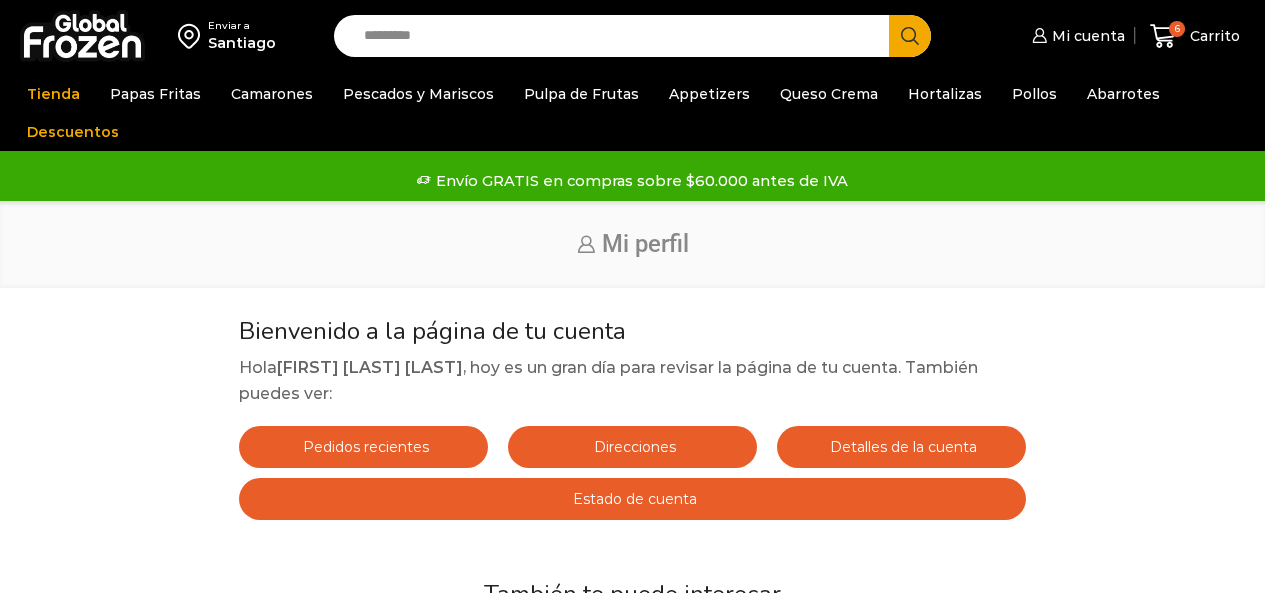 scroll, scrollTop: 0, scrollLeft: 0, axis: both 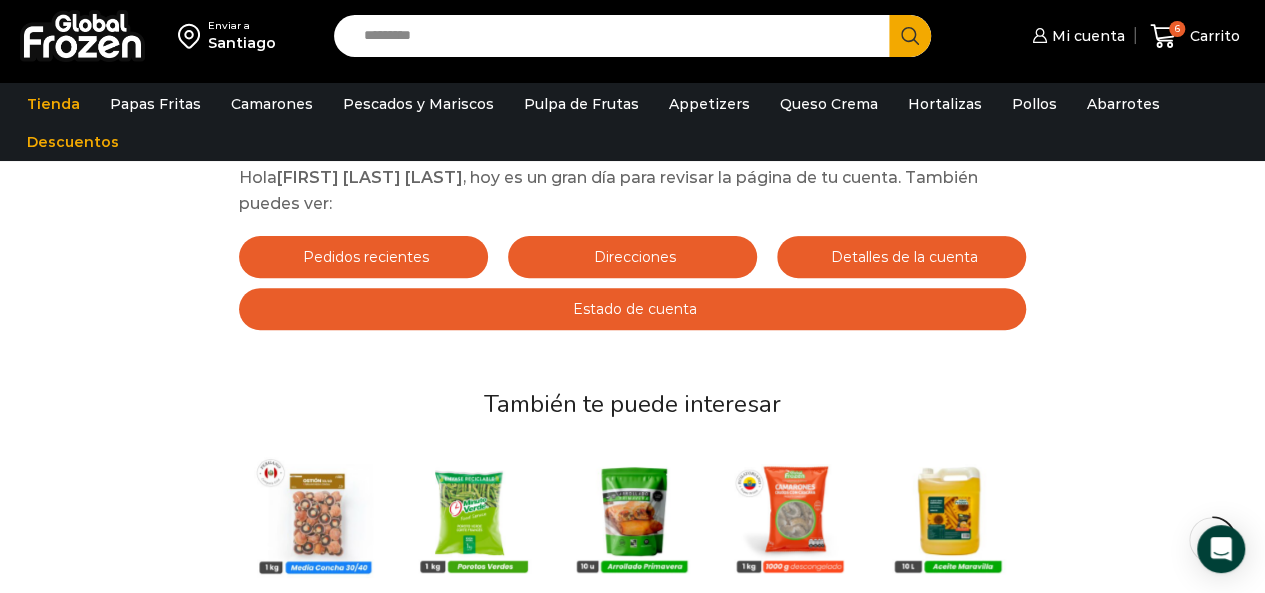 click on "Detalles de la cuenta" at bounding box center [901, 257] 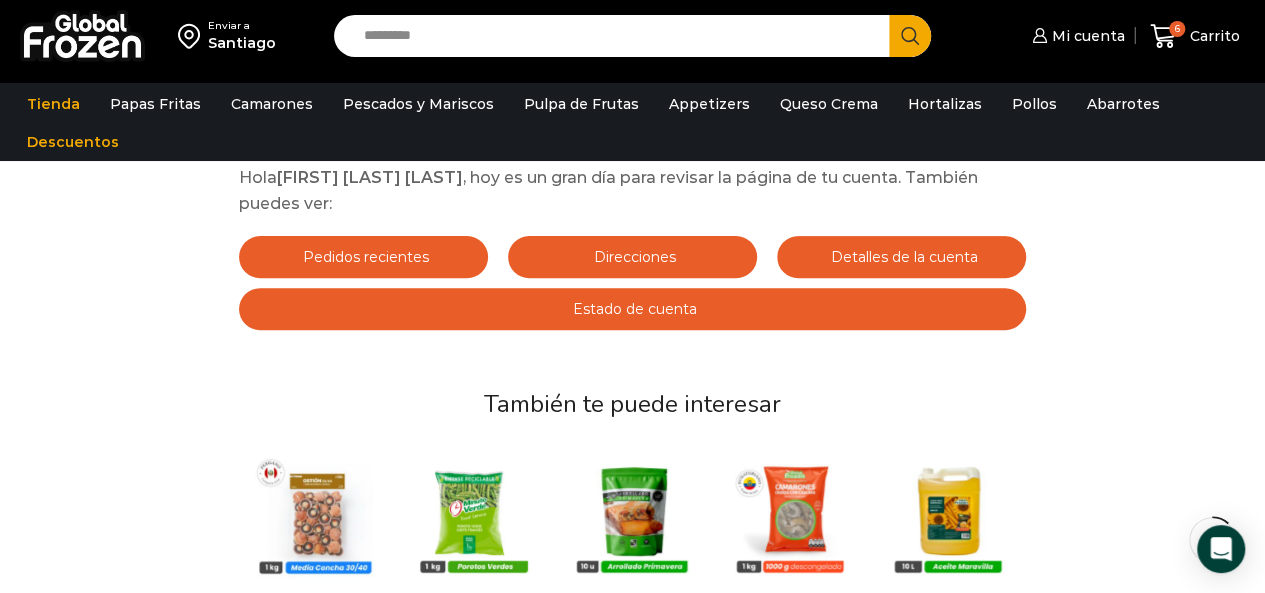 scroll, scrollTop: 100, scrollLeft: 0, axis: vertical 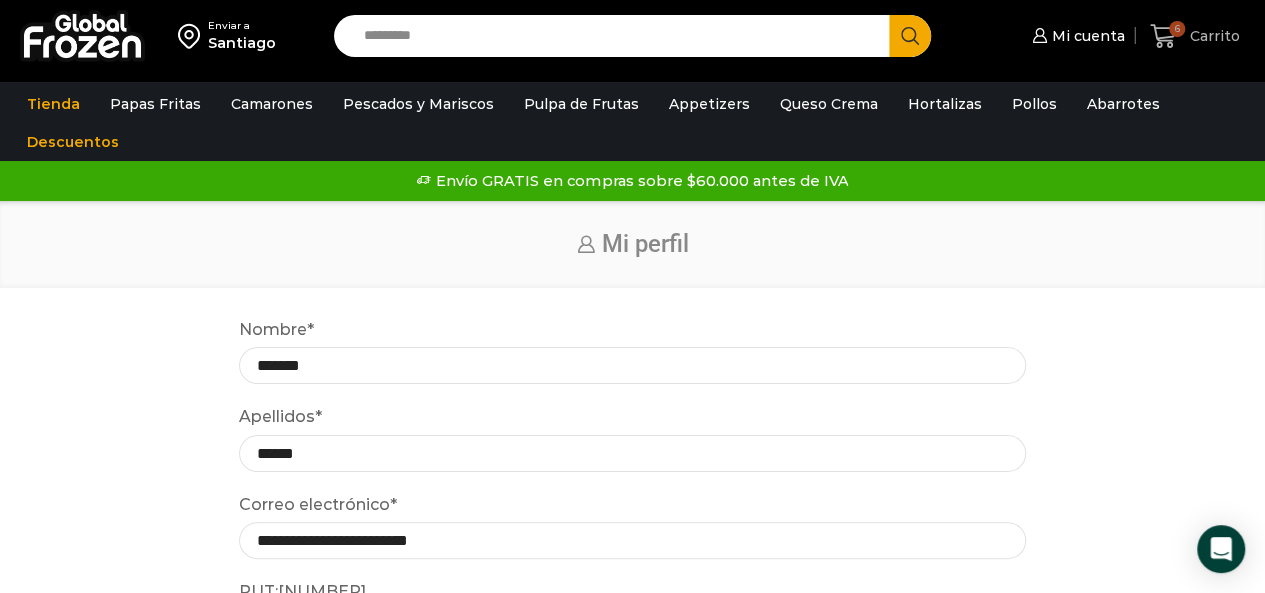 click on "Carrito" at bounding box center [1212, 36] 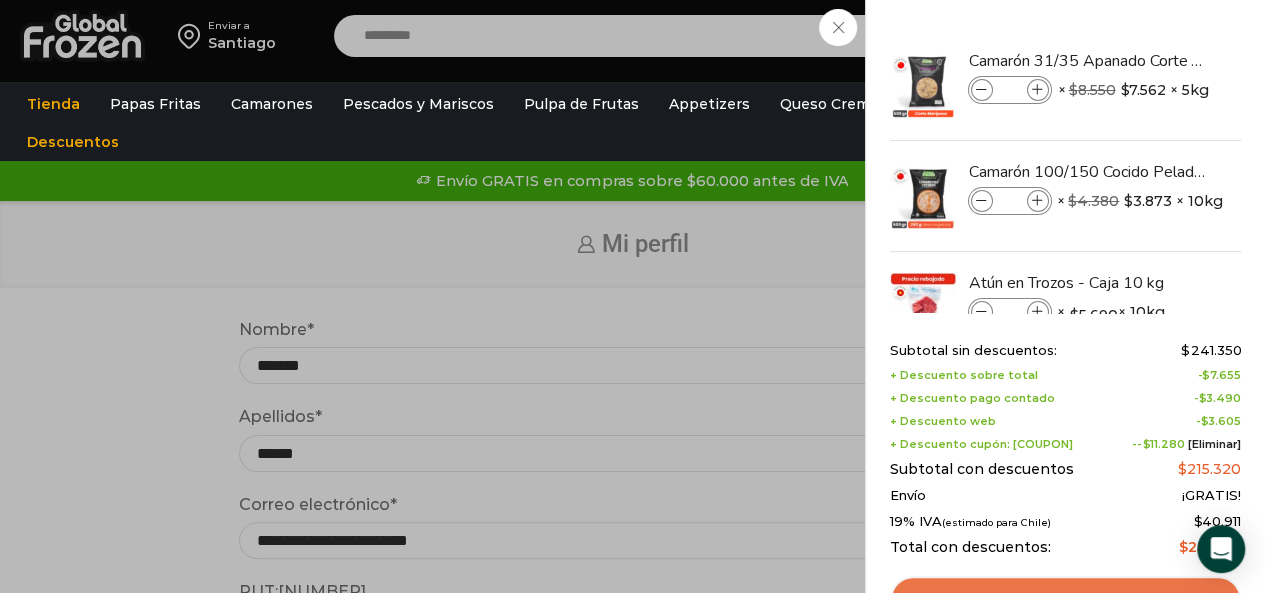 click on "Ver carrito" at bounding box center [1065, 599] 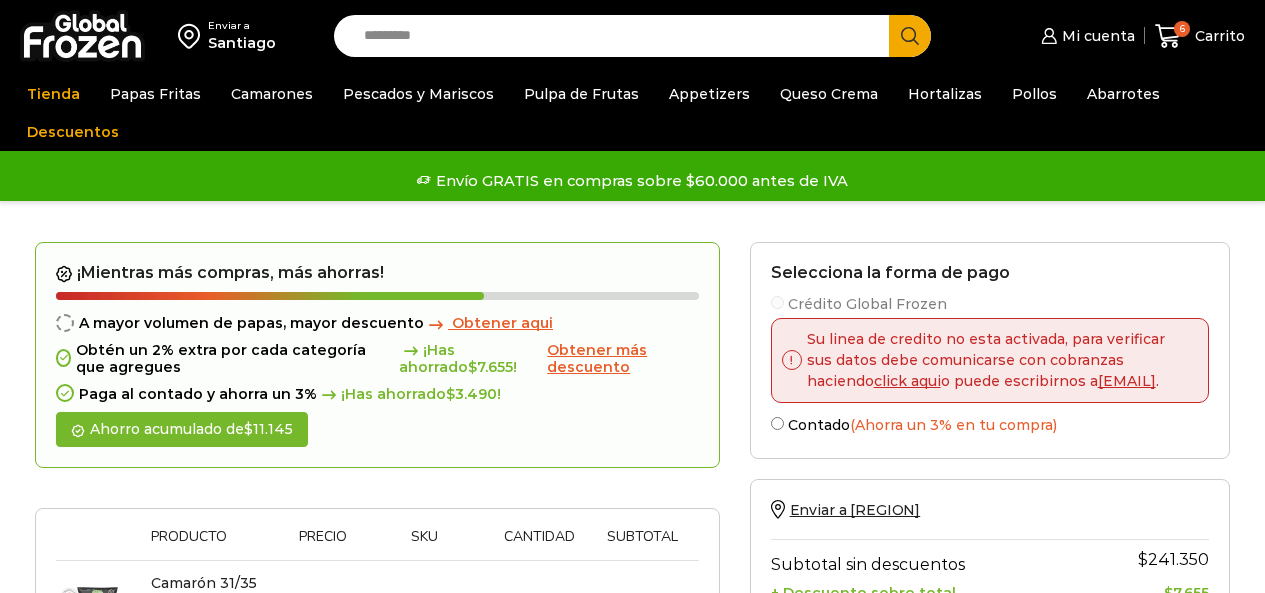 scroll, scrollTop: 0, scrollLeft: 0, axis: both 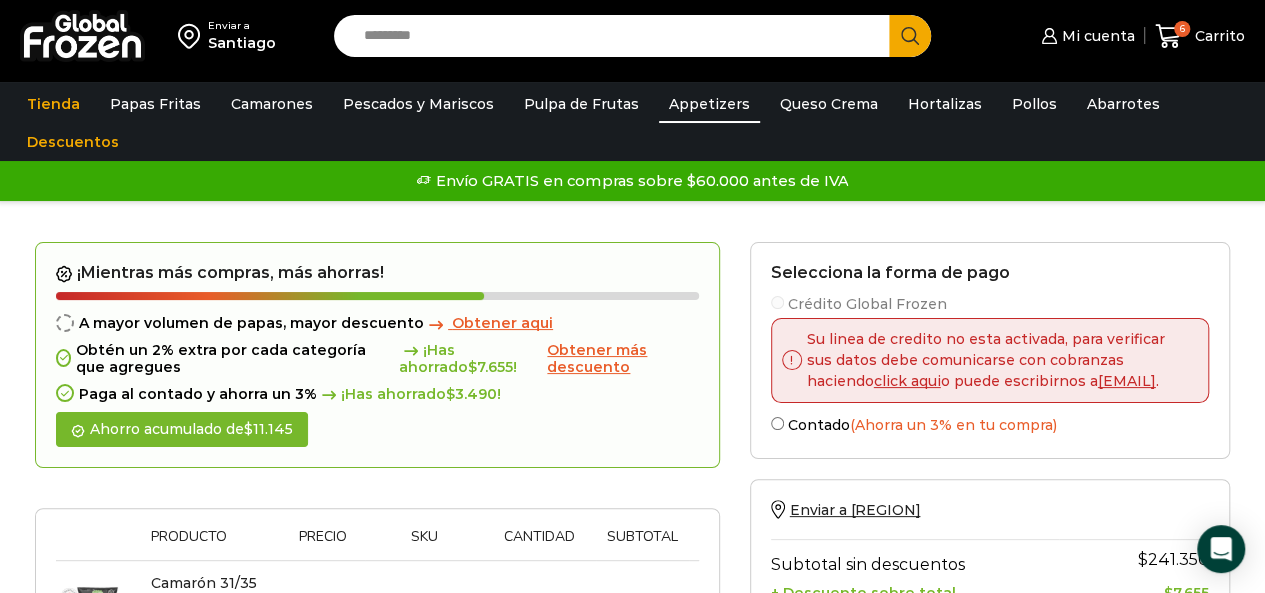click on "Appetizers" at bounding box center [709, 104] 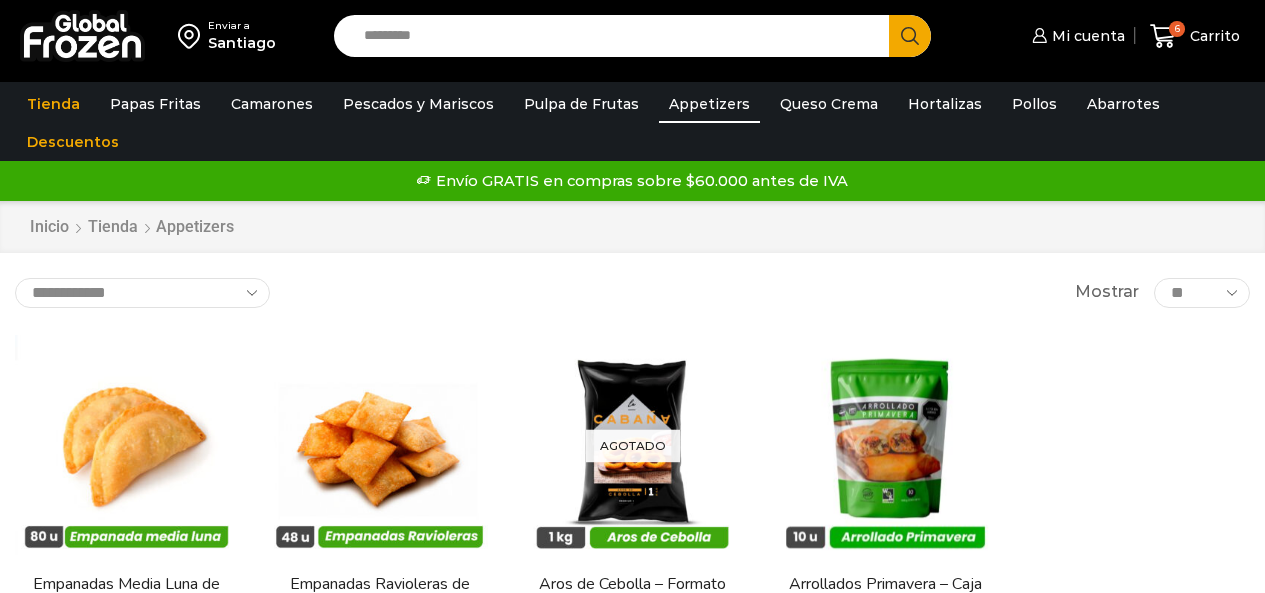 scroll, scrollTop: 0, scrollLeft: 0, axis: both 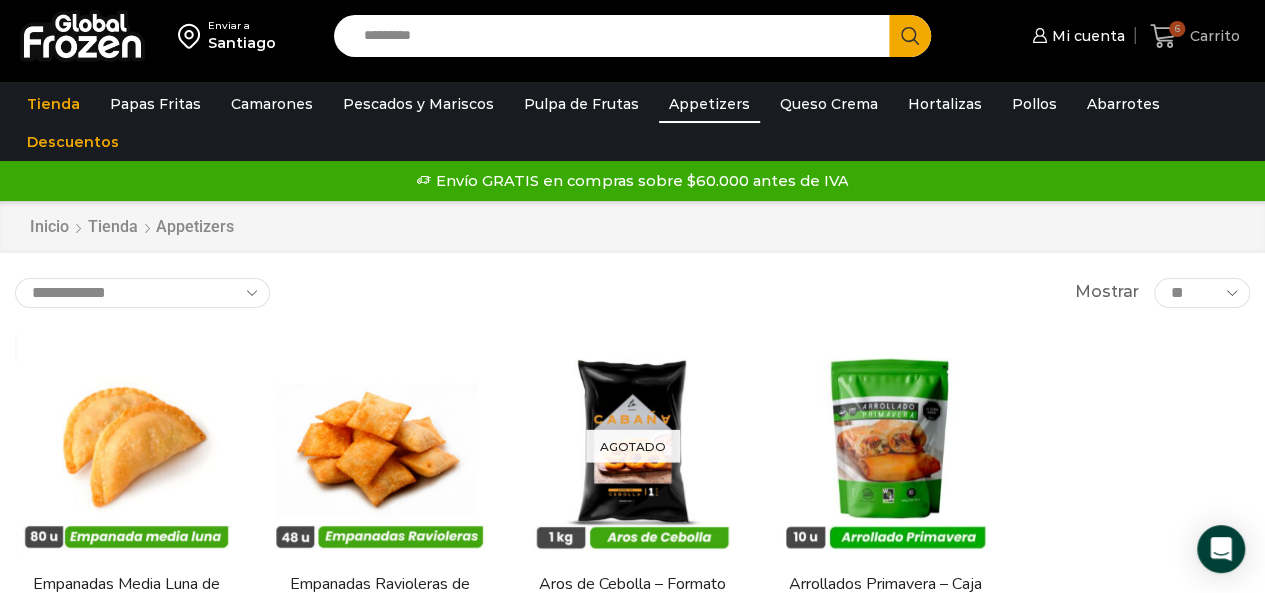 click on "Carrito" at bounding box center [1212, 36] 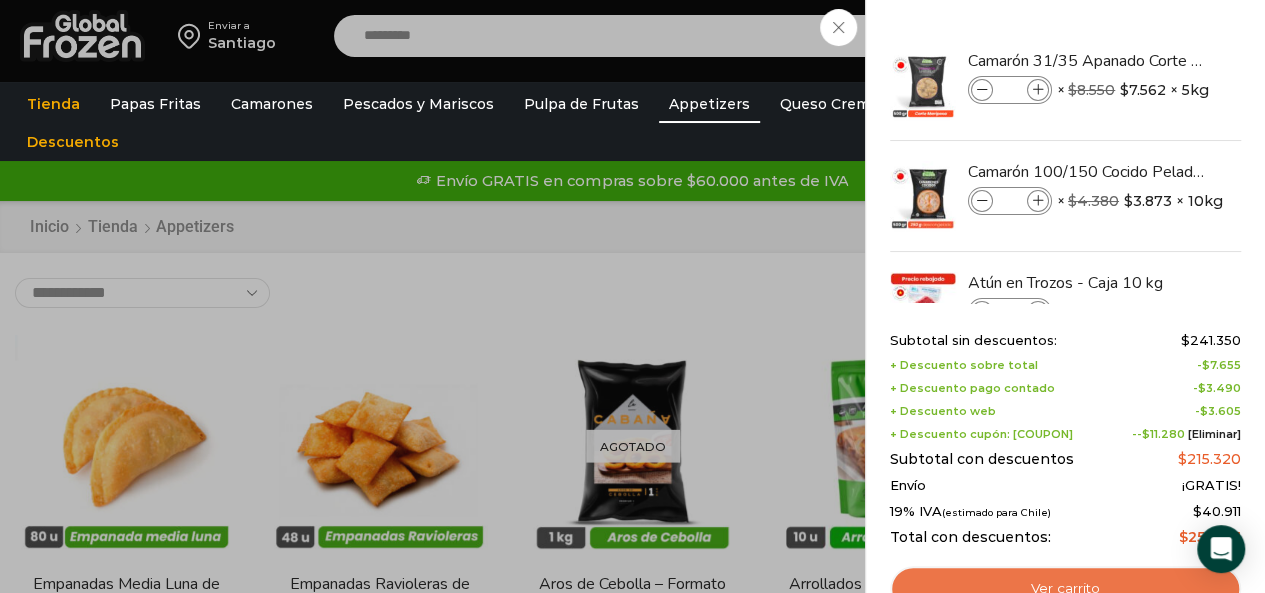 click on "Ver carrito" at bounding box center (1065, 589) 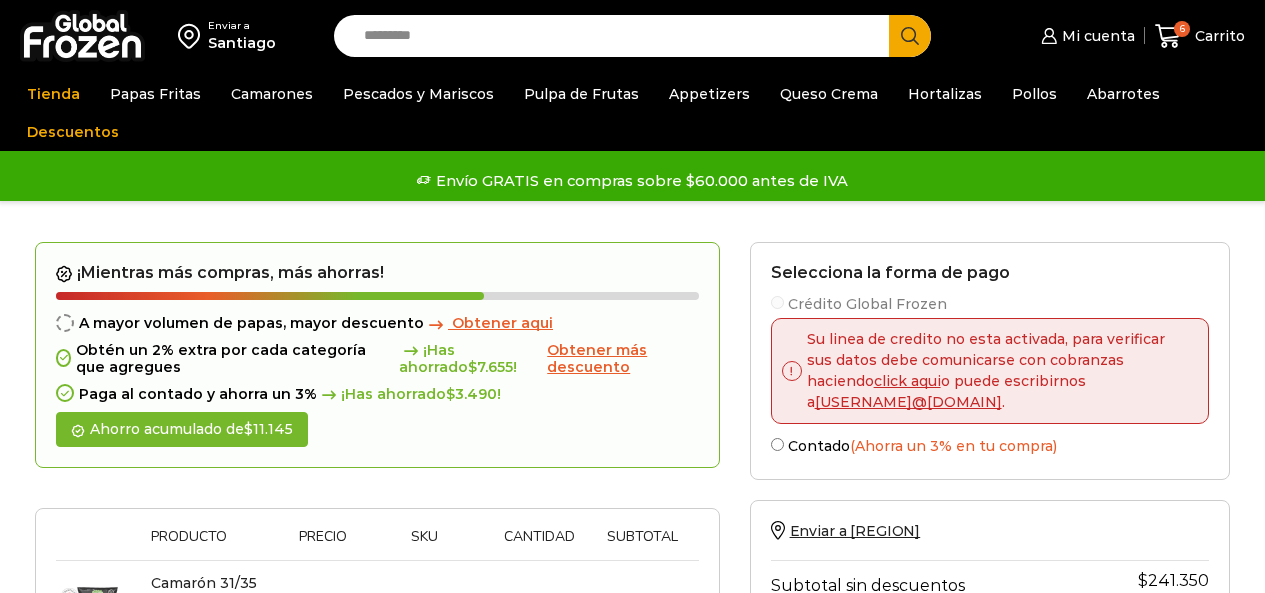 scroll, scrollTop: 0, scrollLeft: 0, axis: both 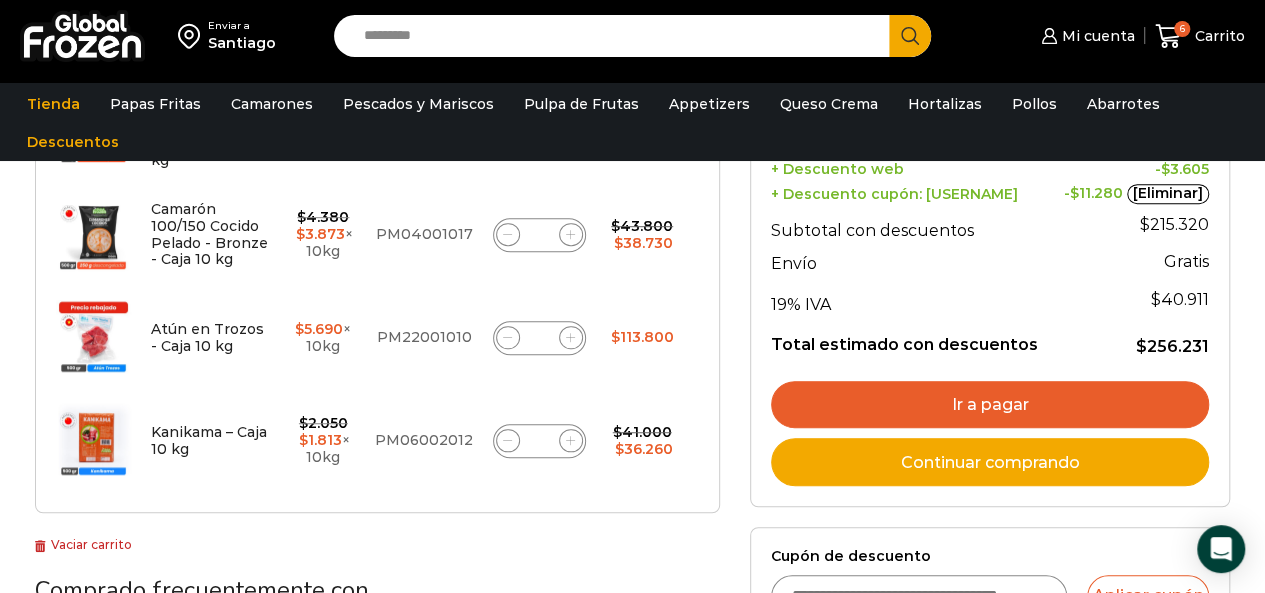 click on "Ir a pagar" at bounding box center (990, 405) 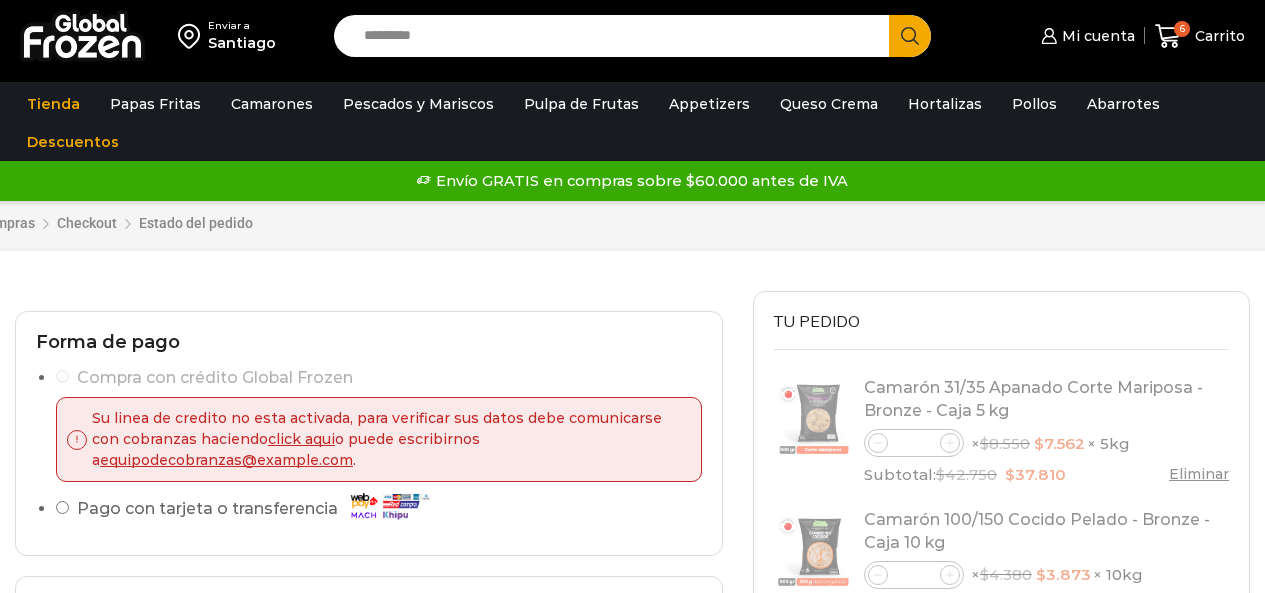 scroll, scrollTop: 0, scrollLeft: 0, axis: both 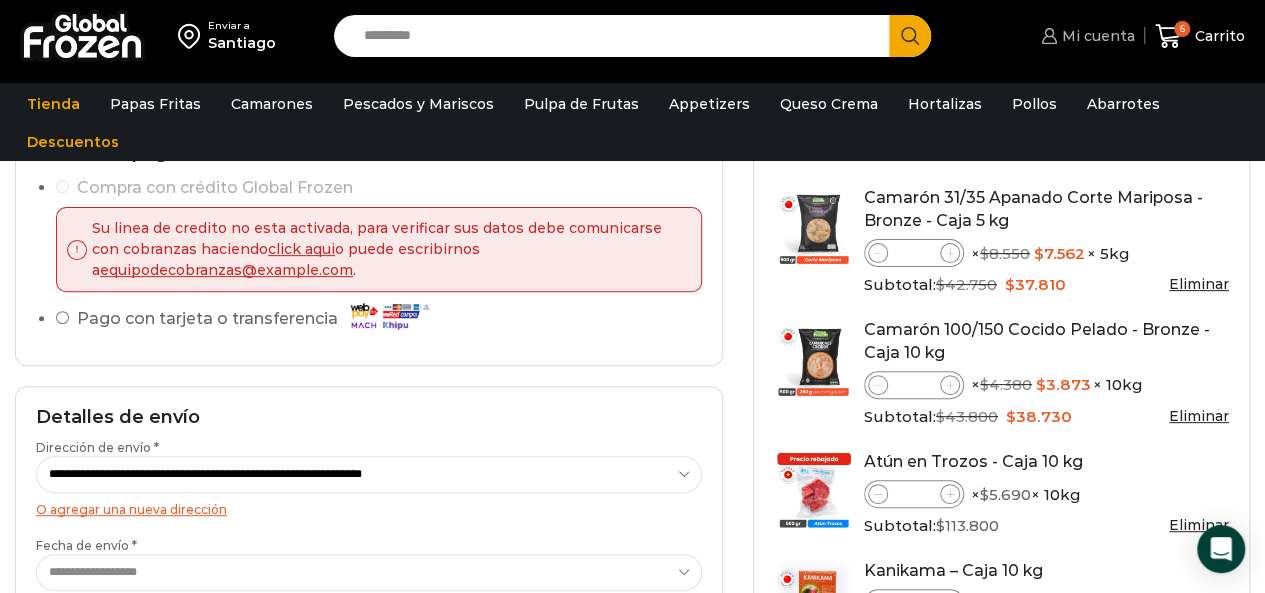 click on "Mi cuenta" at bounding box center [1096, 36] 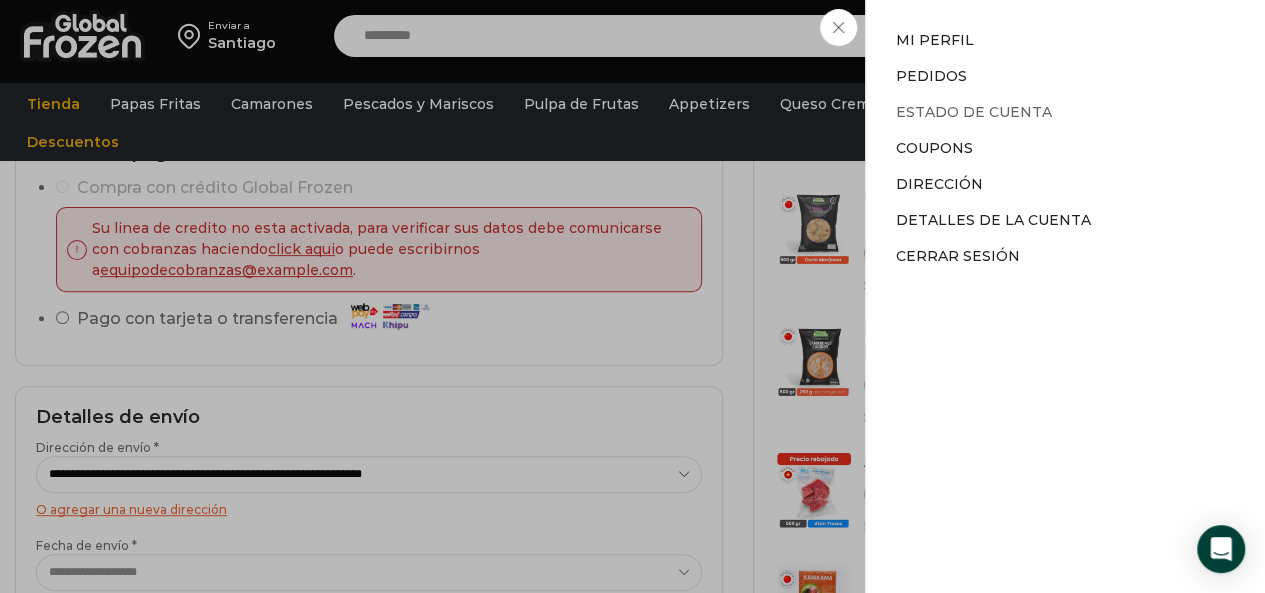 click on "Estado de Cuenta" at bounding box center (974, 112) 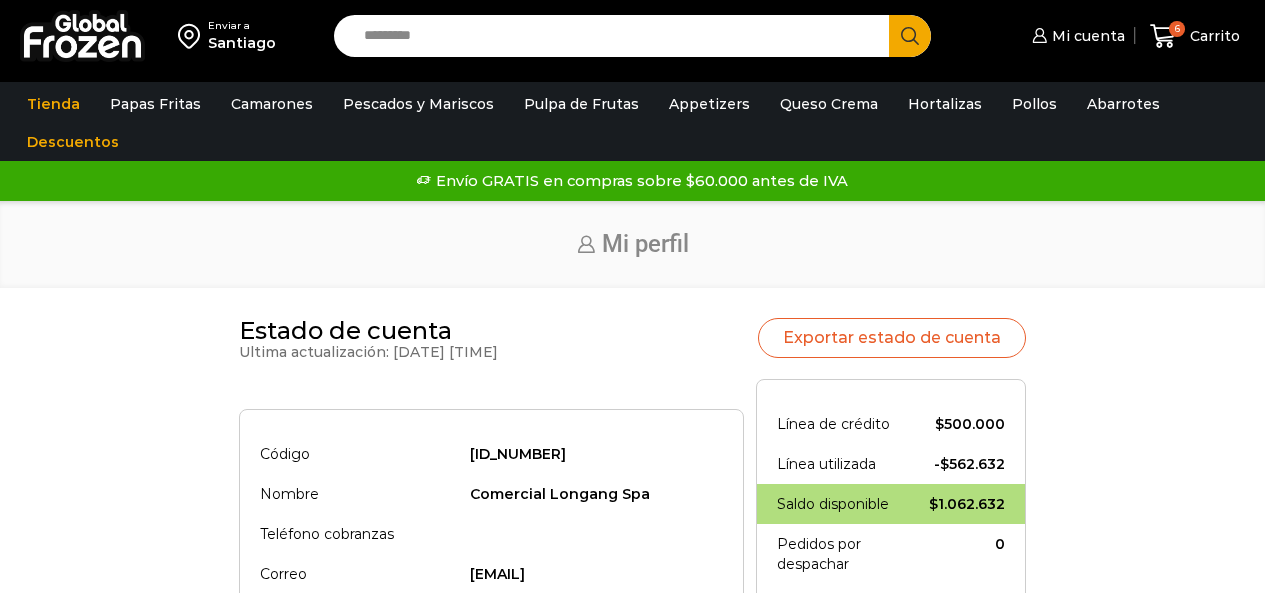 scroll, scrollTop: 0, scrollLeft: 0, axis: both 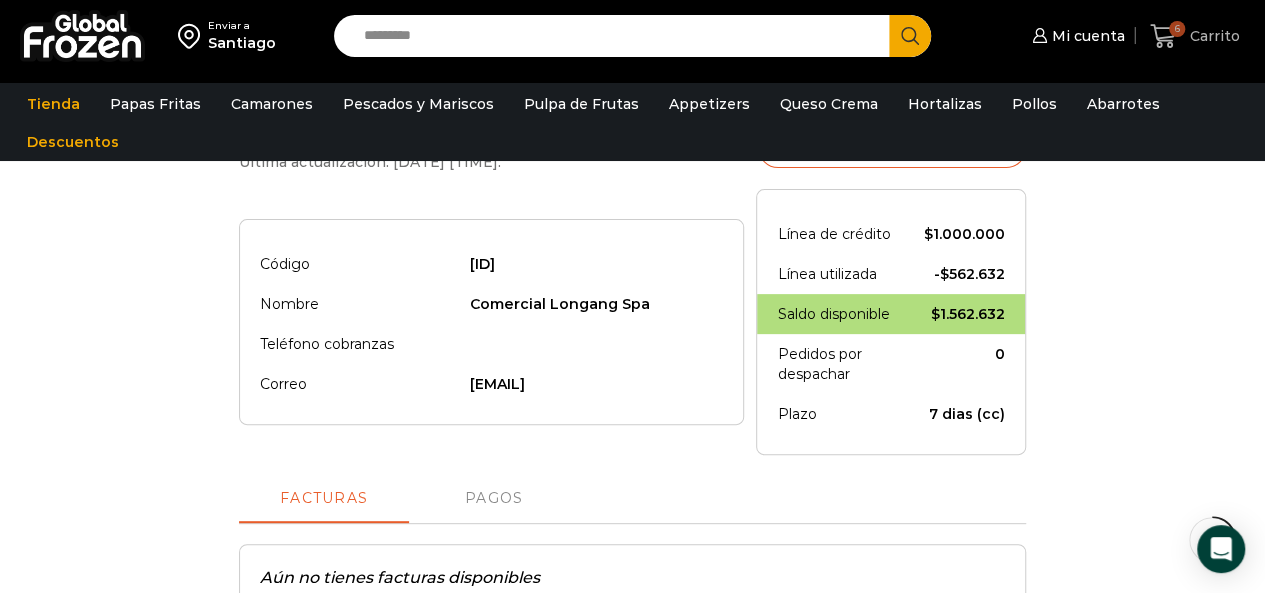 click on "Carrito" at bounding box center [1212, 36] 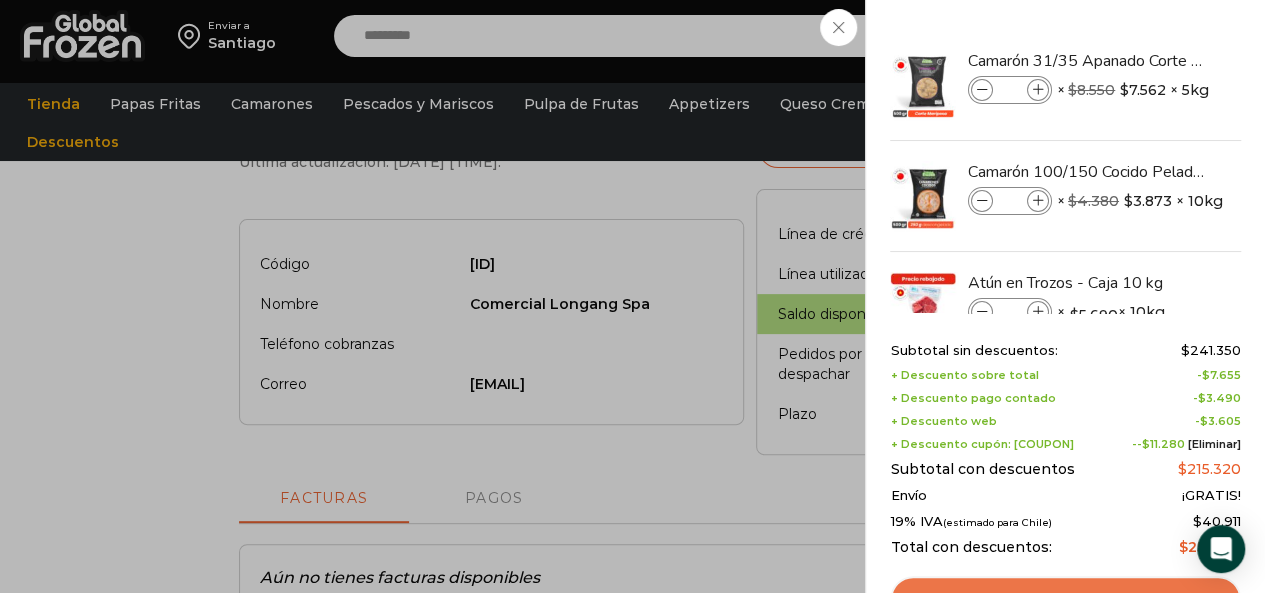 click on "Ver carrito" at bounding box center [1065, 599] 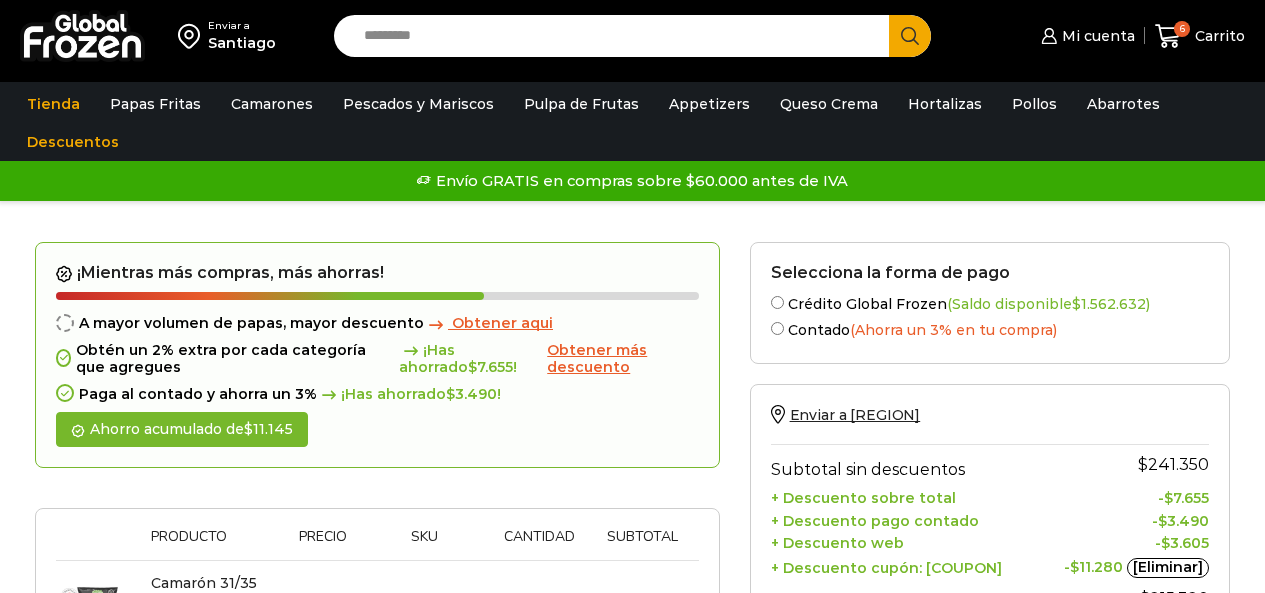 scroll, scrollTop: 0, scrollLeft: 0, axis: both 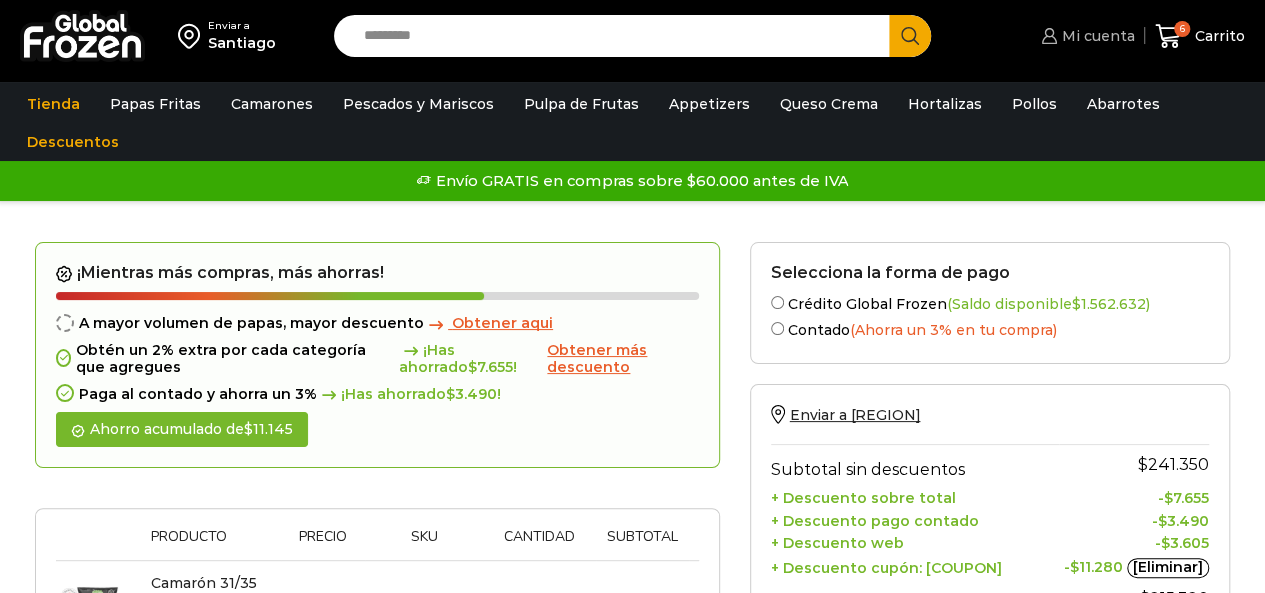 click on "Mi cuenta" at bounding box center (1096, 36) 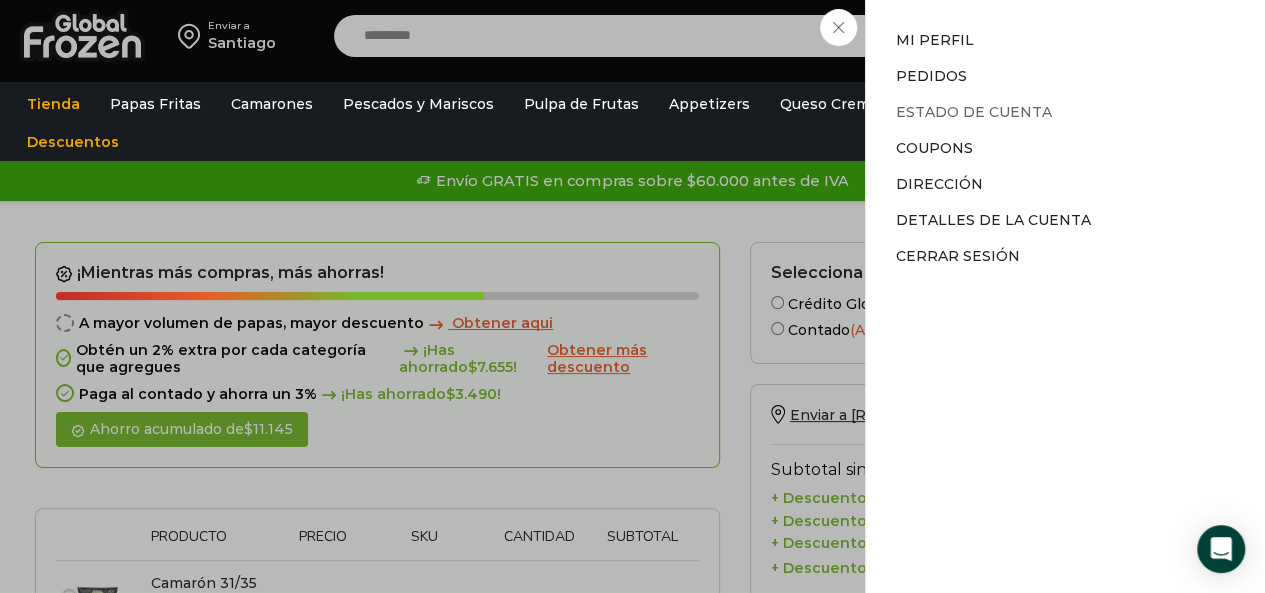 click on "Estado de Cuenta" at bounding box center [974, 112] 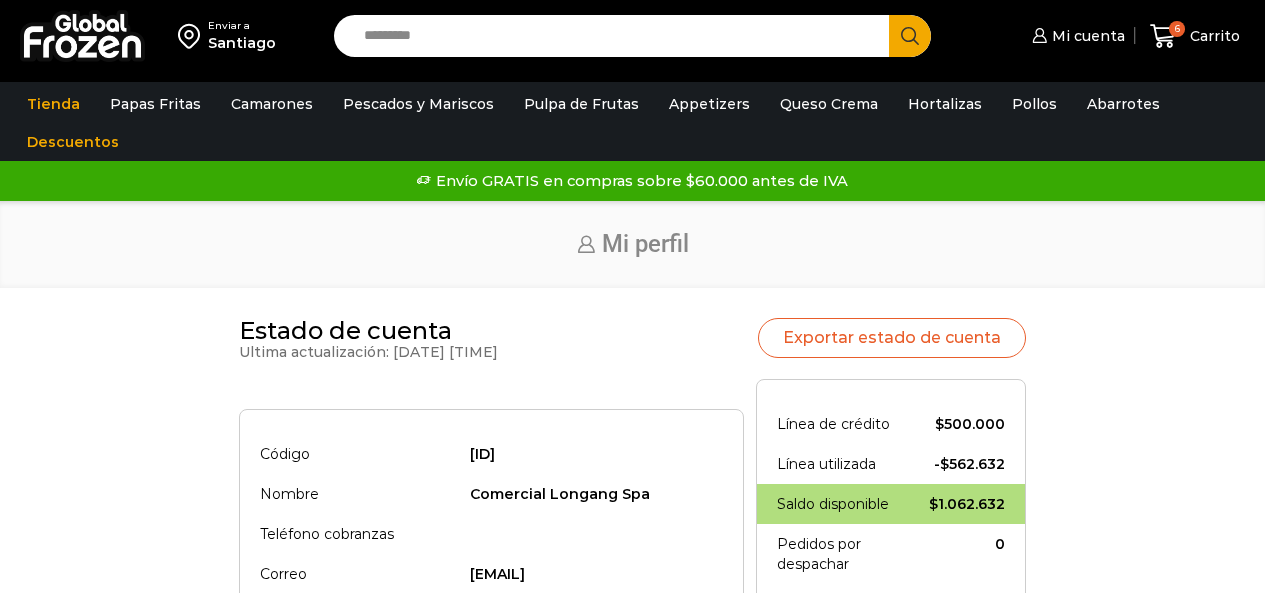 scroll, scrollTop: 0, scrollLeft: 0, axis: both 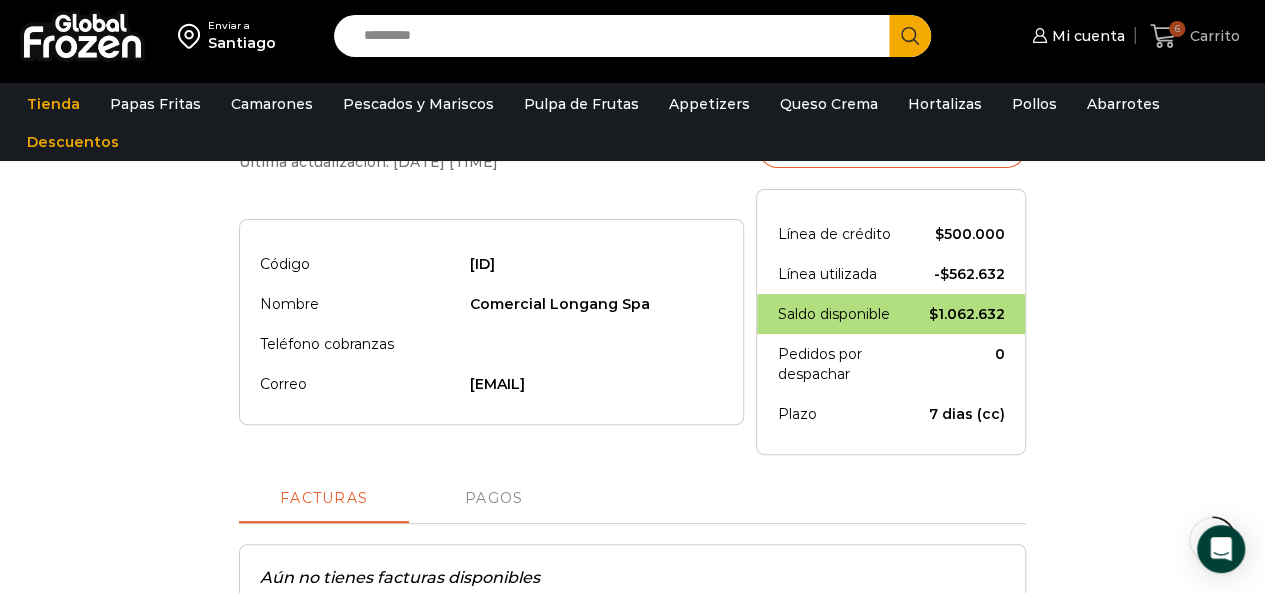 click on "Carrito" at bounding box center [1212, 36] 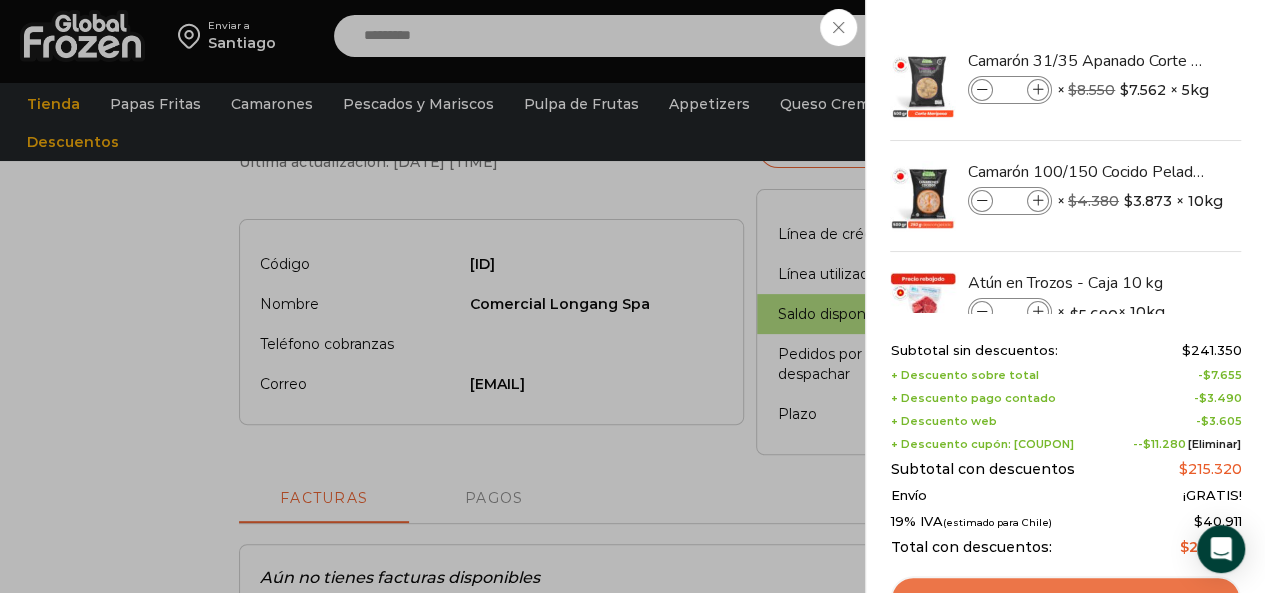 click on "Ver carrito" at bounding box center [1065, 599] 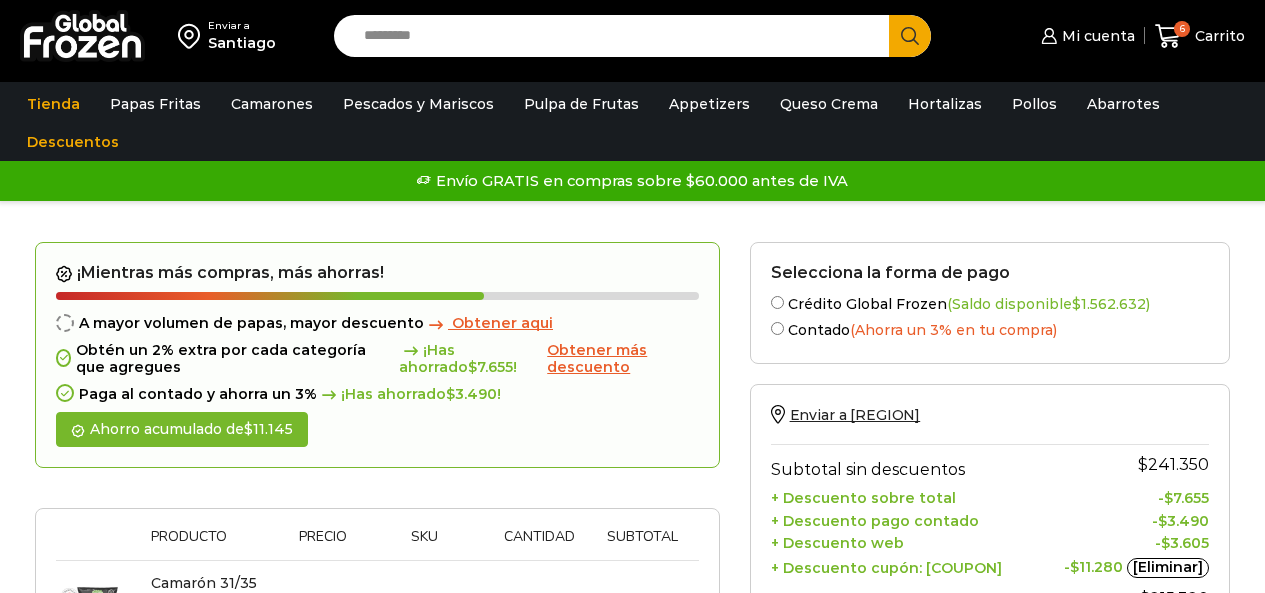 scroll, scrollTop: 0, scrollLeft: 0, axis: both 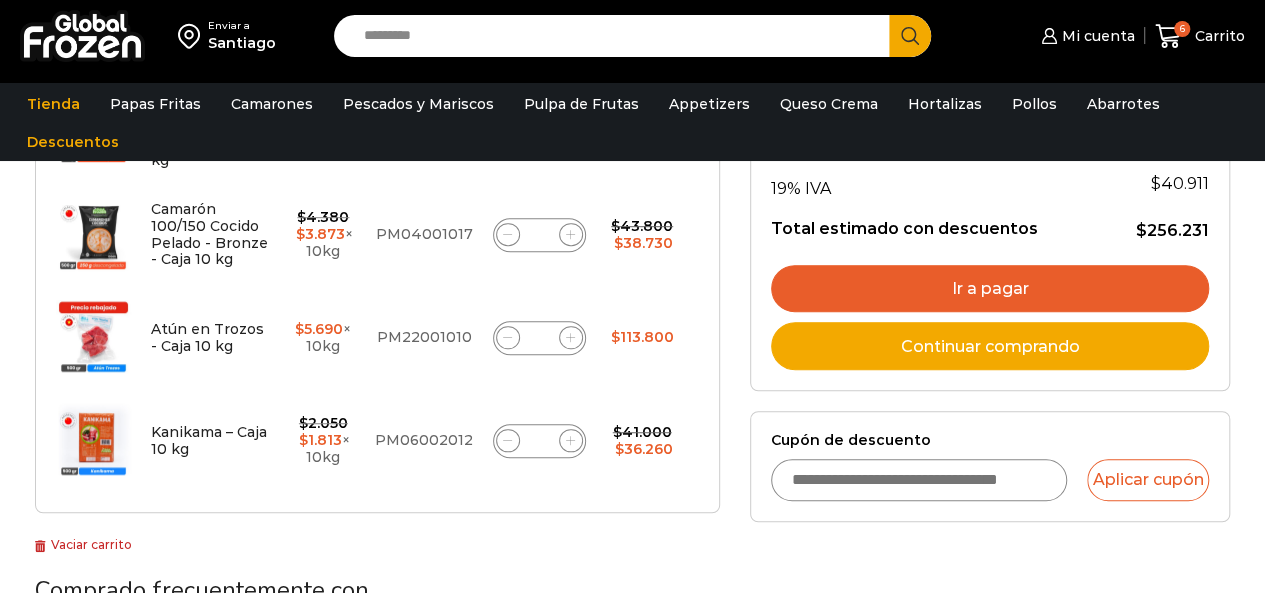 click on "Ir a pagar" at bounding box center [990, 289] 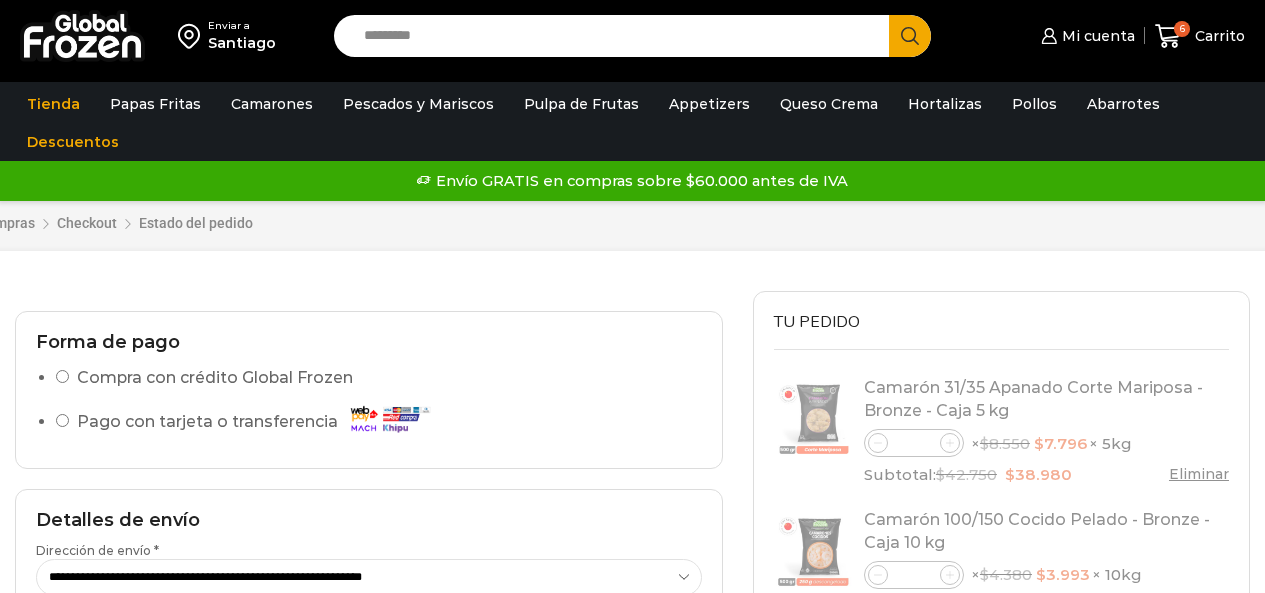scroll, scrollTop: 0, scrollLeft: 0, axis: both 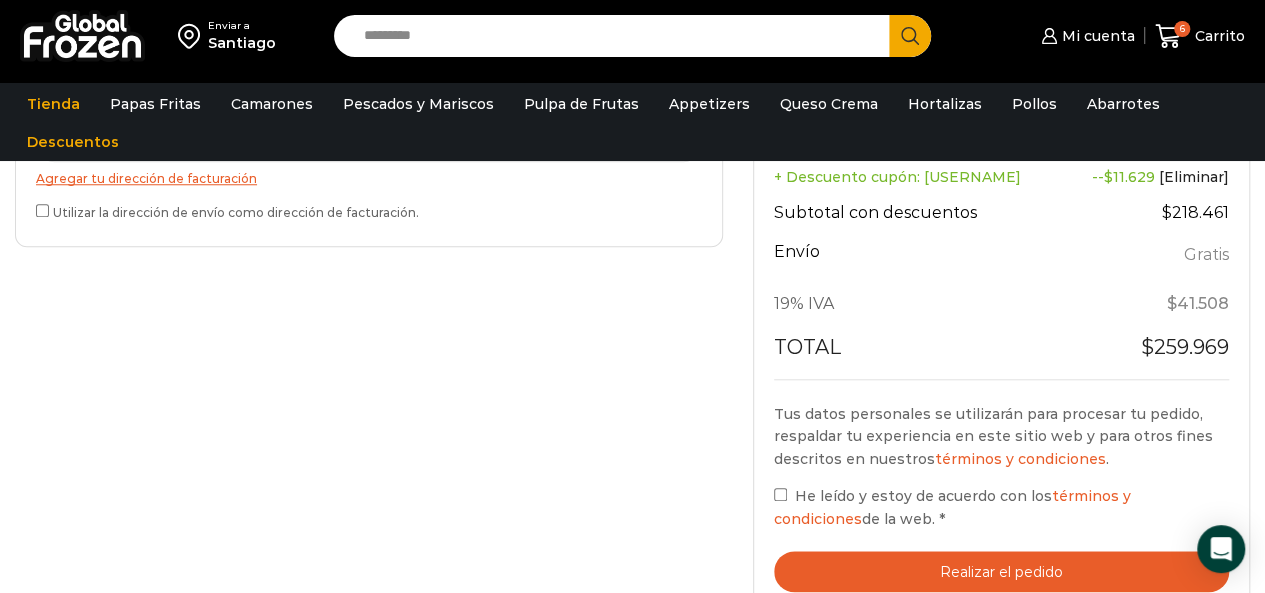 click on "Realizar el pedido" at bounding box center (1001, 571) 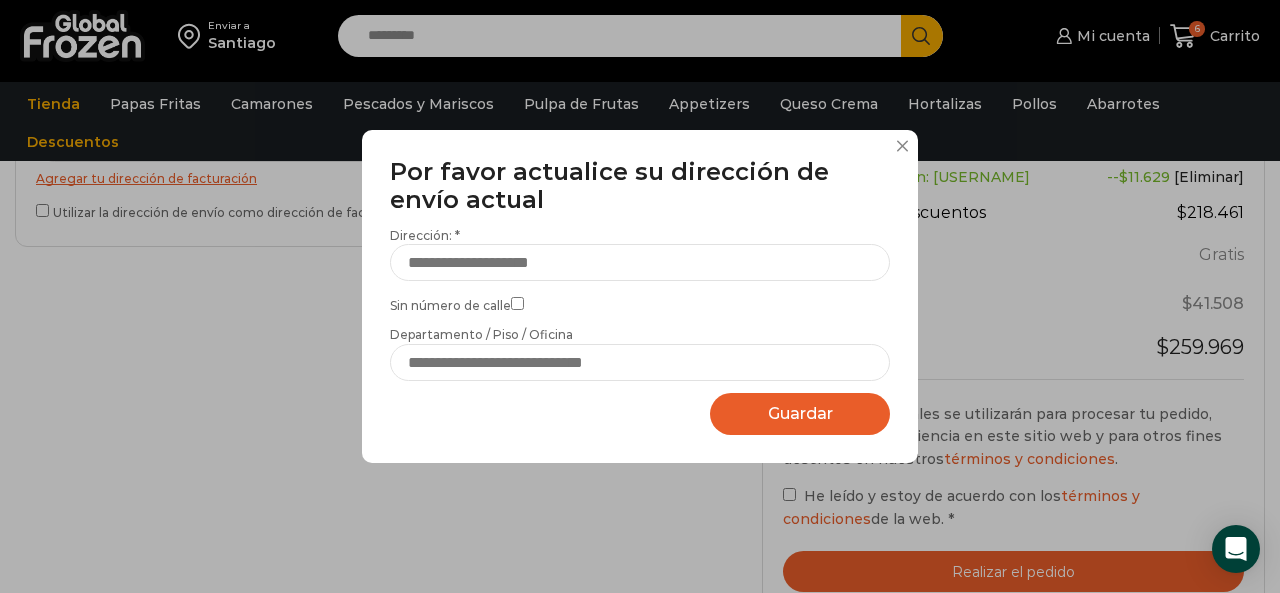 click at bounding box center [902, 146] 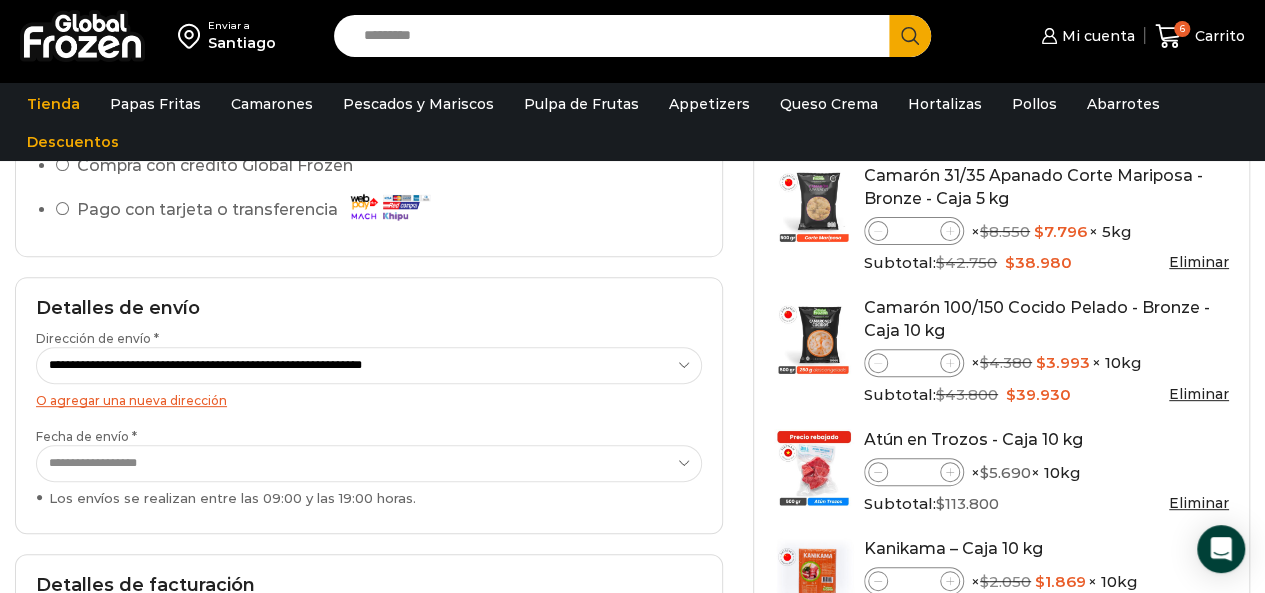 scroll, scrollTop: 200, scrollLeft: 0, axis: vertical 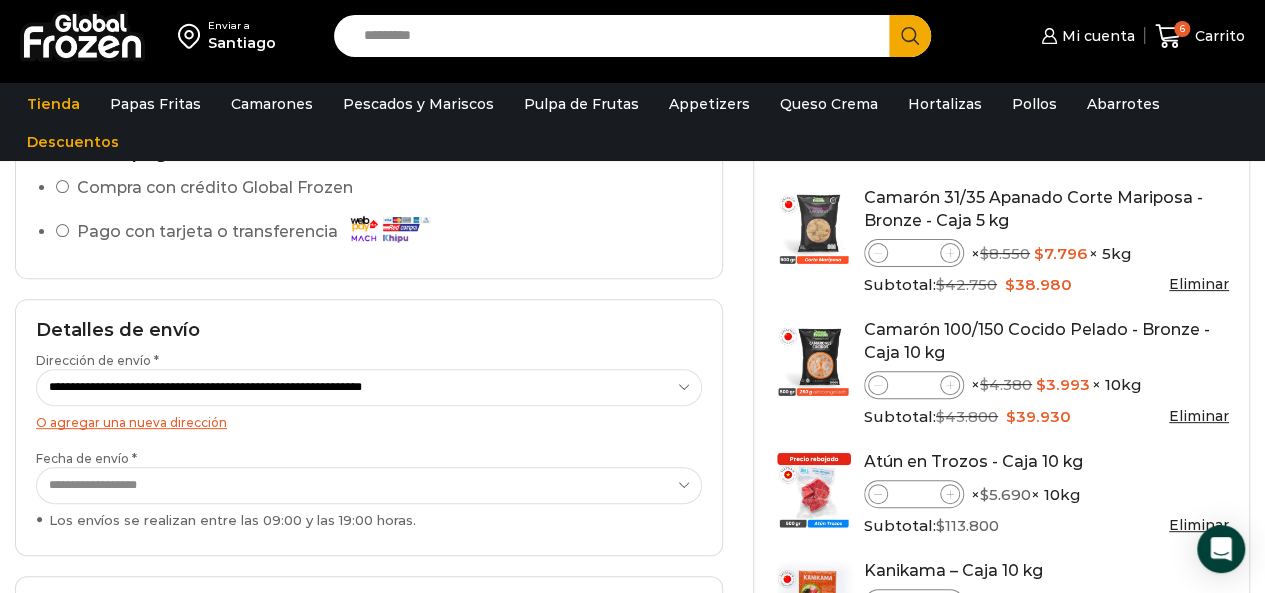 click on "O agregar una nueva dirección" at bounding box center (131, 422) 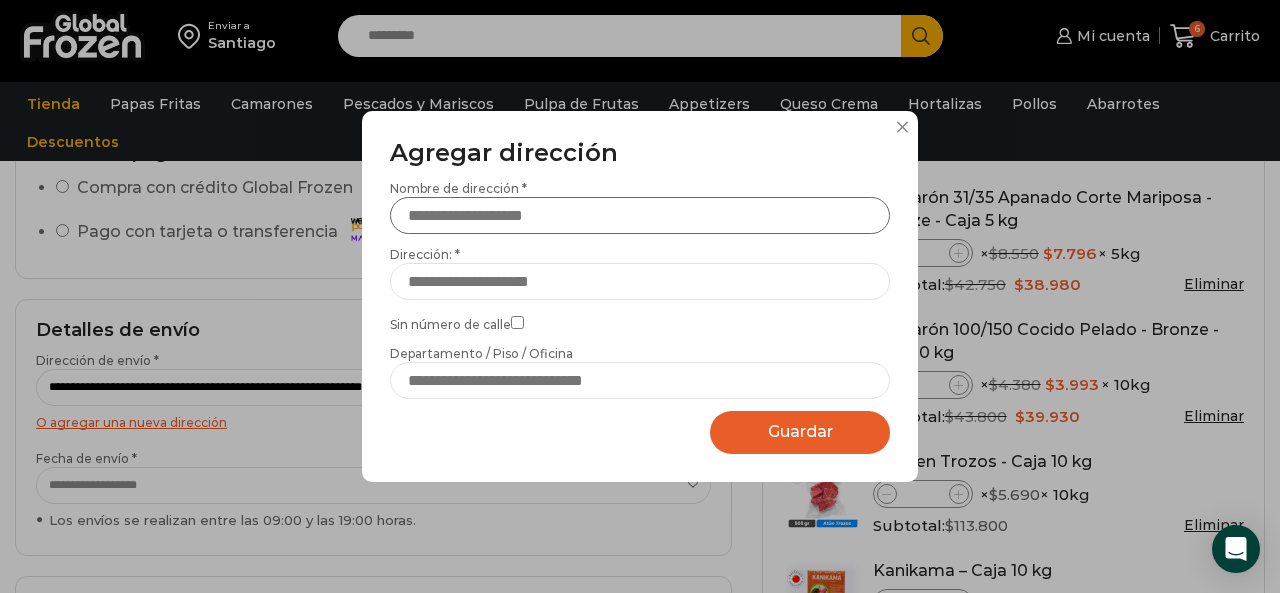 click on "Nombre de dirección *" at bounding box center [640, 215] 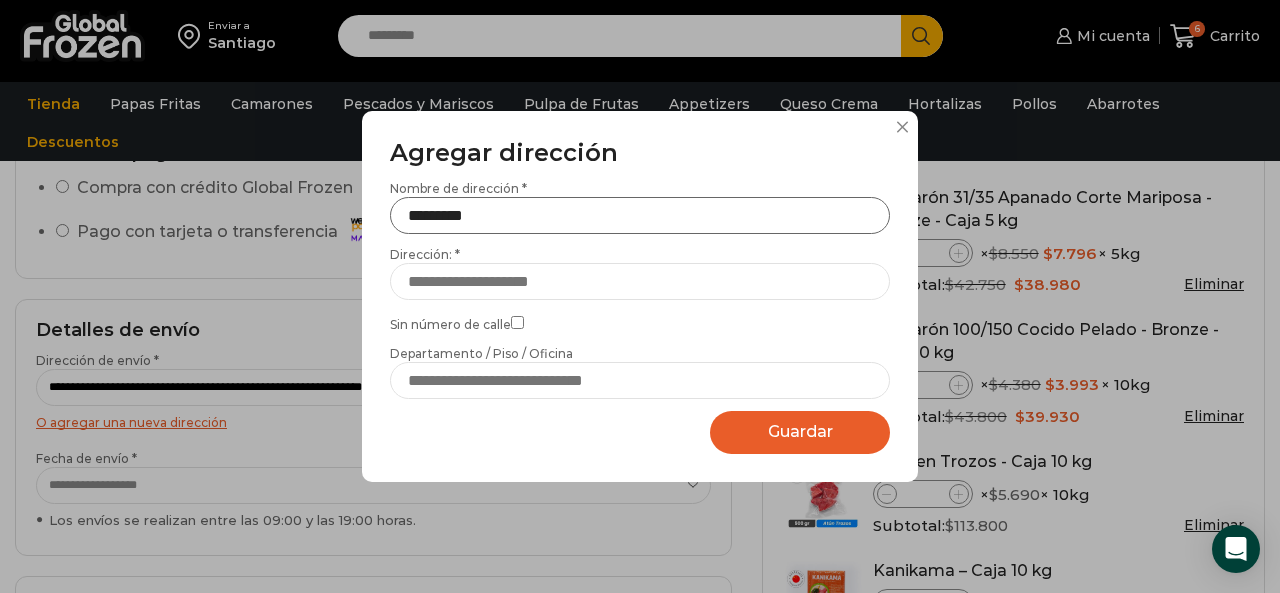 type on "*********" 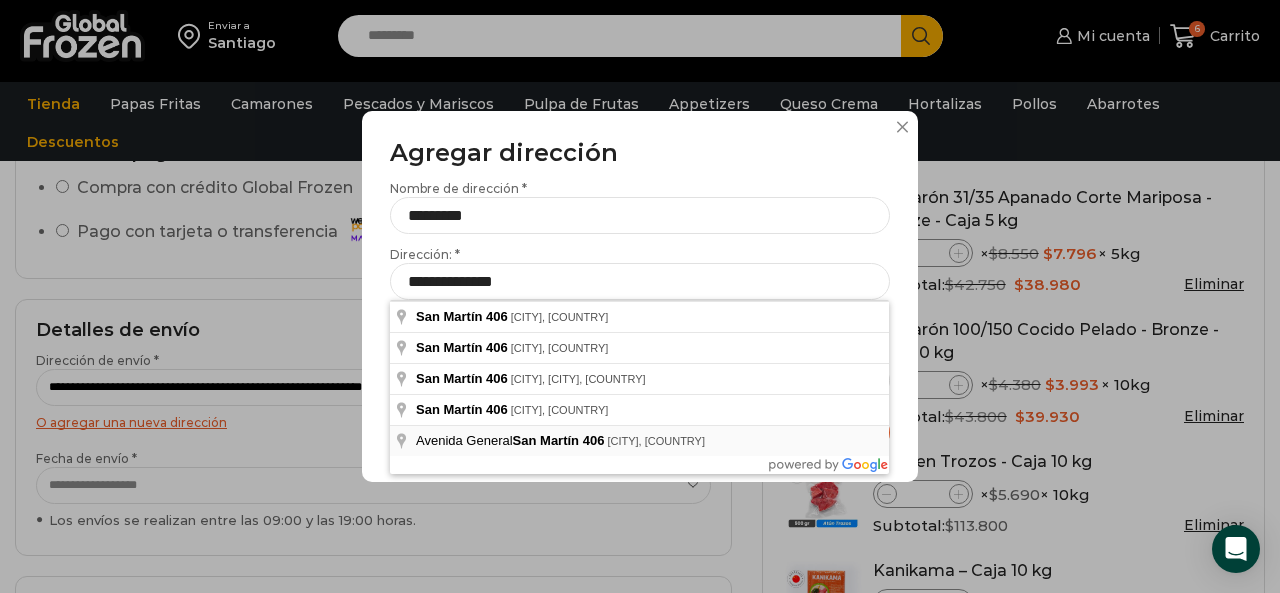 type on "**********" 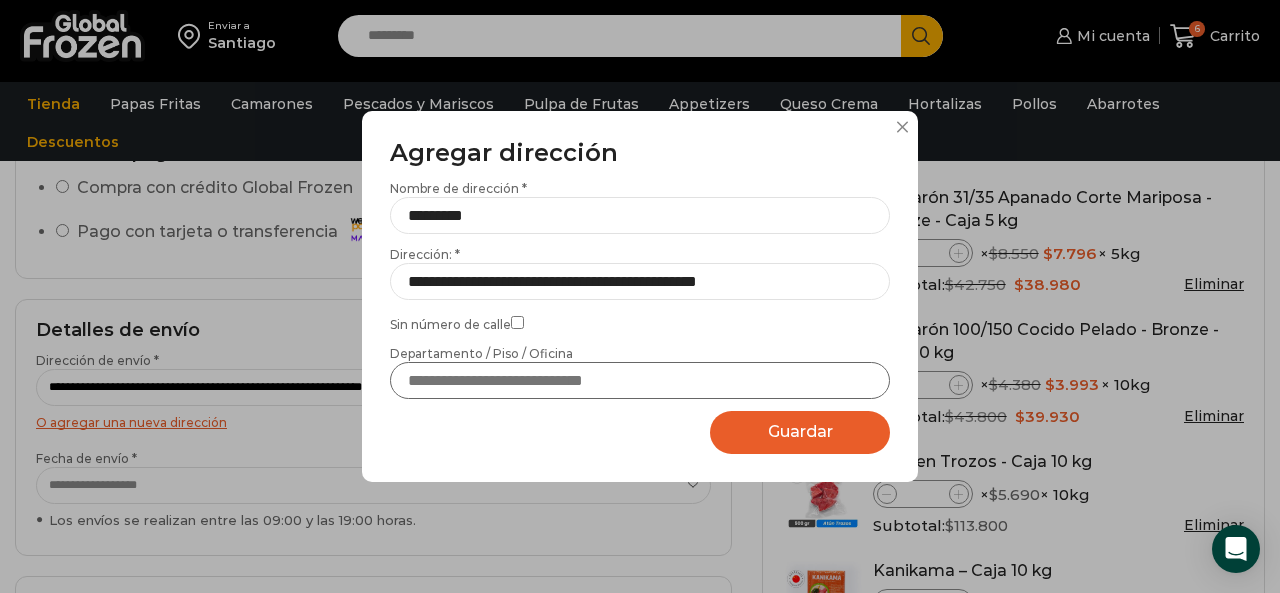 click on "Departamento / Piso / Oficina" at bounding box center [640, 380] 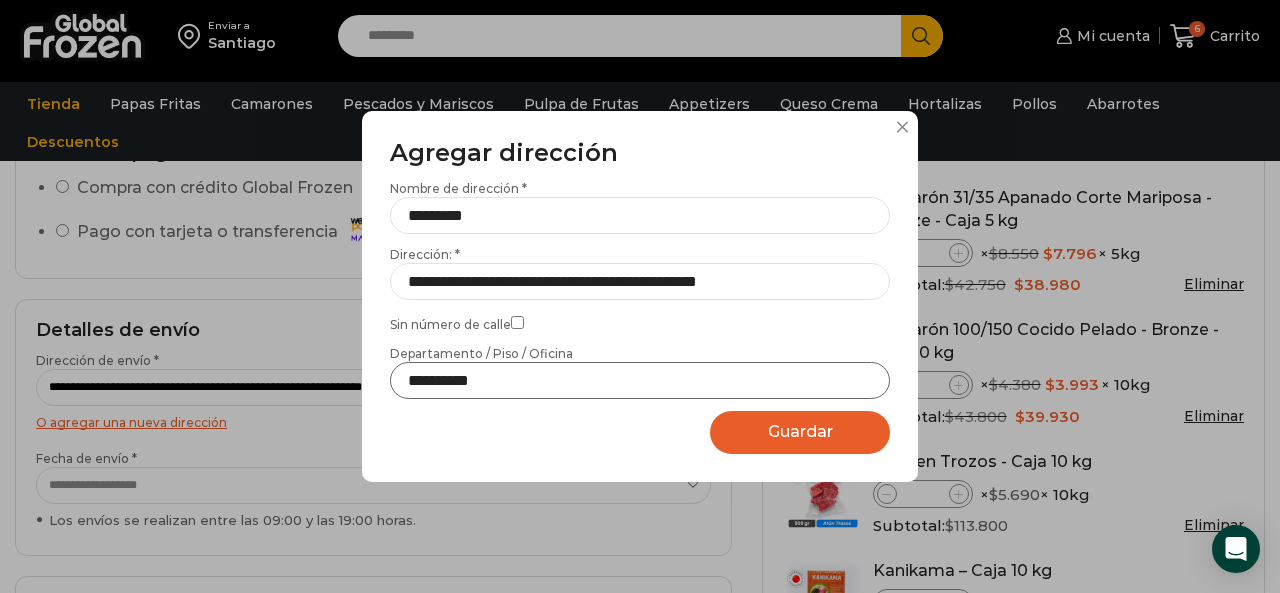 type on "**********" 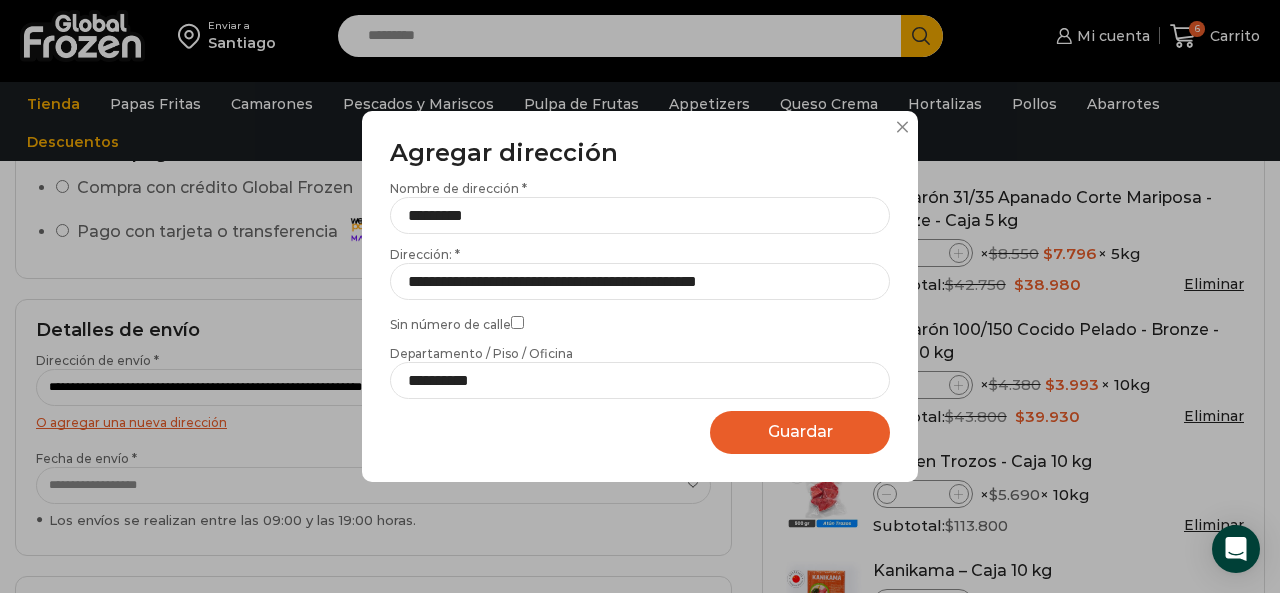 click on "Guardar" at bounding box center [800, 431] 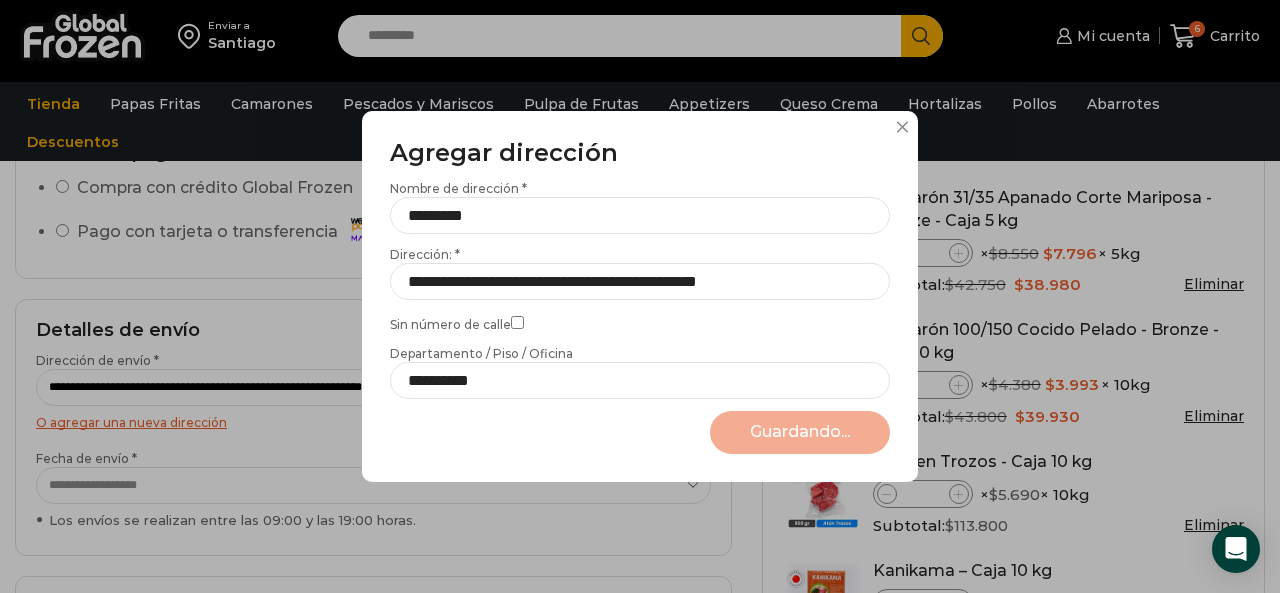 select on "*******" 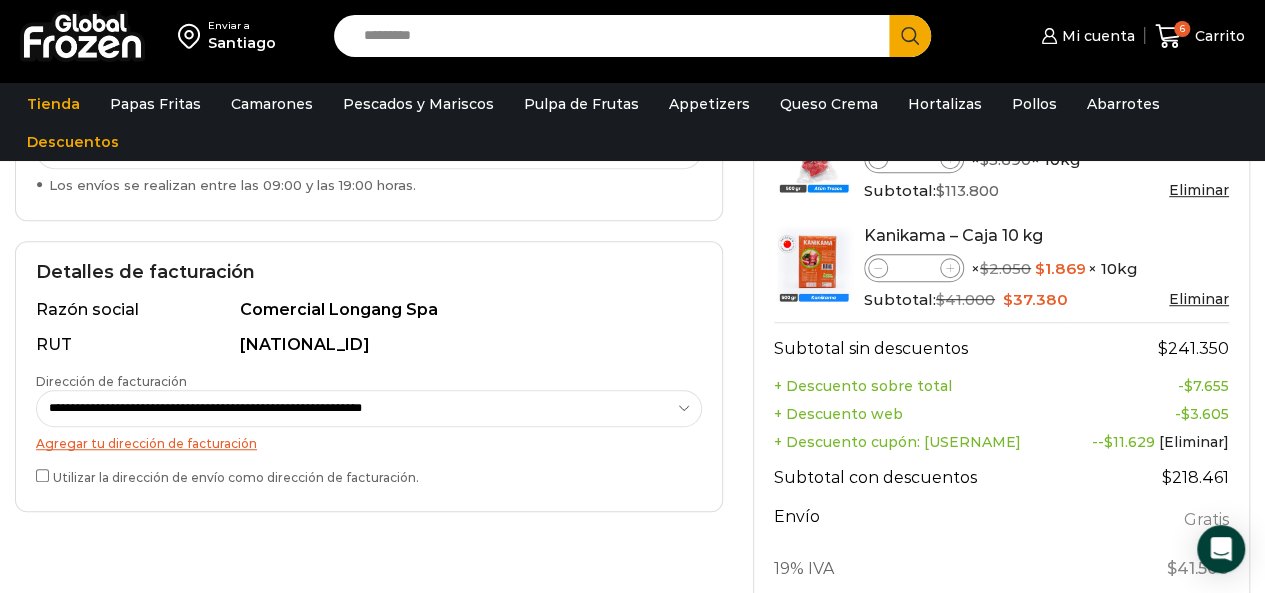 scroll, scrollTop: 600, scrollLeft: 0, axis: vertical 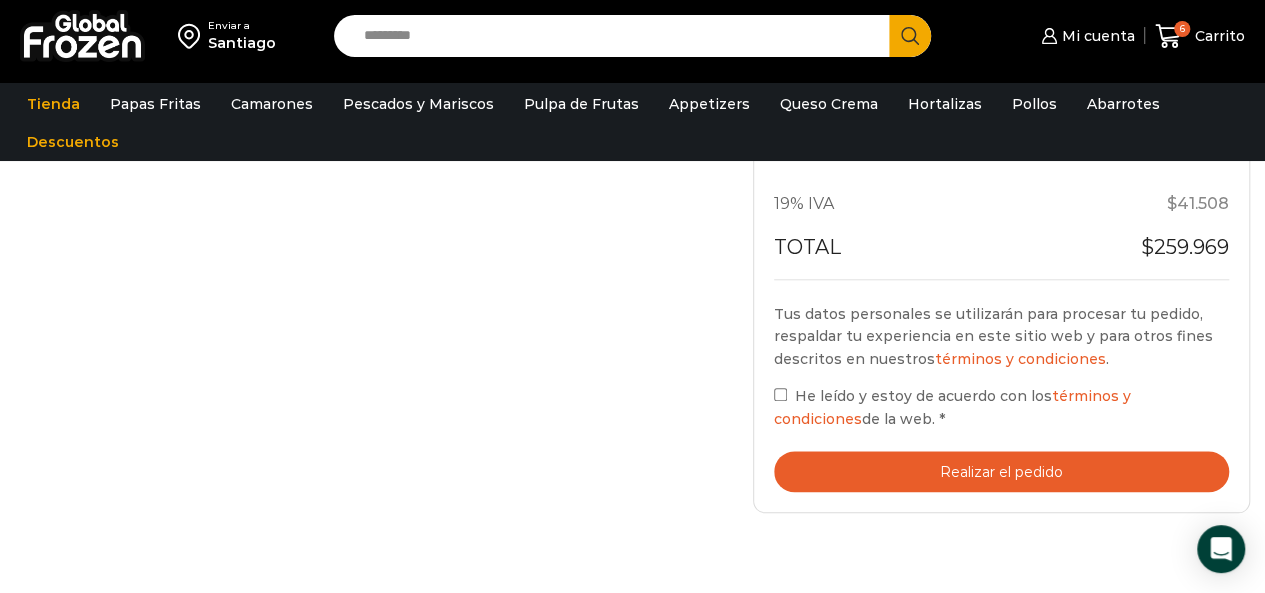 click on "Realizar el pedido" at bounding box center [1001, 471] 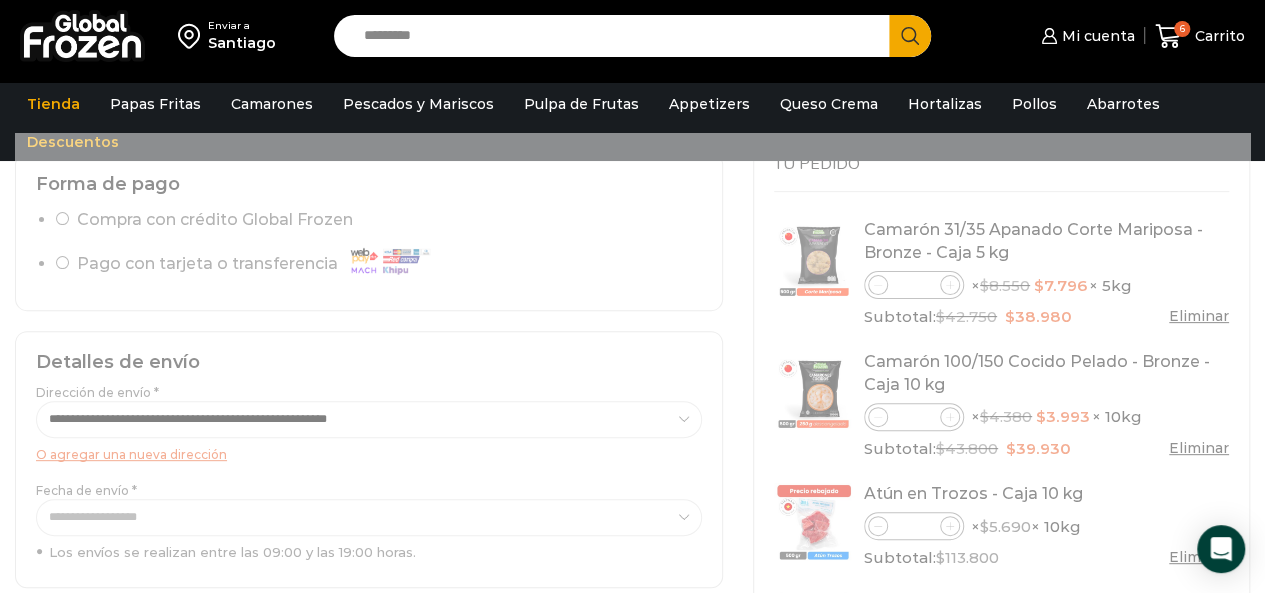 scroll, scrollTop: 200, scrollLeft: 0, axis: vertical 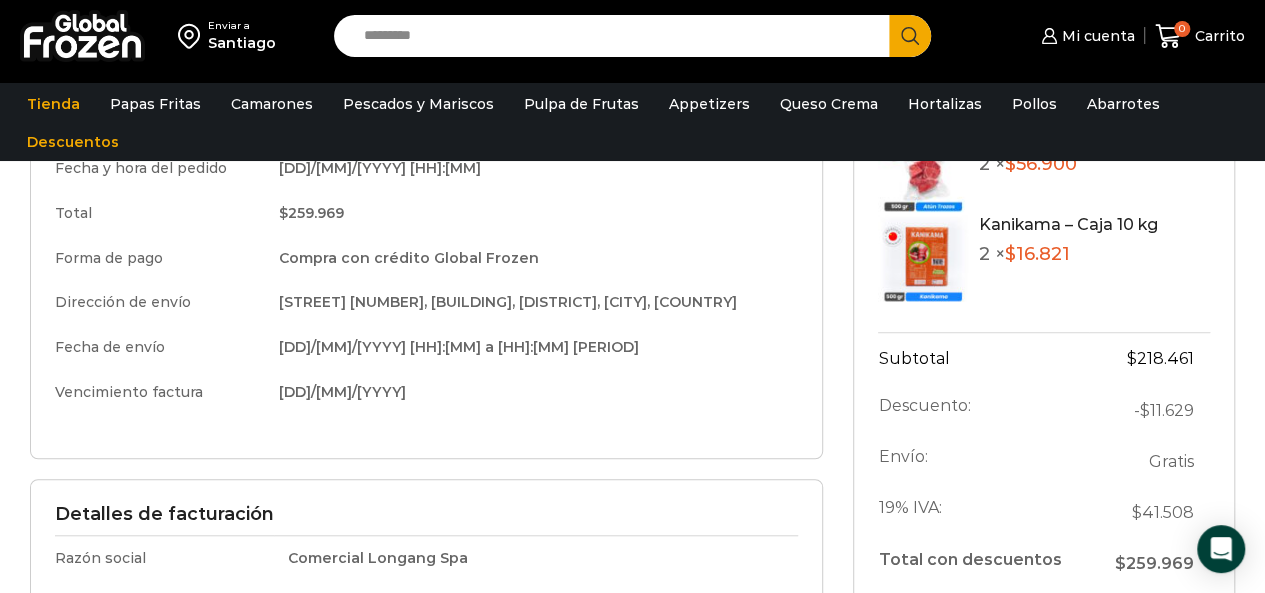 drag, startPoint x: 270, startPoint y: 302, endPoint x: 761, endPoint y: 297, distance: 491.02545 